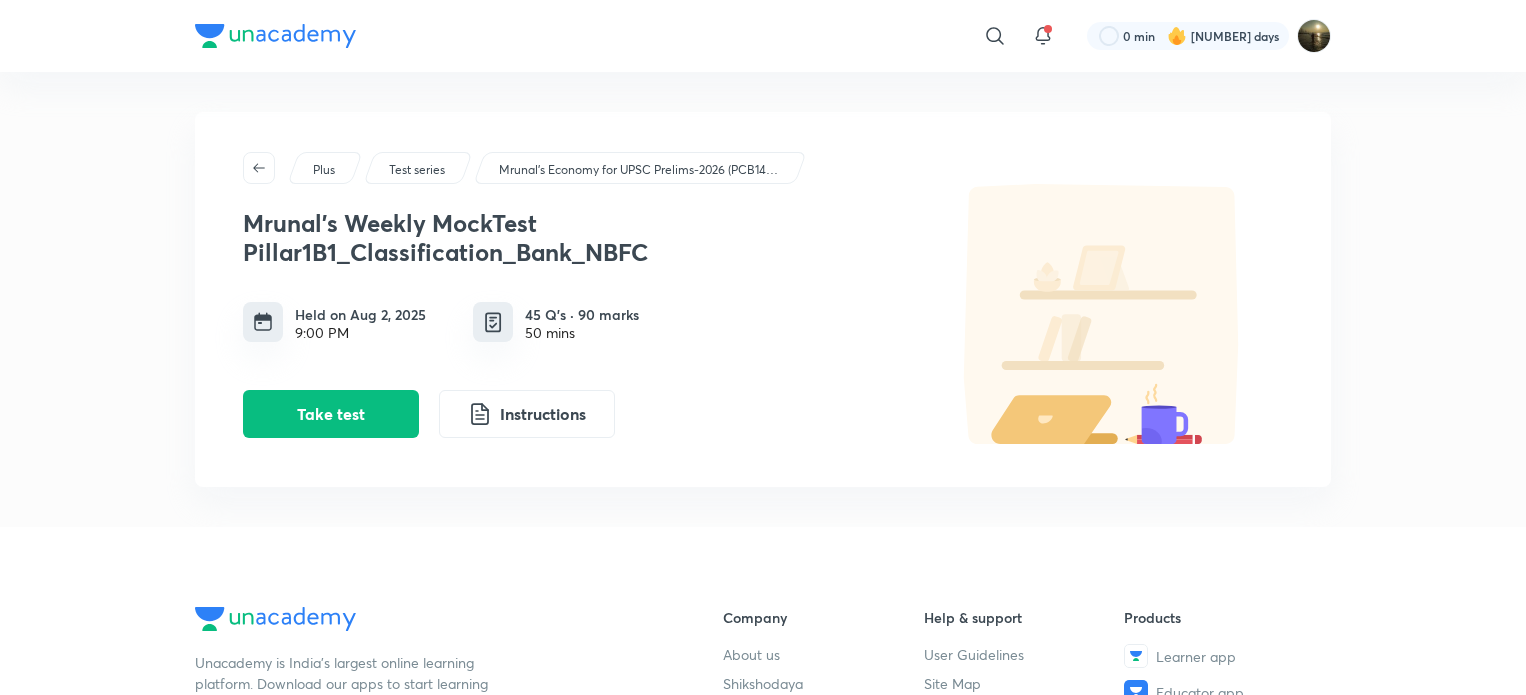 scroll, scrollTop: 0, scrollLeft: 0, axis: both 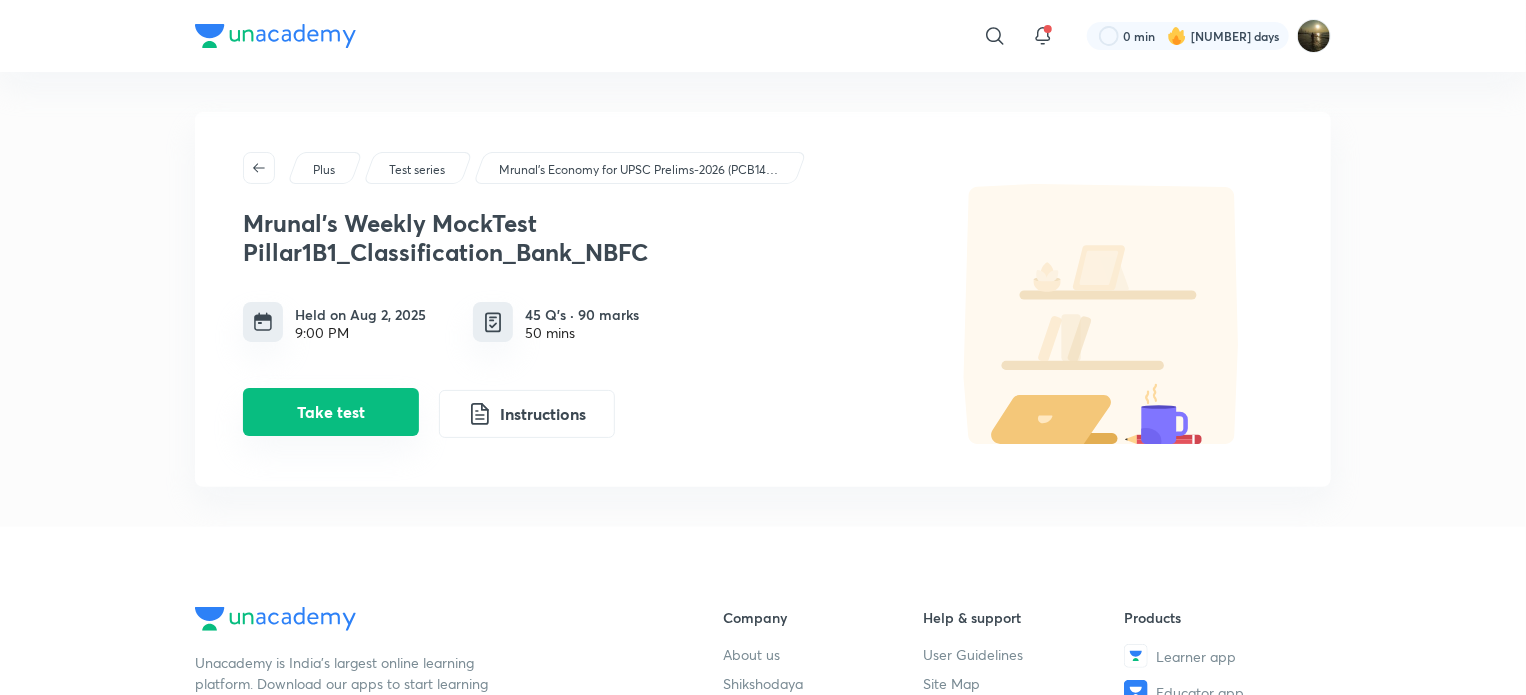 click on "Take test" at bounding box center [331, 412] 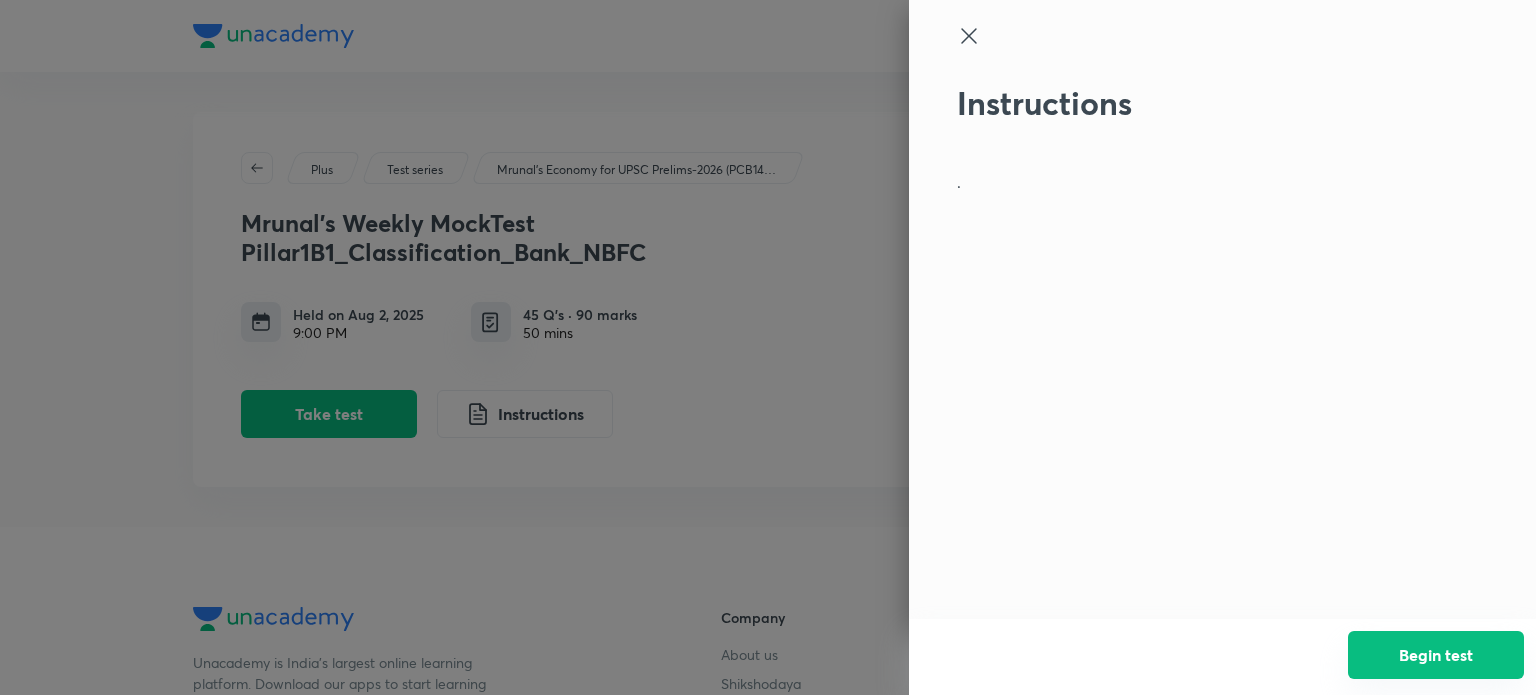 click on "Begin test" at bounding box center (1436, 655) 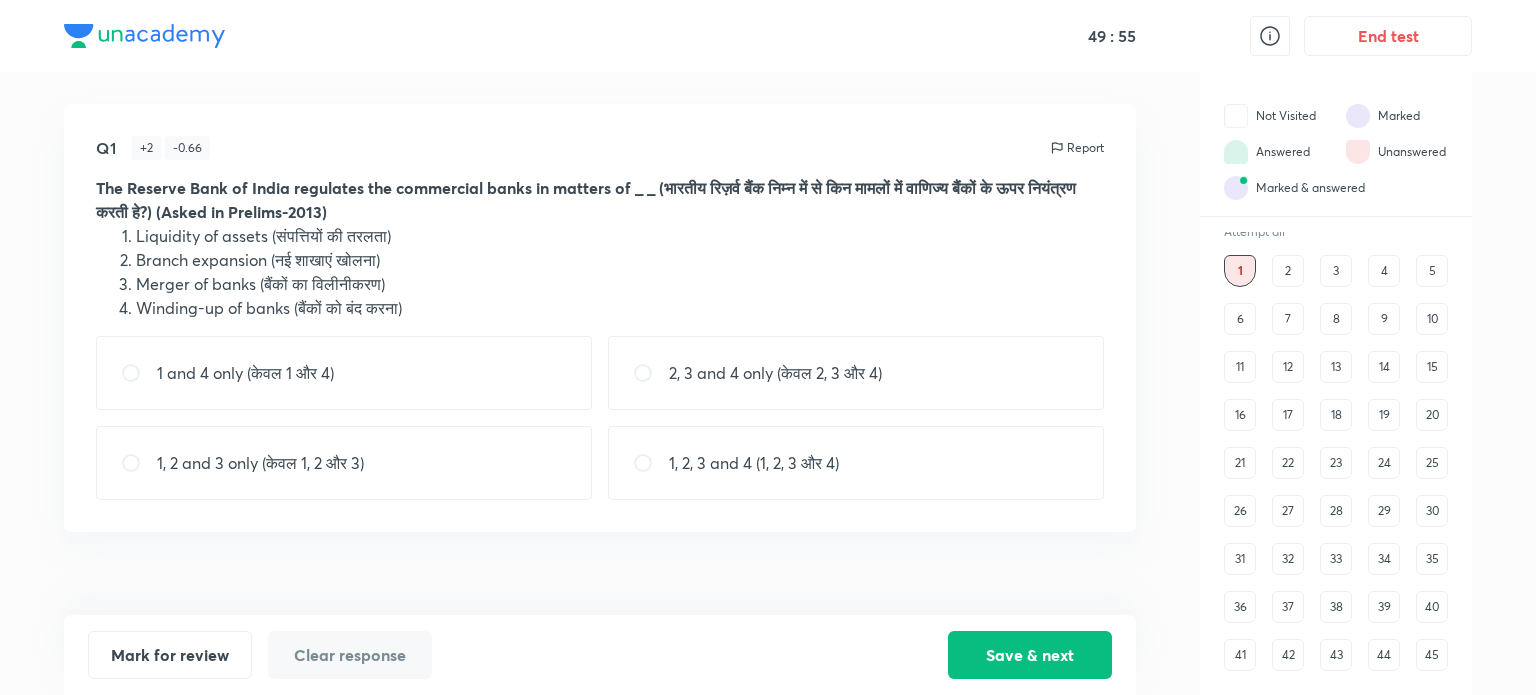 scroll, scrollTop: 0, scrollLeft: 0, axis: both 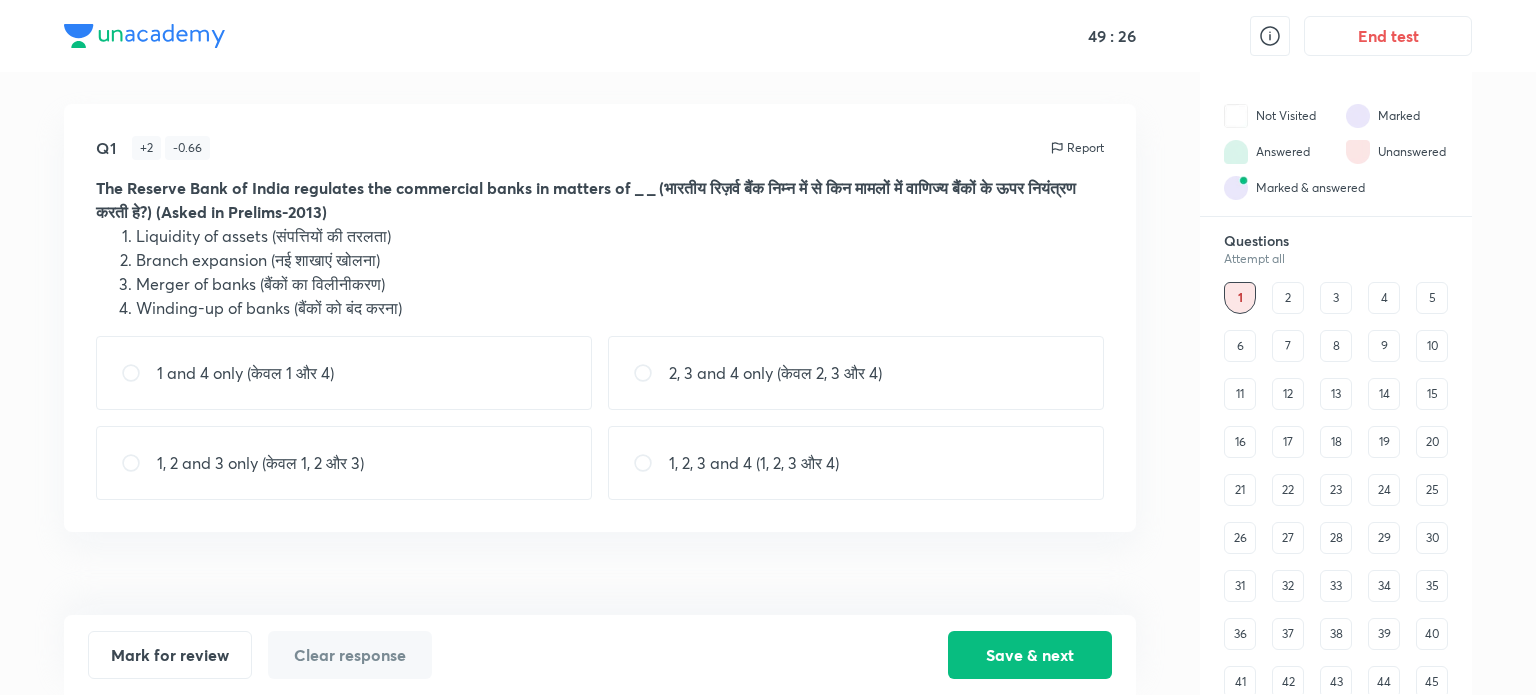 click at bounding box center (651, 463) 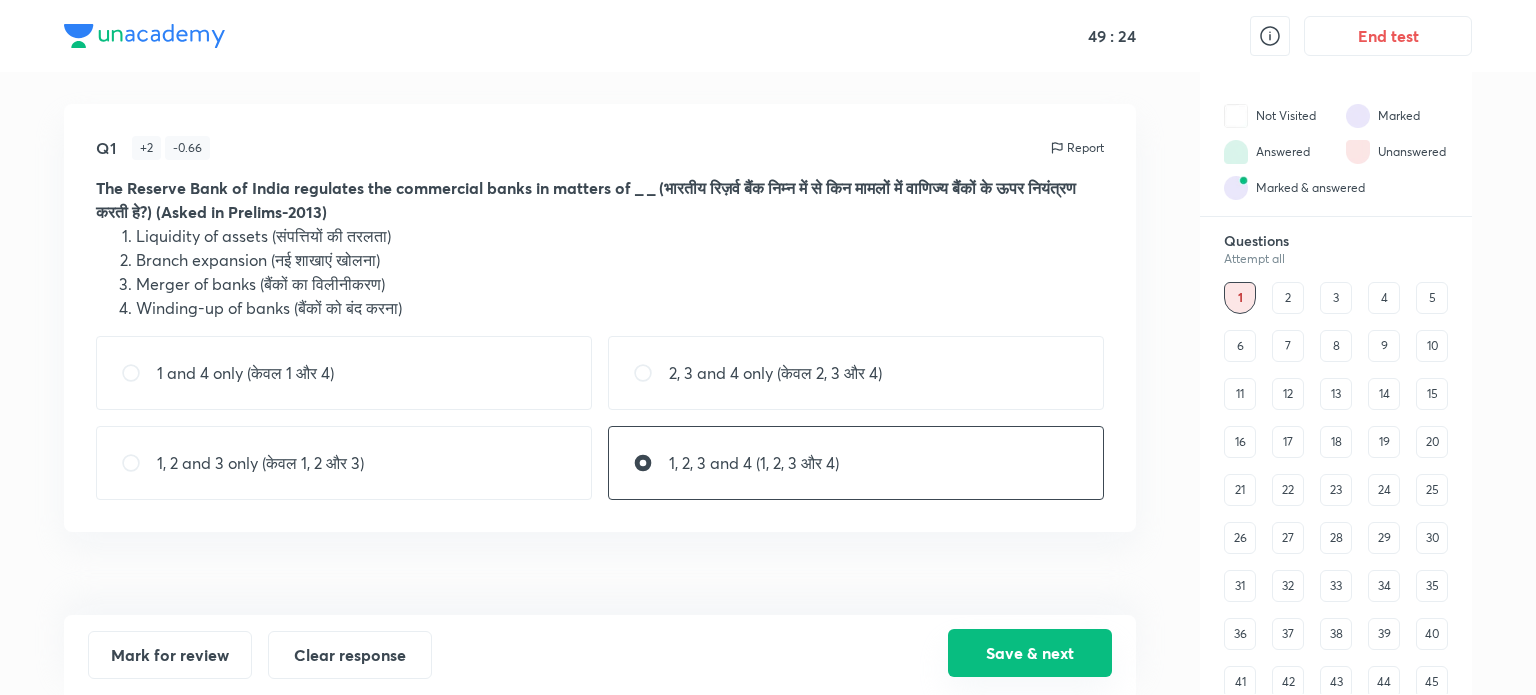 click on "Save & next" at bounding box center (1030, 653) 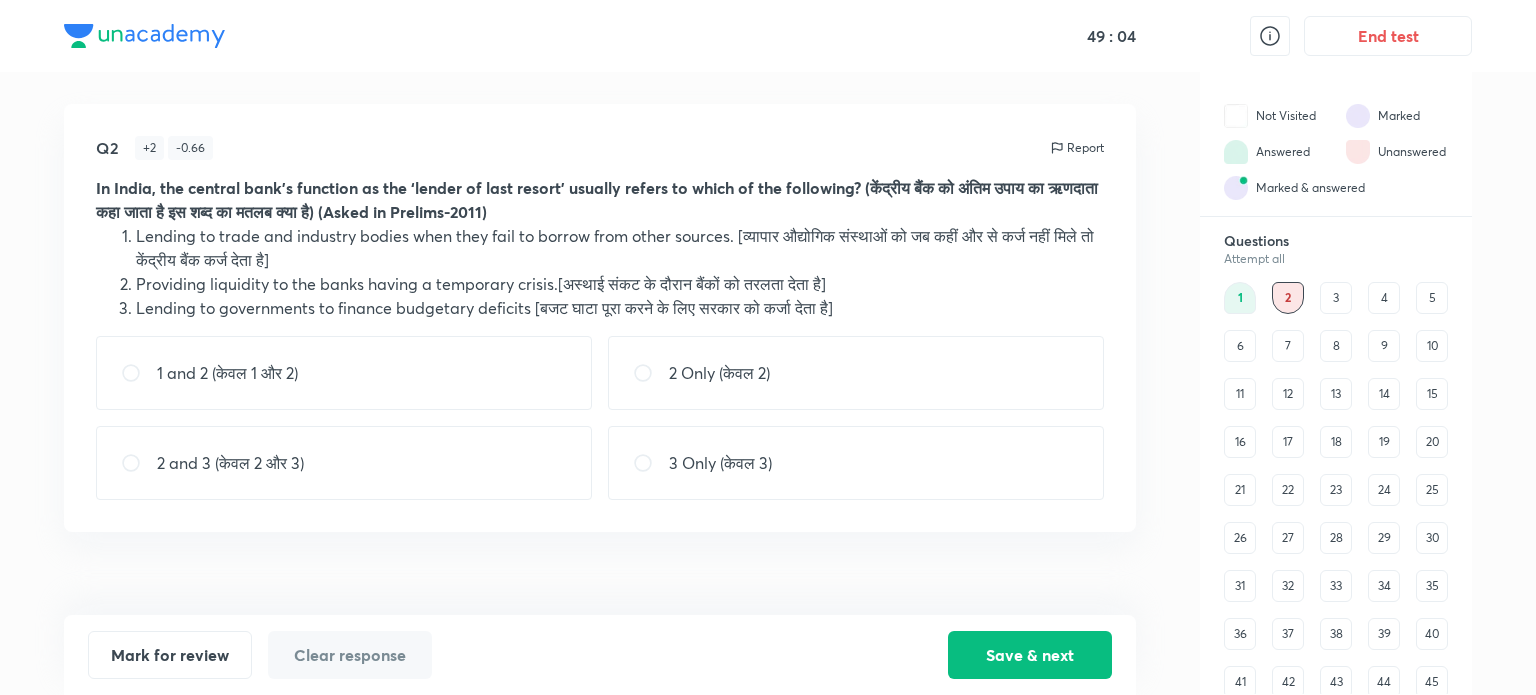 click at bounding box center [651, 373] 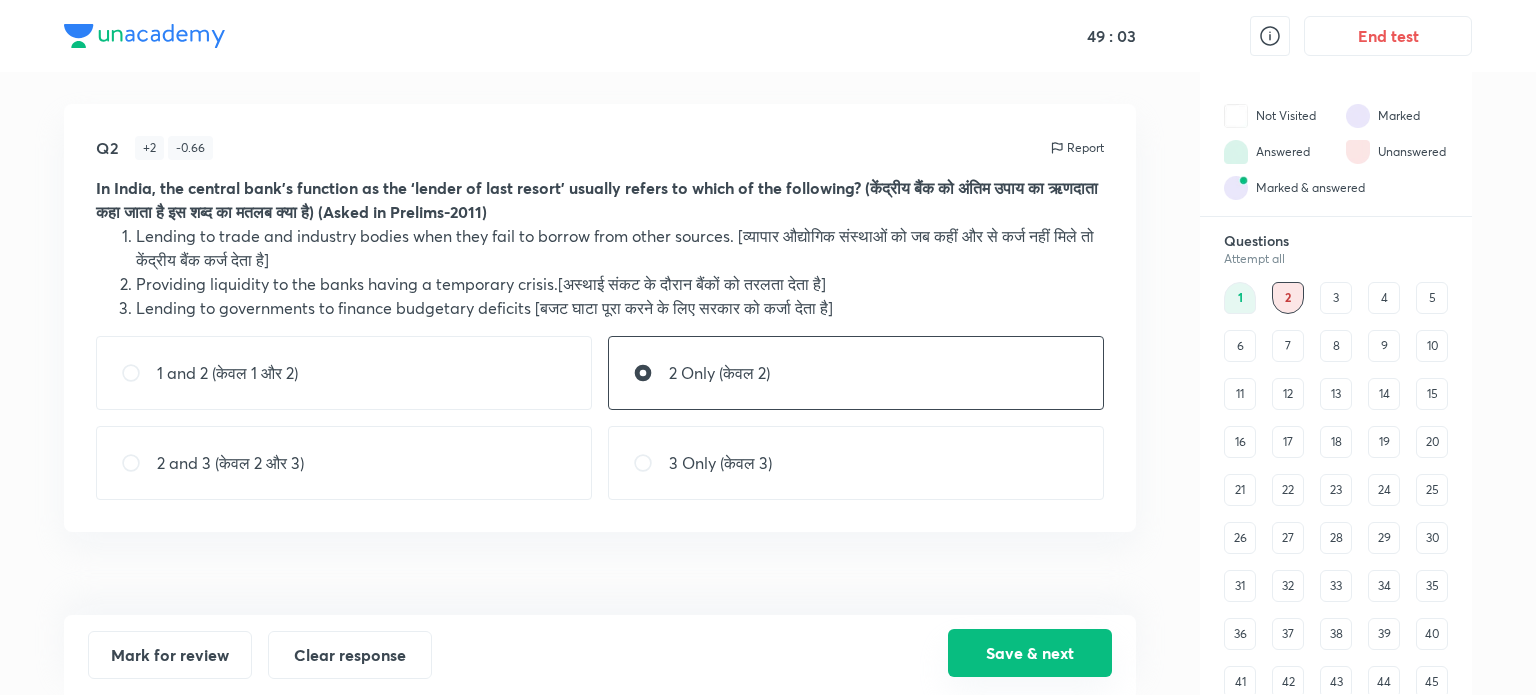 click on "Save & next" at bounding box center [1030, 653] 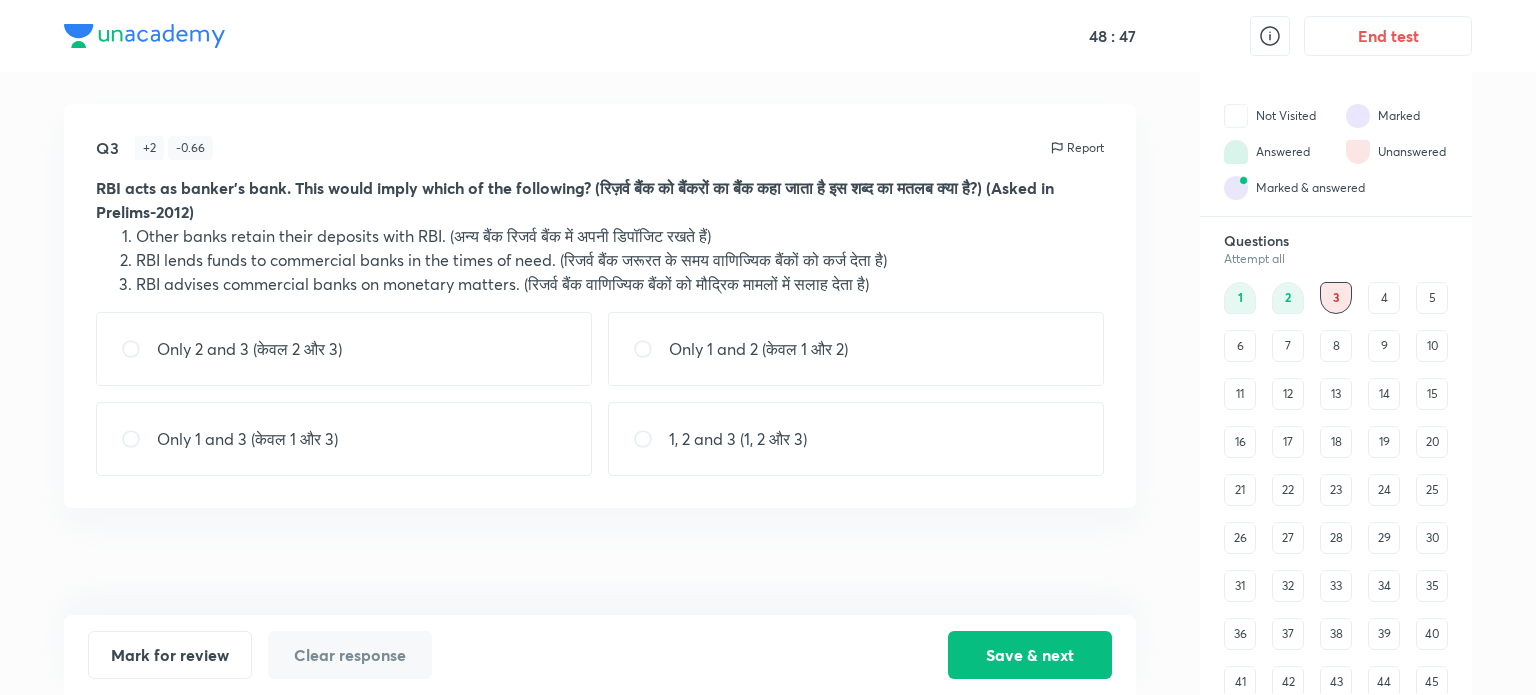 click at bounding box center (651, 439) 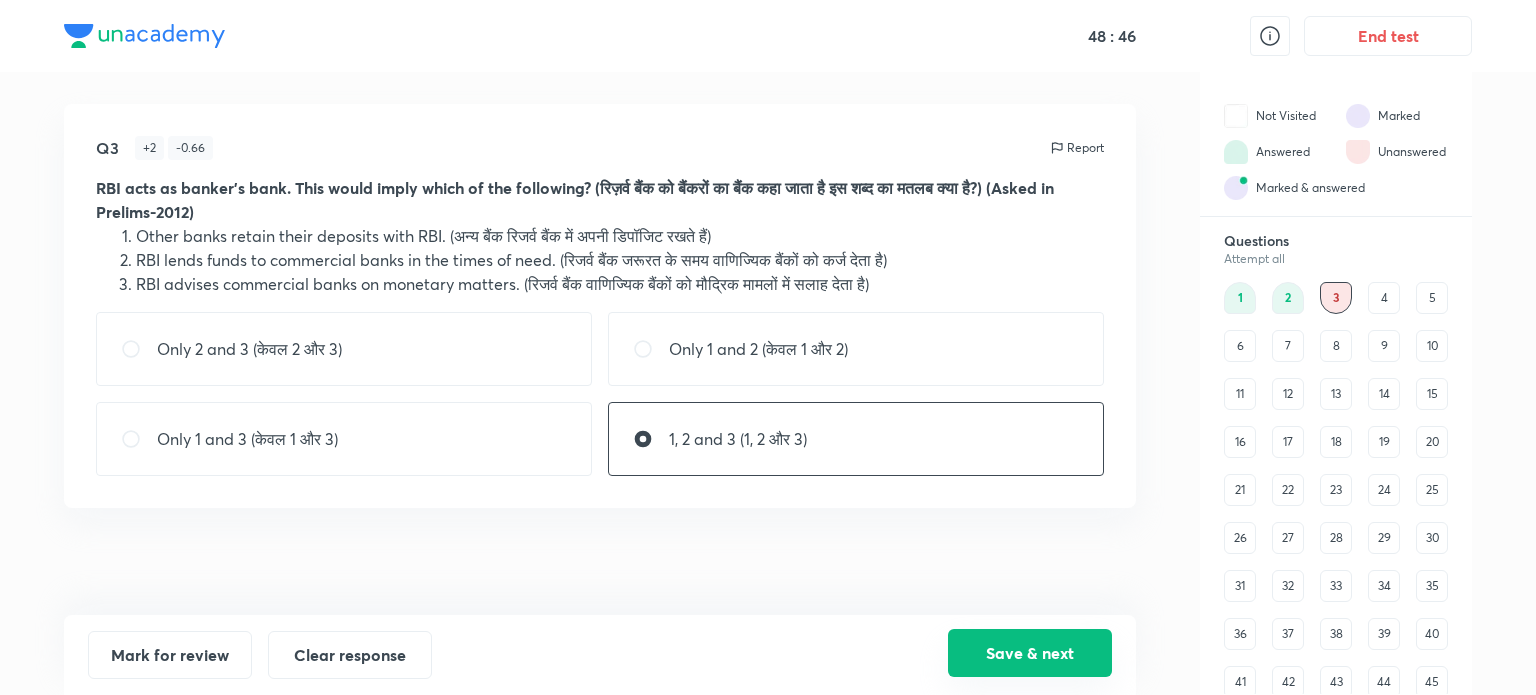 click on "Save & next" at bounding box center (1030, 653) 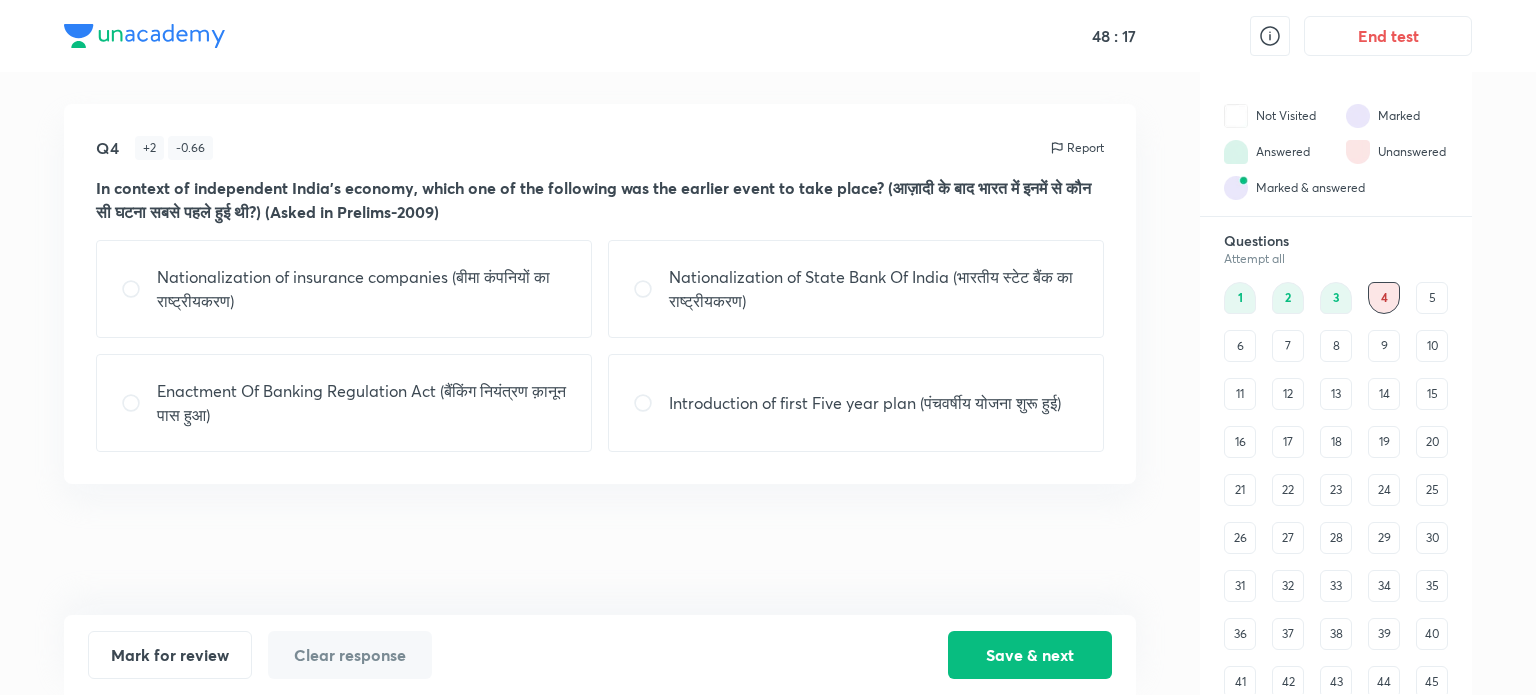click at bounding box center [139, 403] 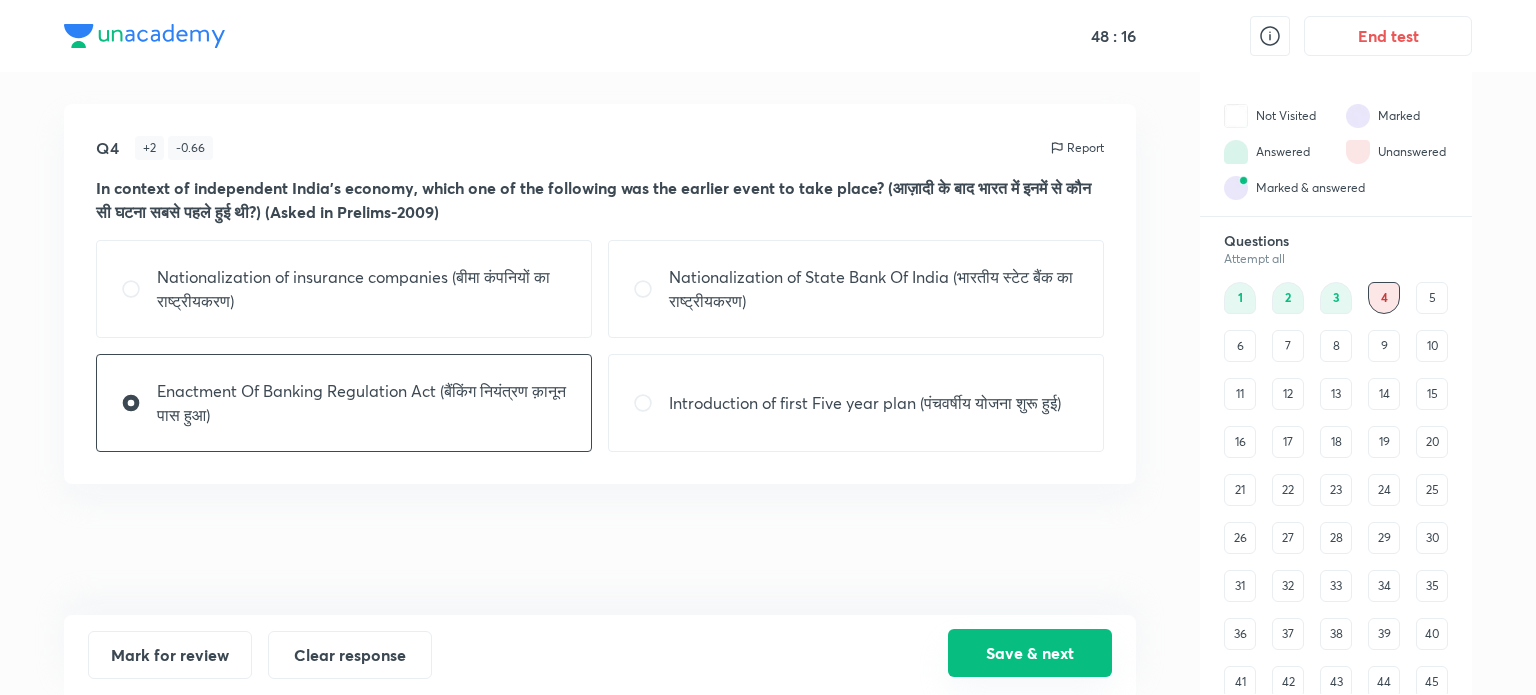 click on "Save & next" at bounding box center (1030, 653) 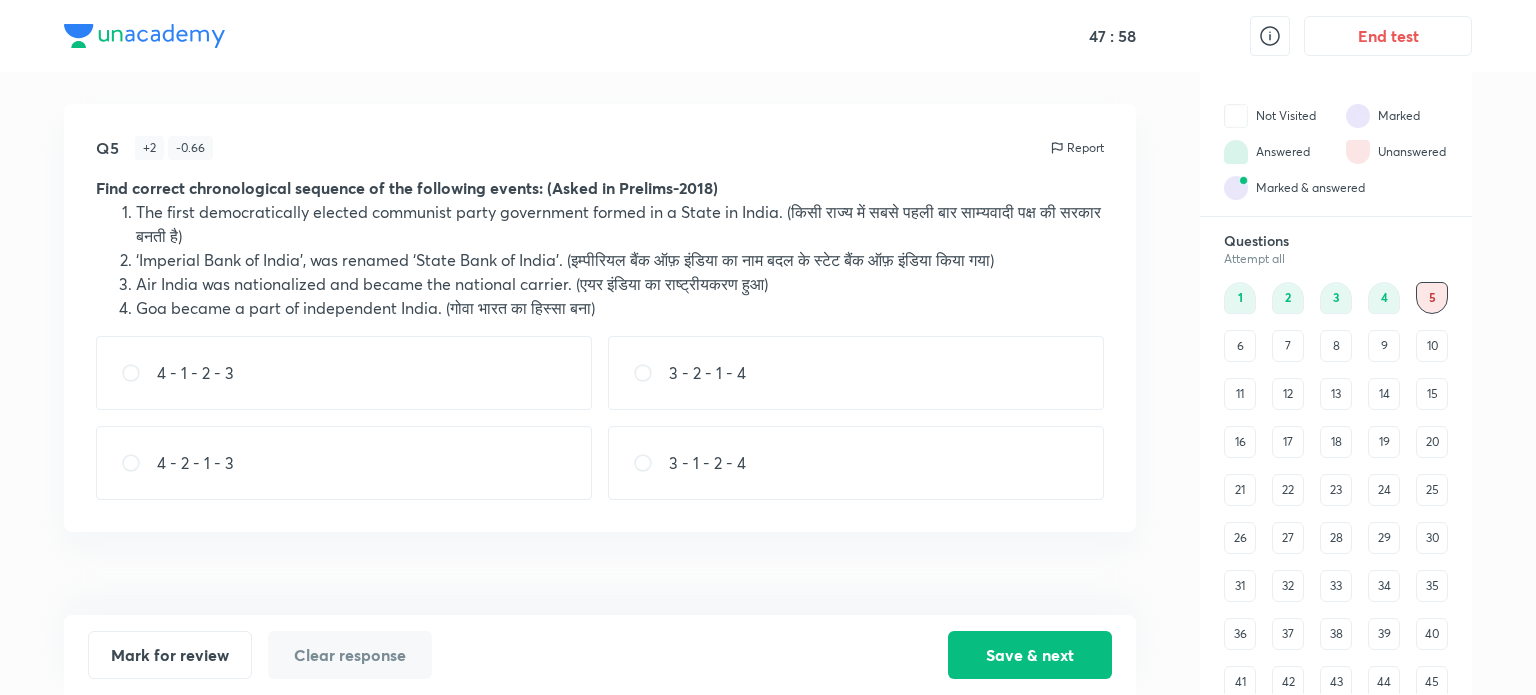 click at bounding box center (651, 373) 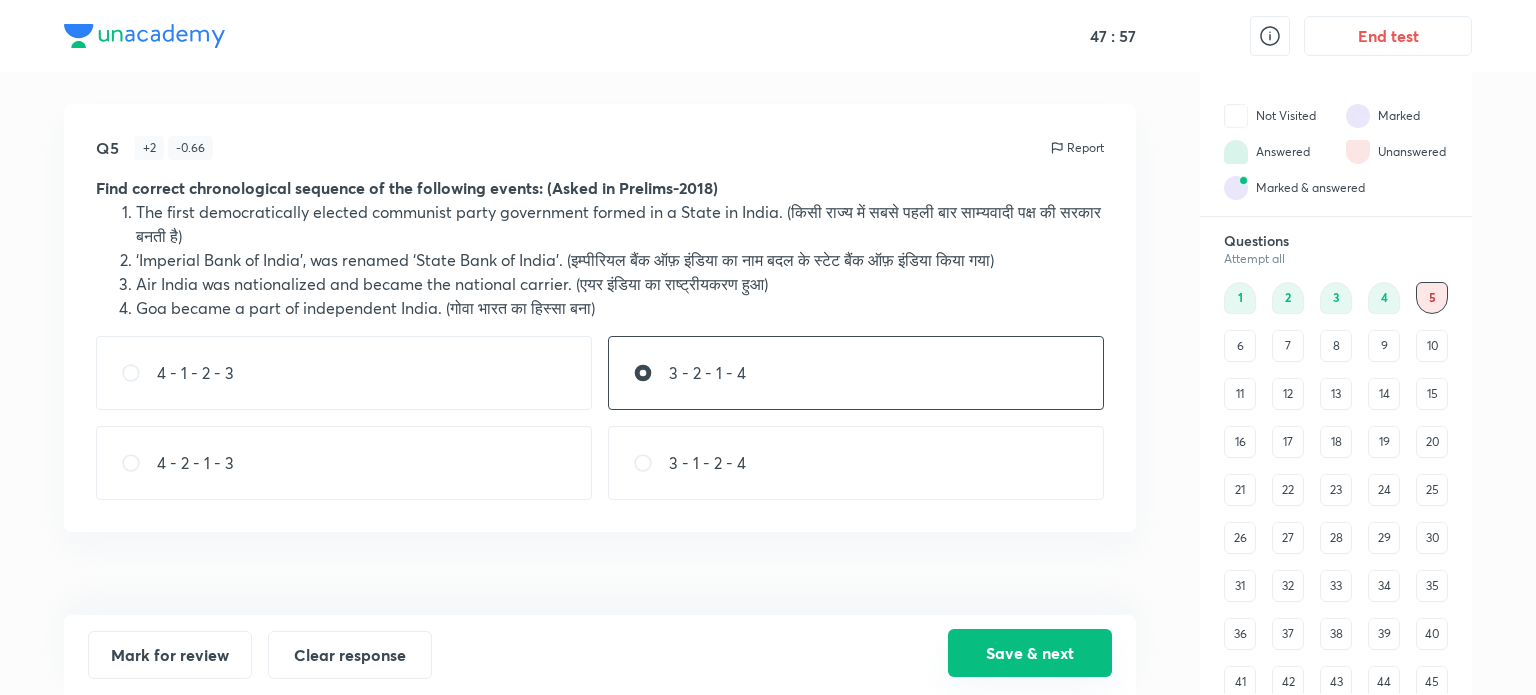 click on "Save & next" at bounding box center [1030, 653] 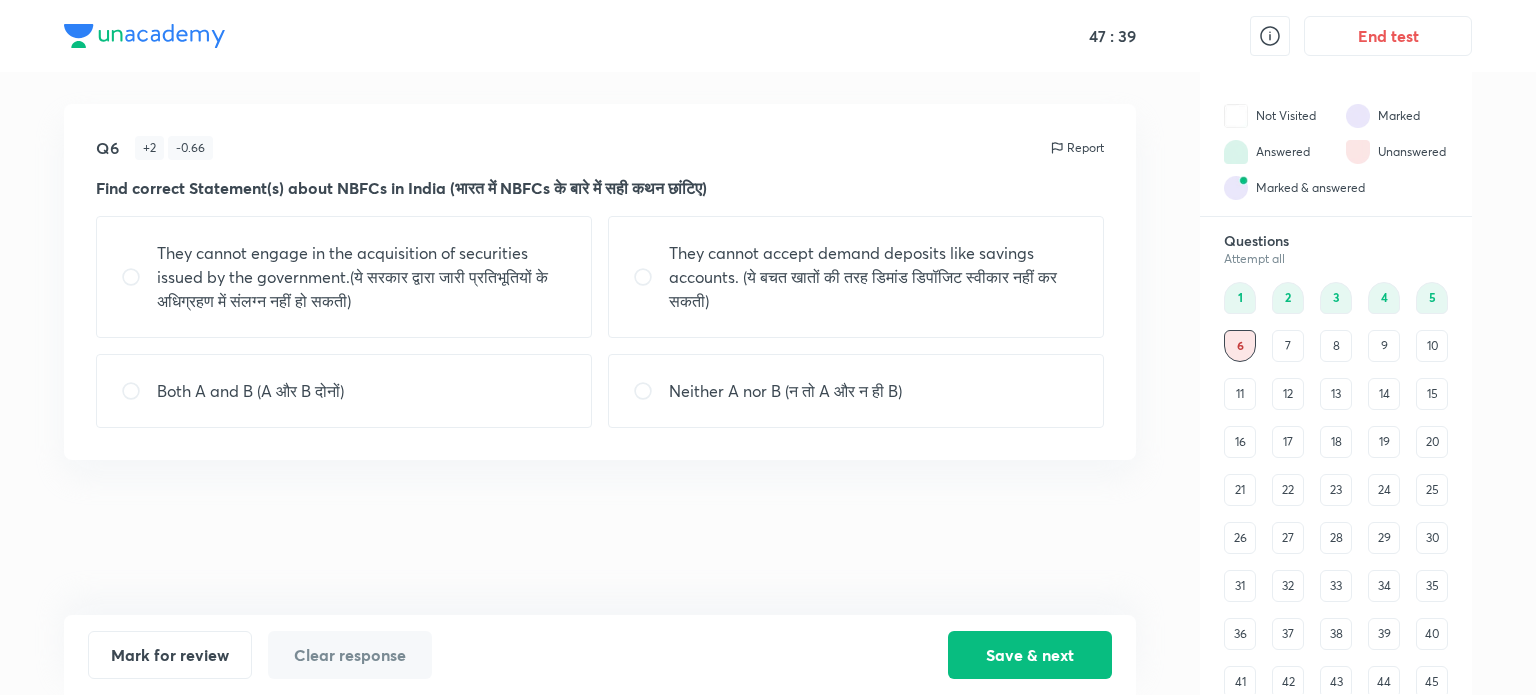 click at bounding box center (651, 277) 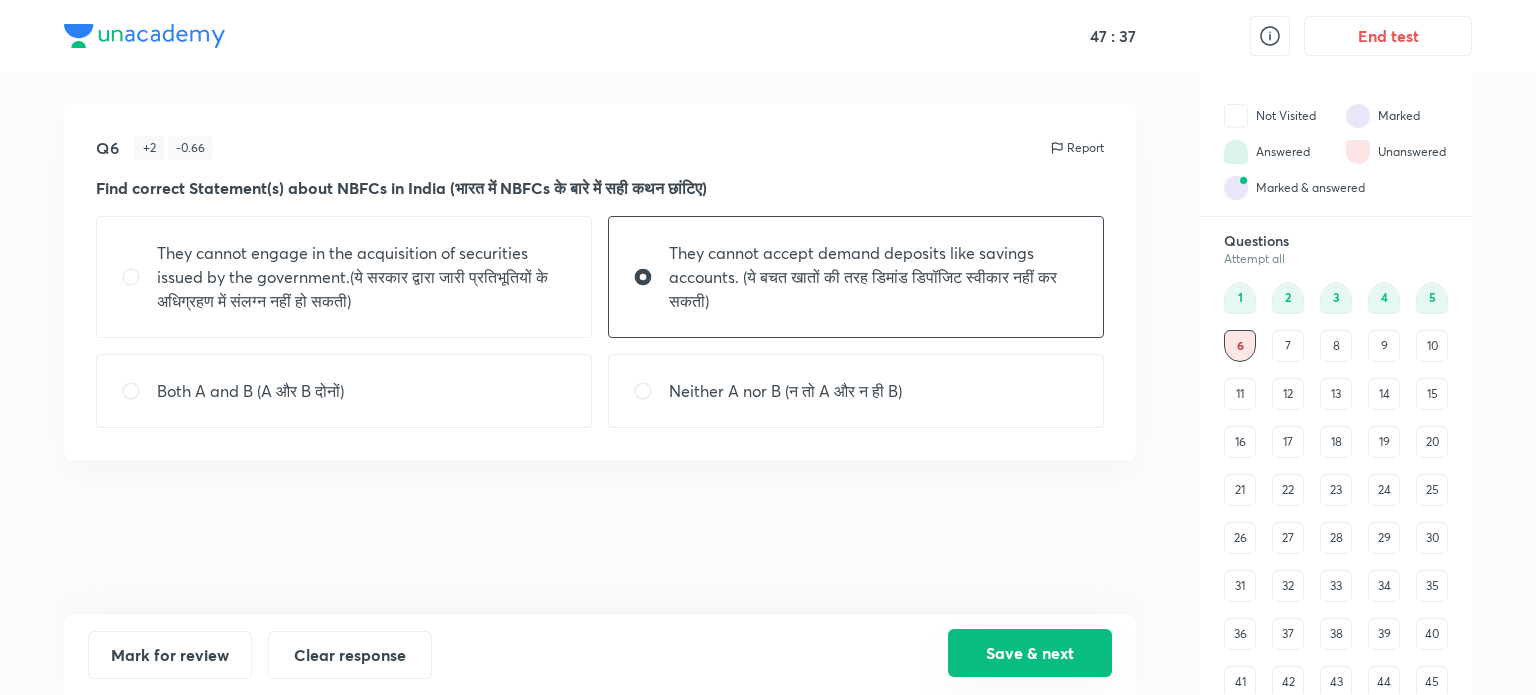 click on "Save & next" at bounding box center [1030, 653] 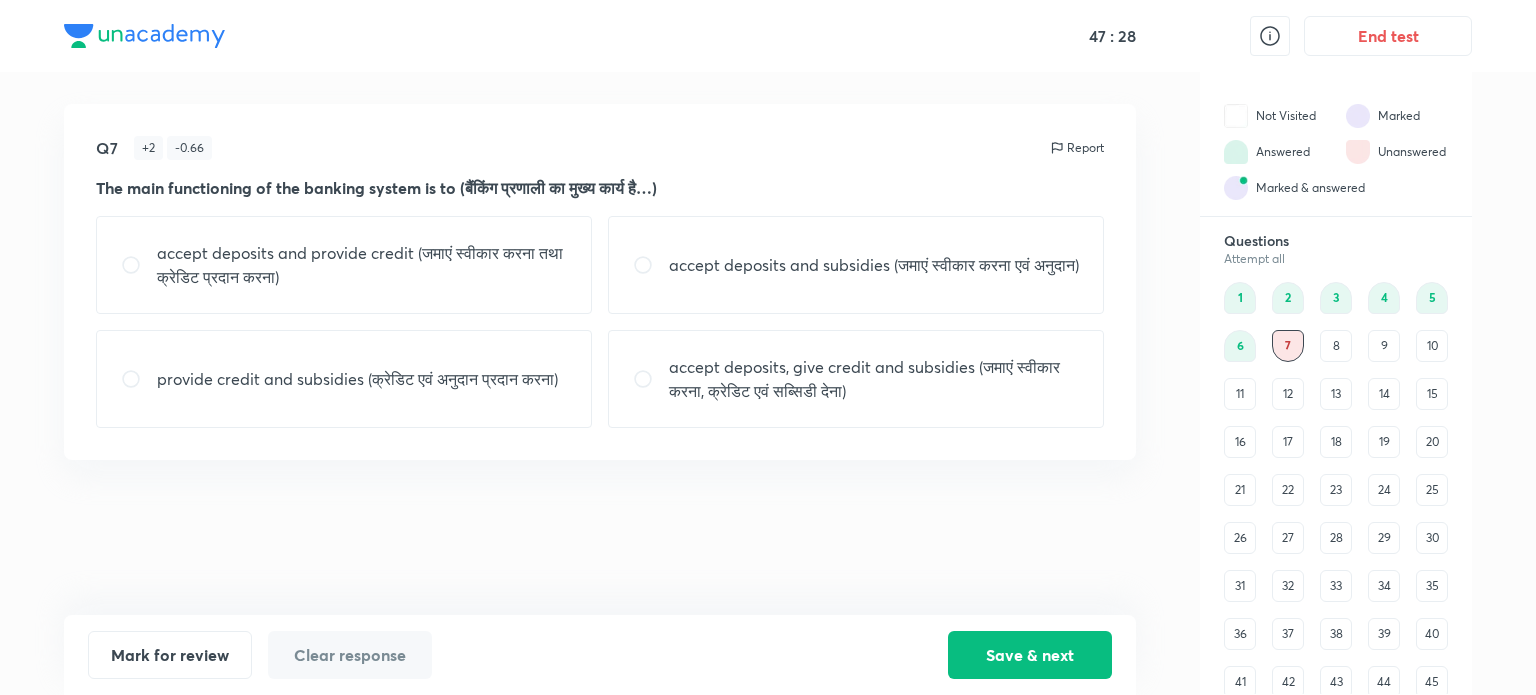 click at bounding box center (139, 265) 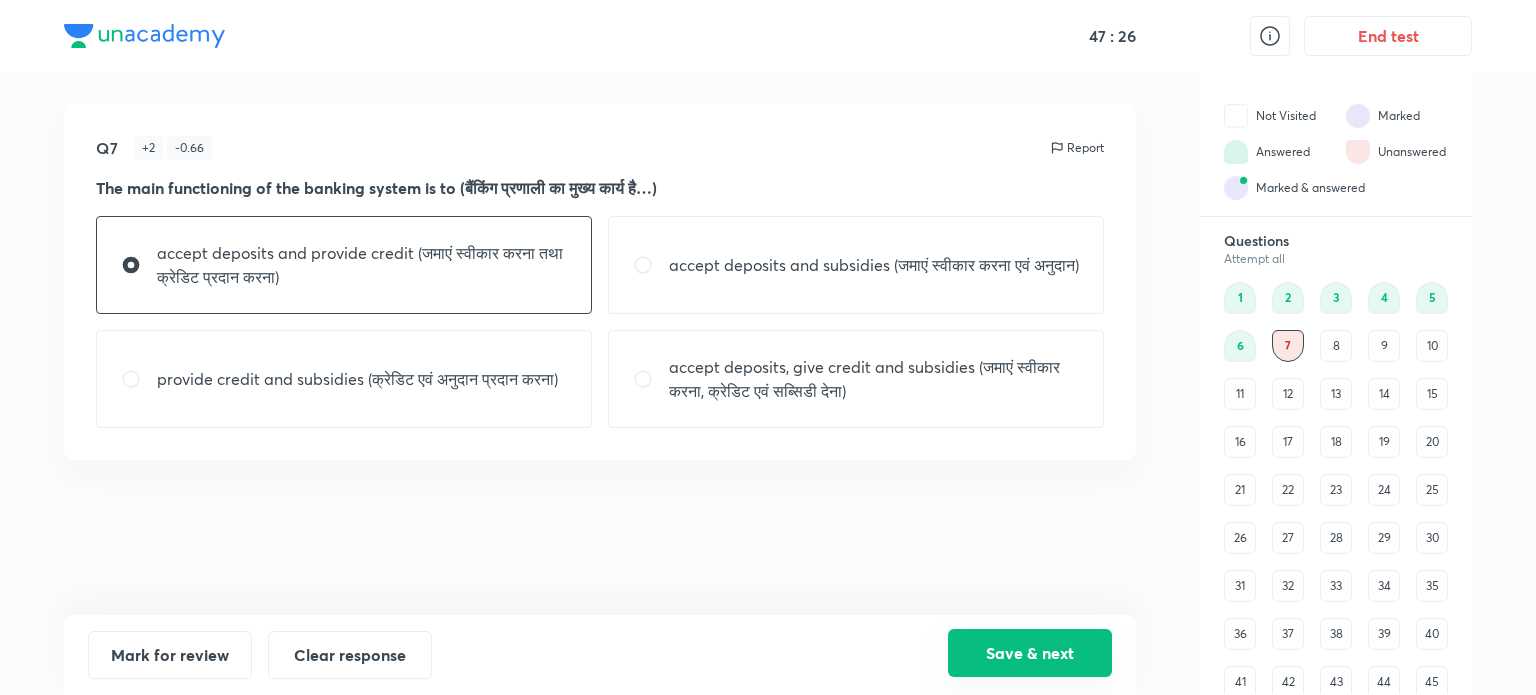 click on "Save & next" at bounding box center [1030, 653] 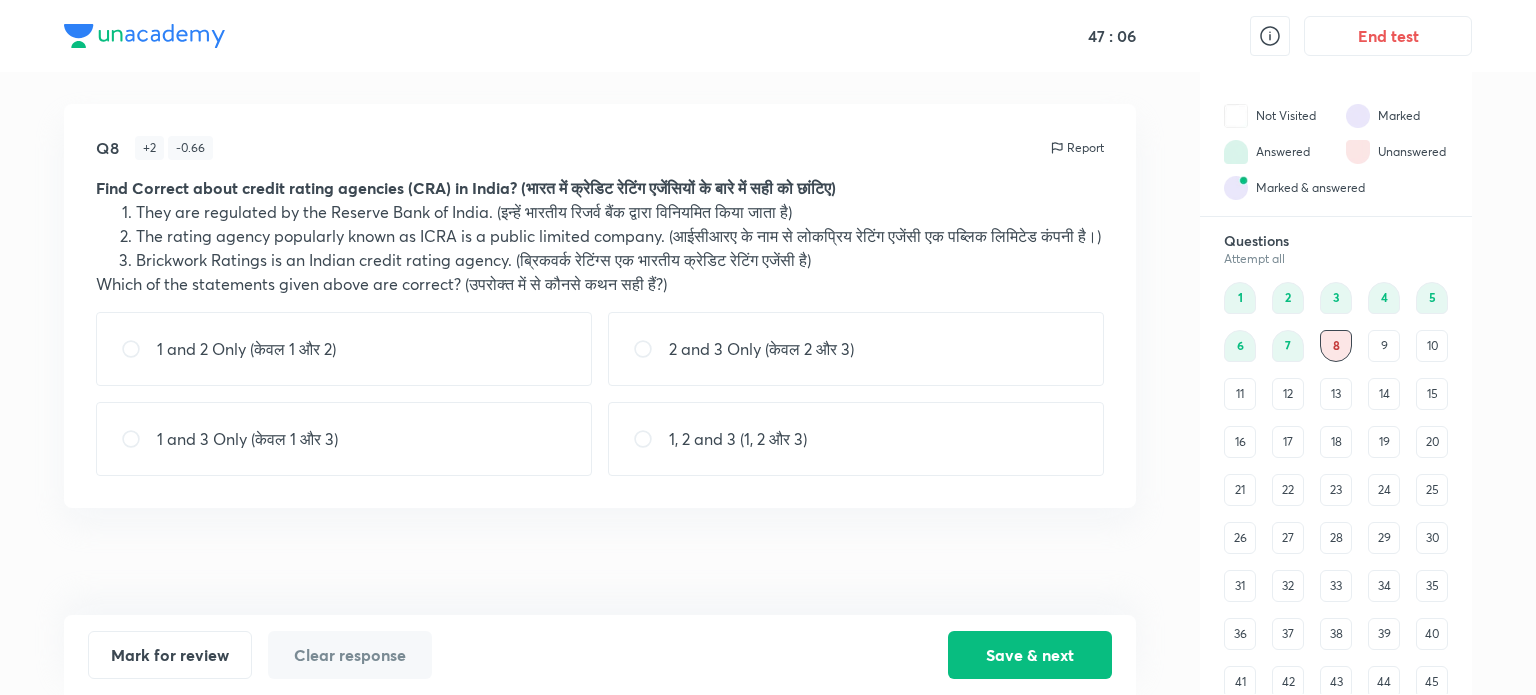 click at bounding box center [651, 349] 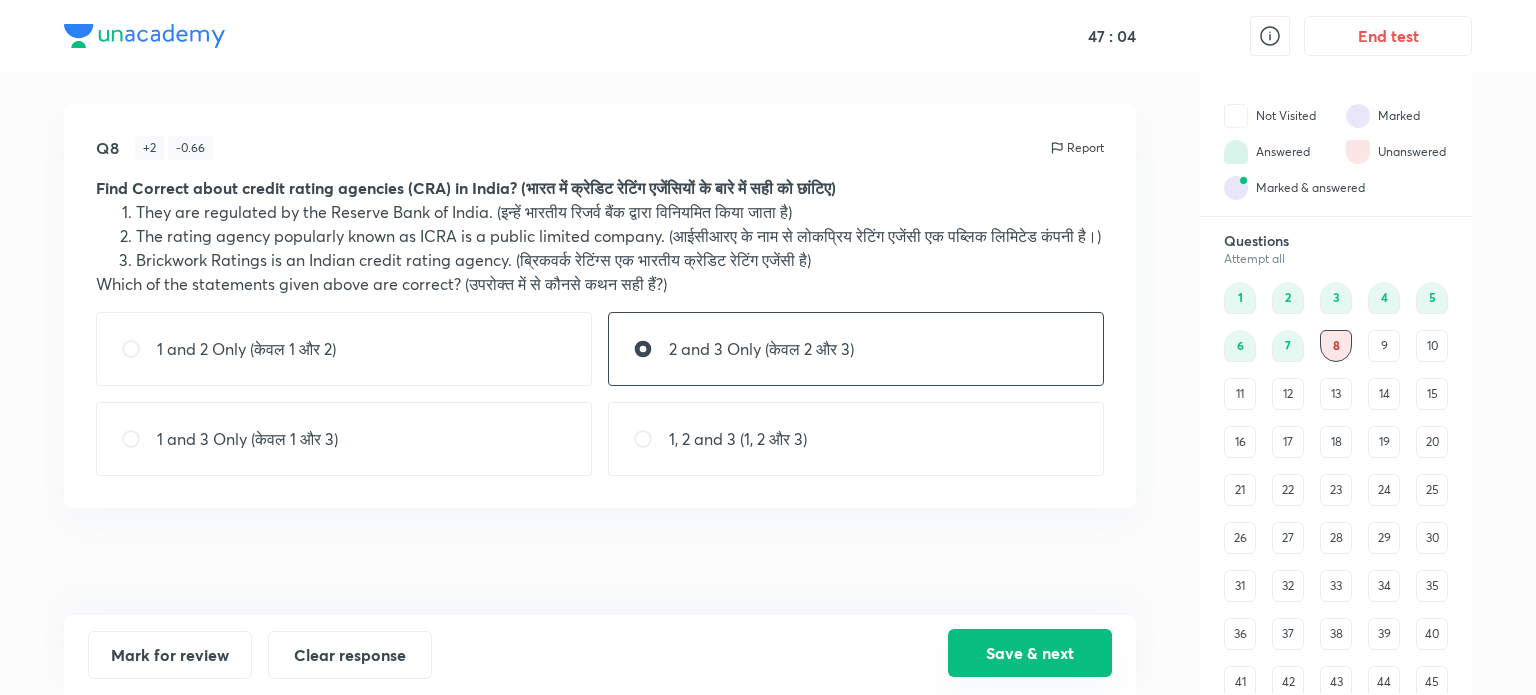 click on "Save & next" at bounding box center (1030, 653) 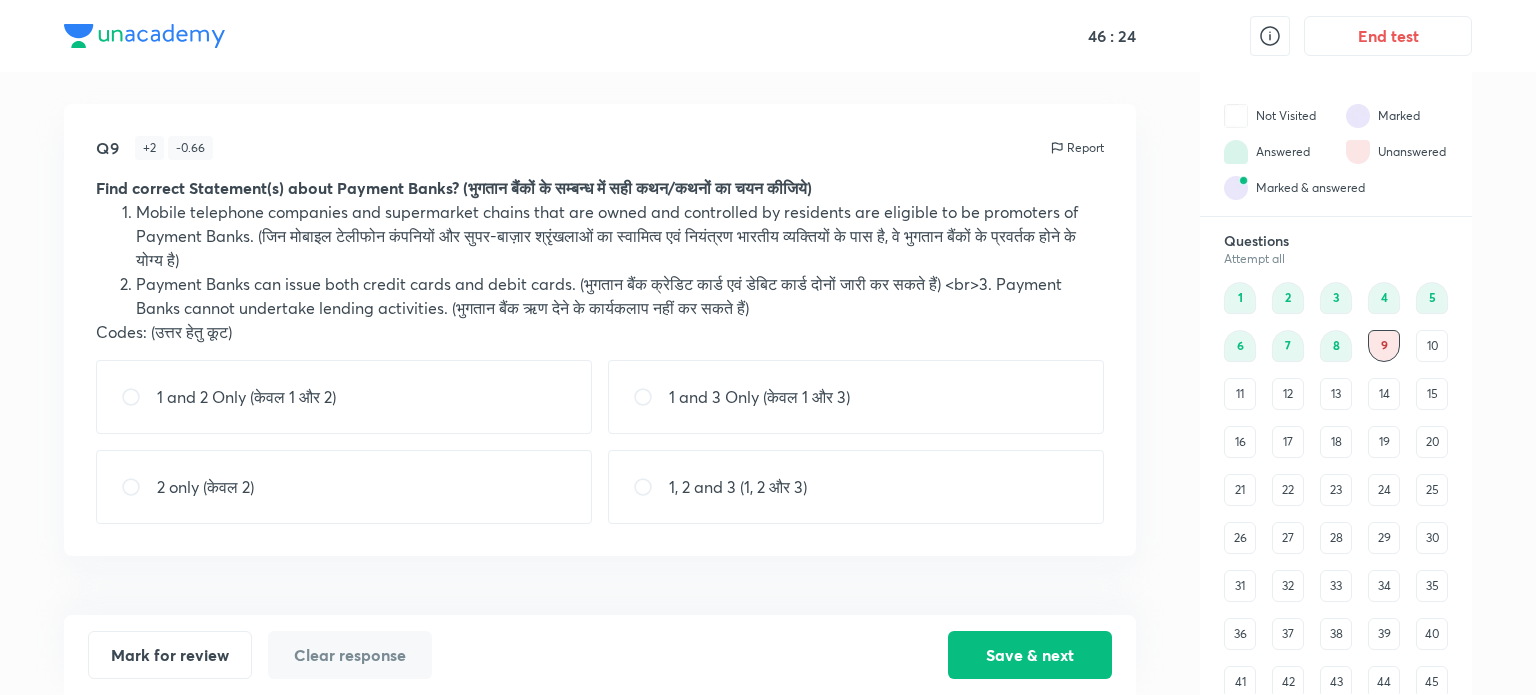 click at bounding box center (651, 397) 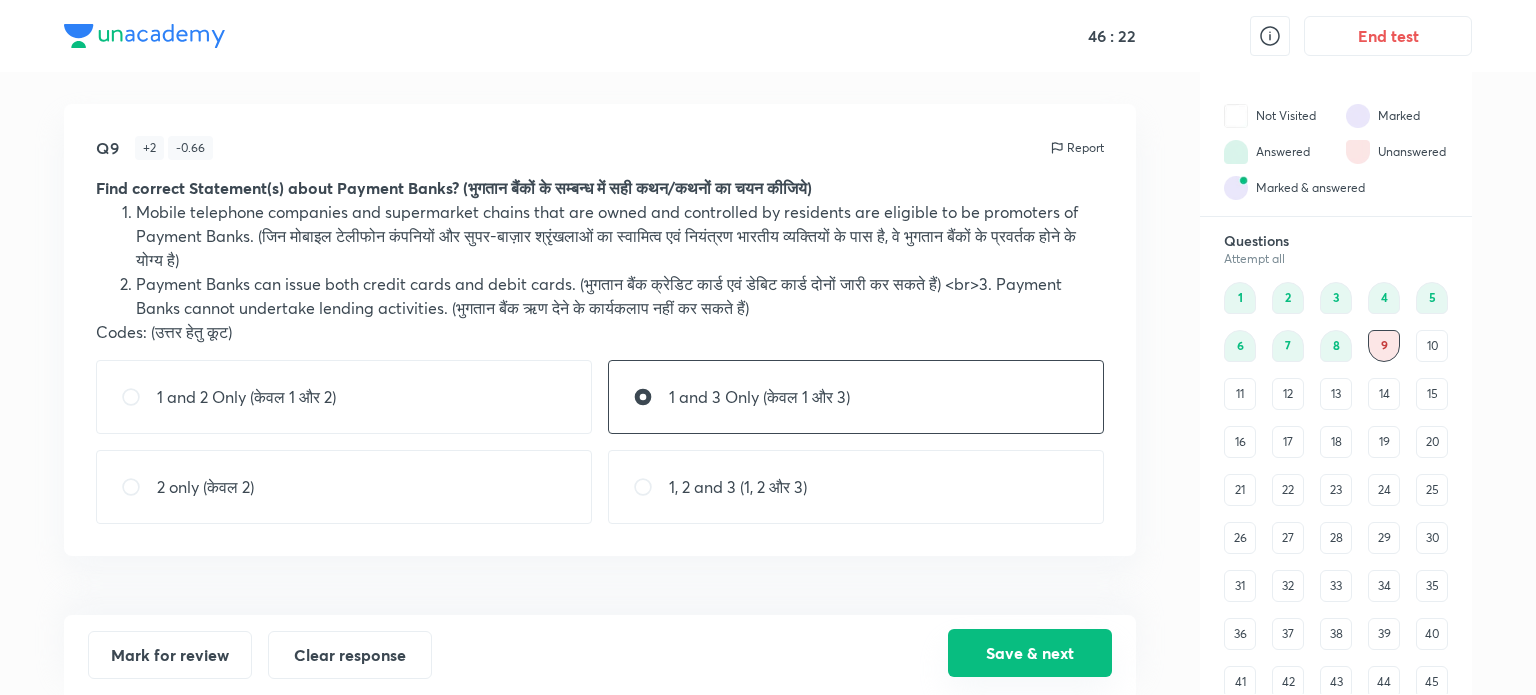 click on "Save & next" at bounding box center [1030, 653] 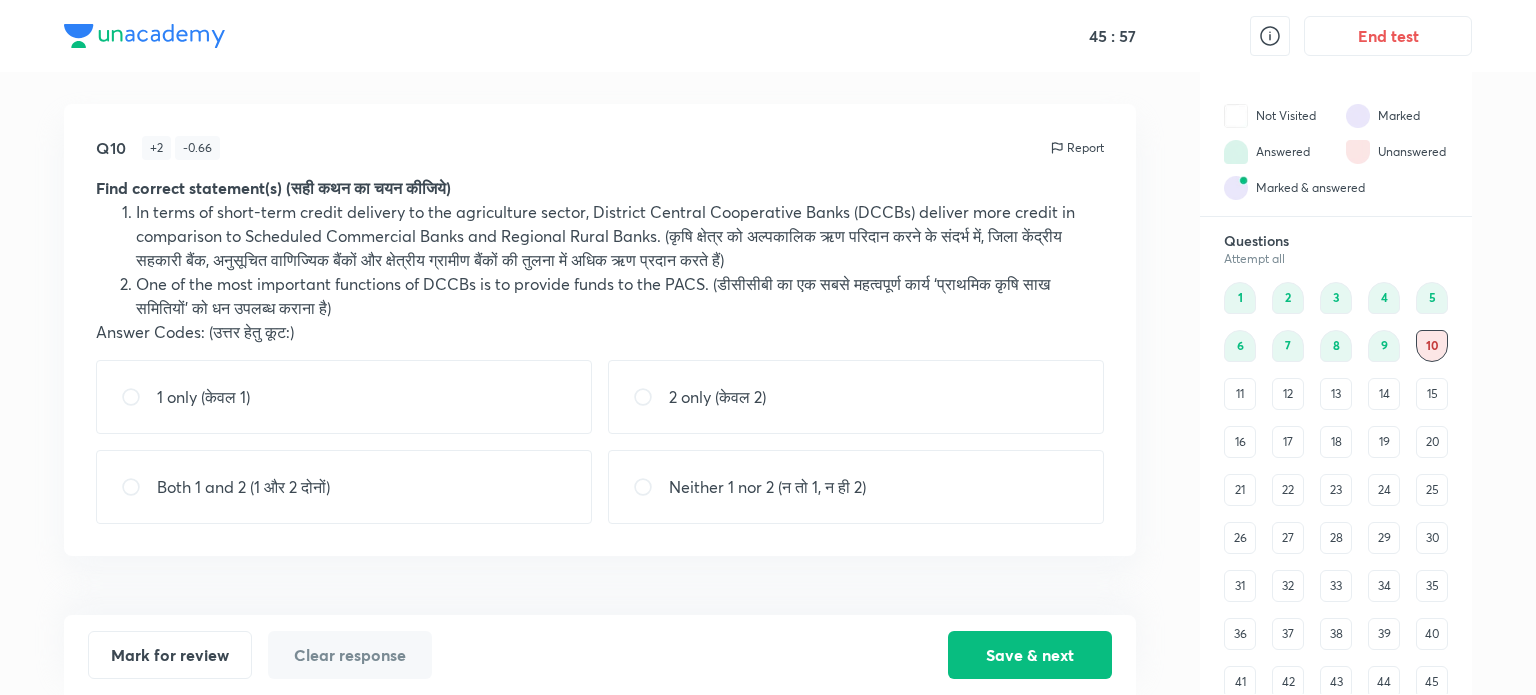 click at bounding box center [139, 487] 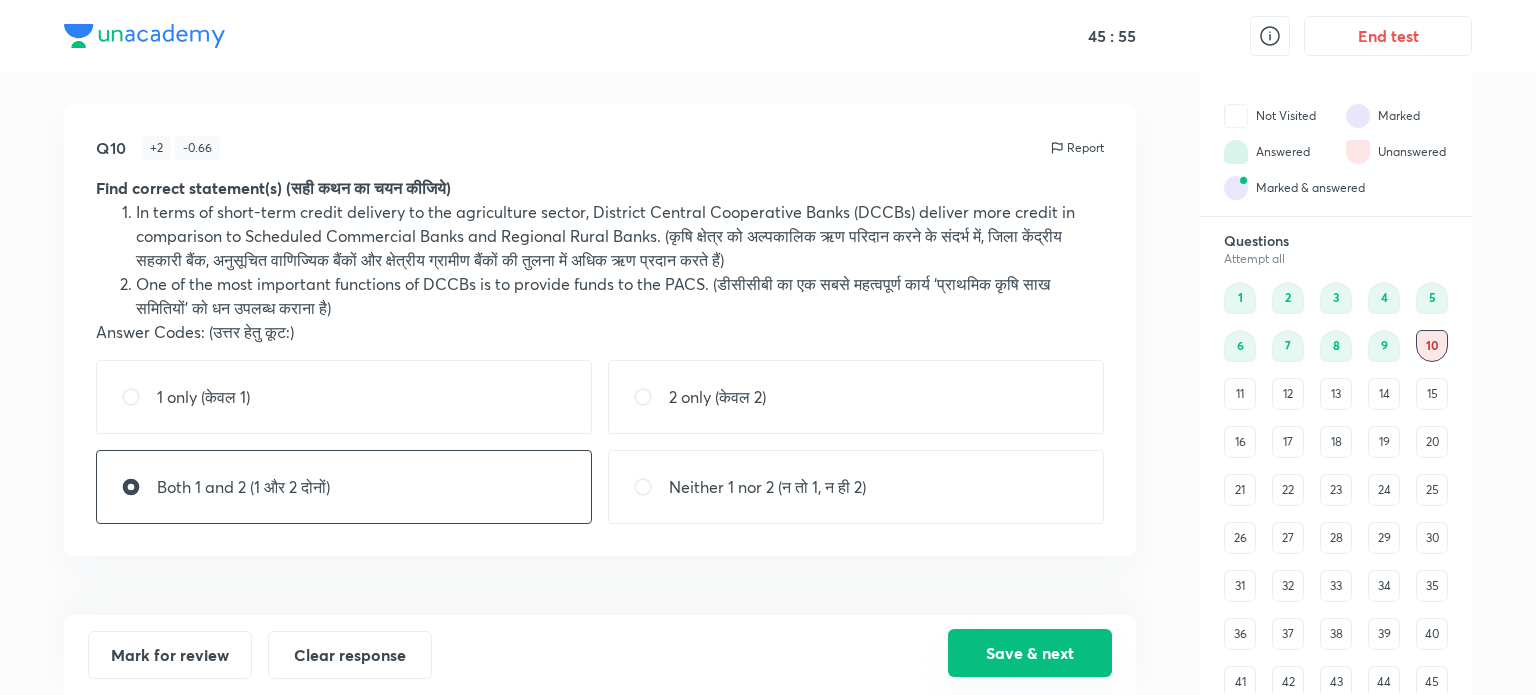 click on "Save & next" at bounding box center (1030, 653) 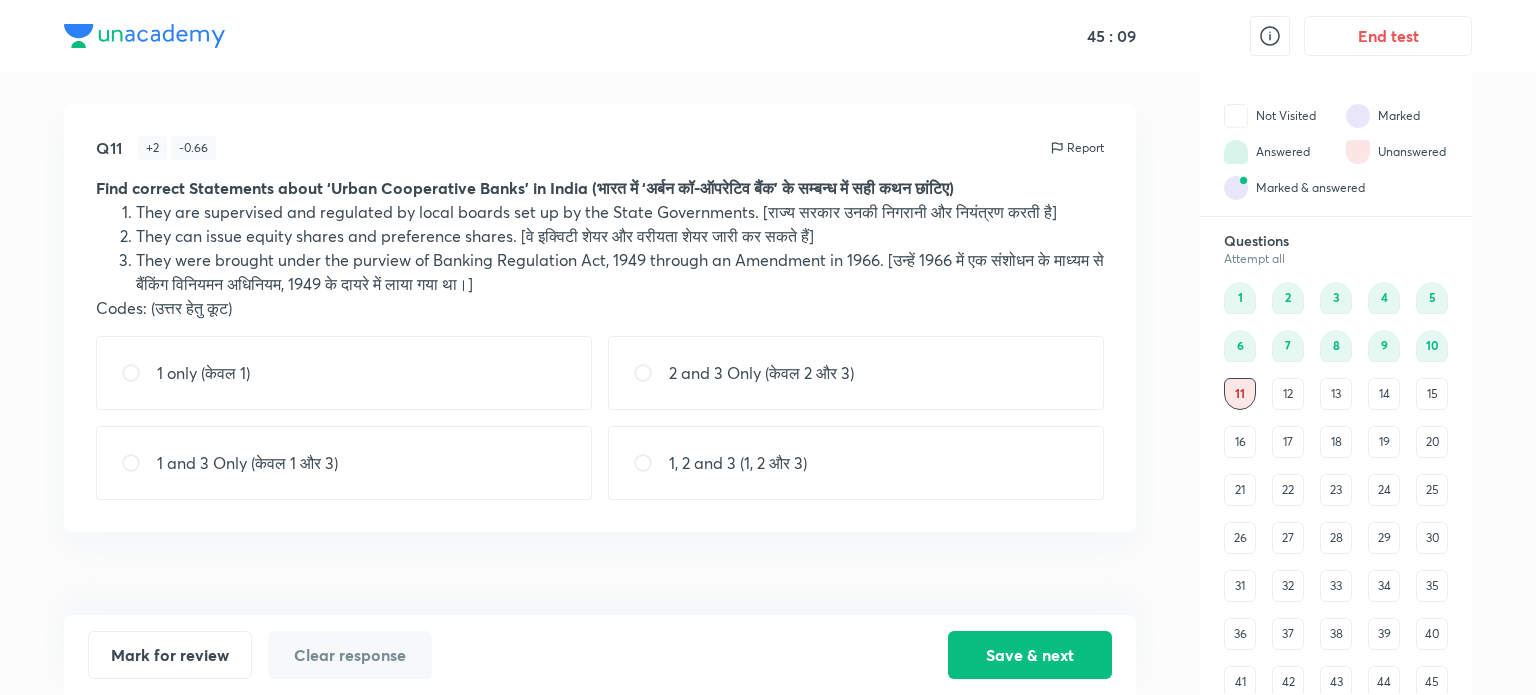 click at bounding box center [651, 373] 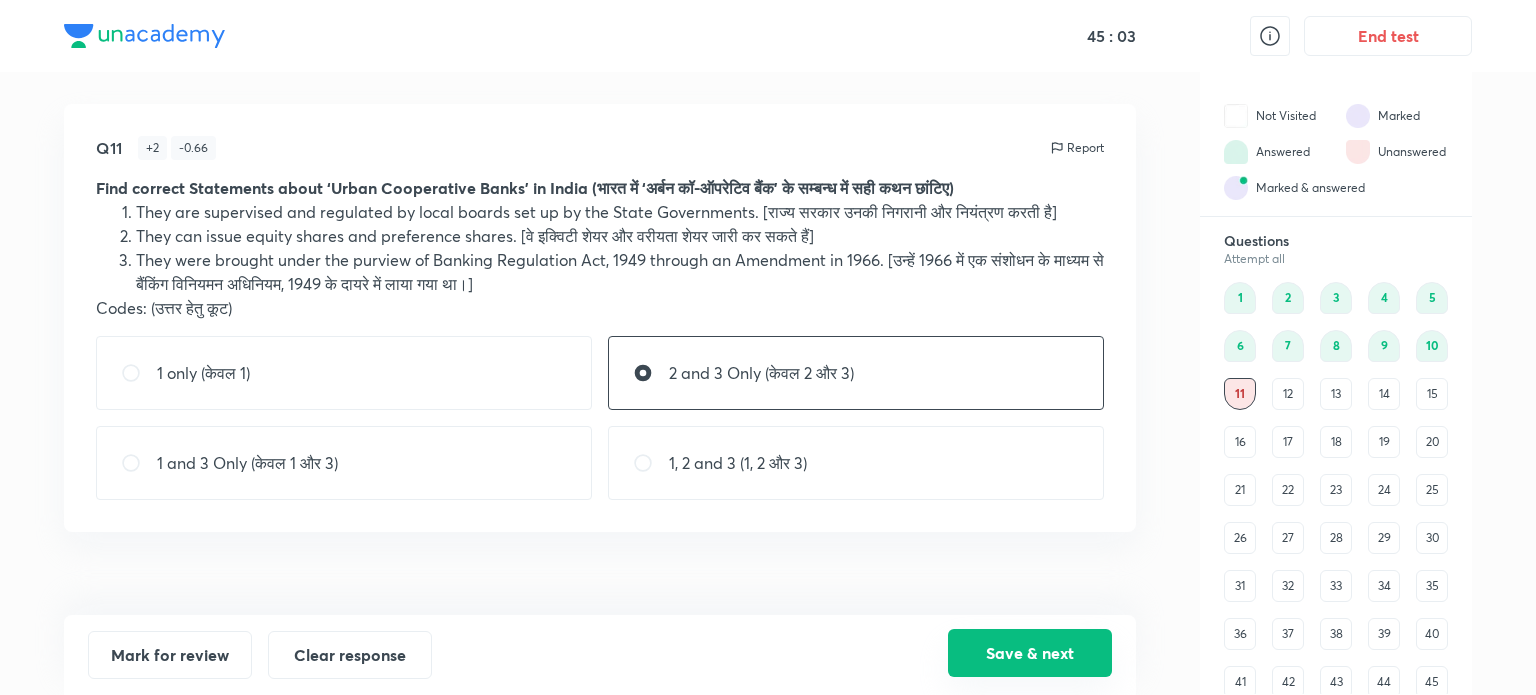 click on "Save & next" at bounding box center [1030, 653] 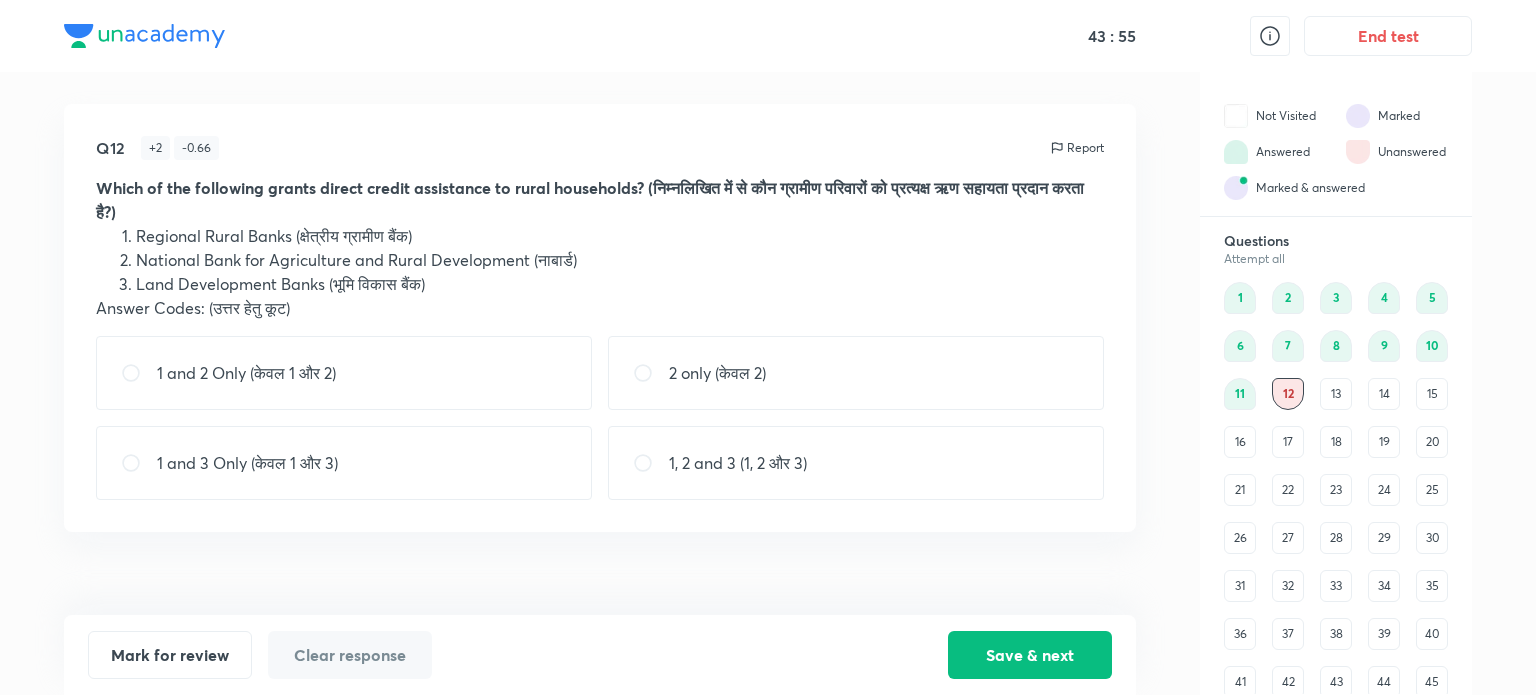 click at bounding box center (651, 463) 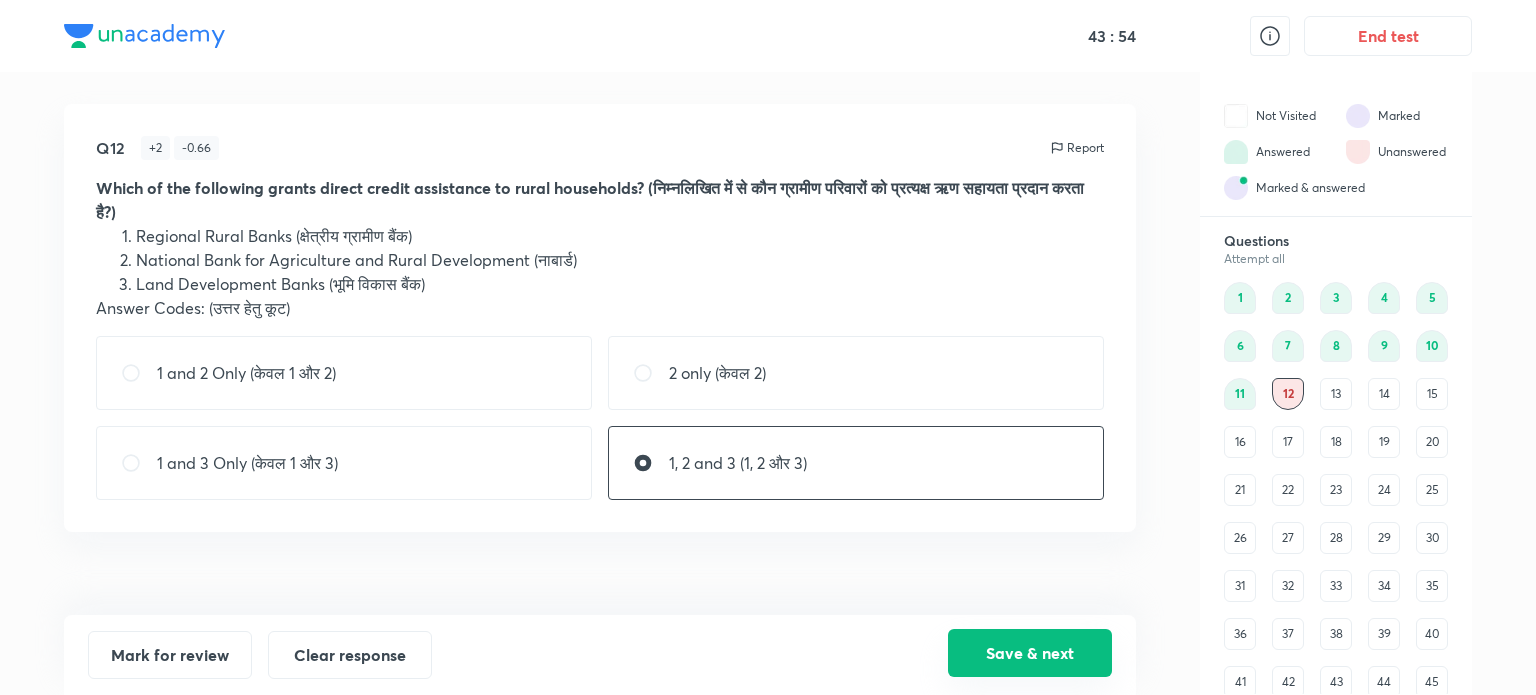 click on "Save & next" at bounding box center [1030, 653] 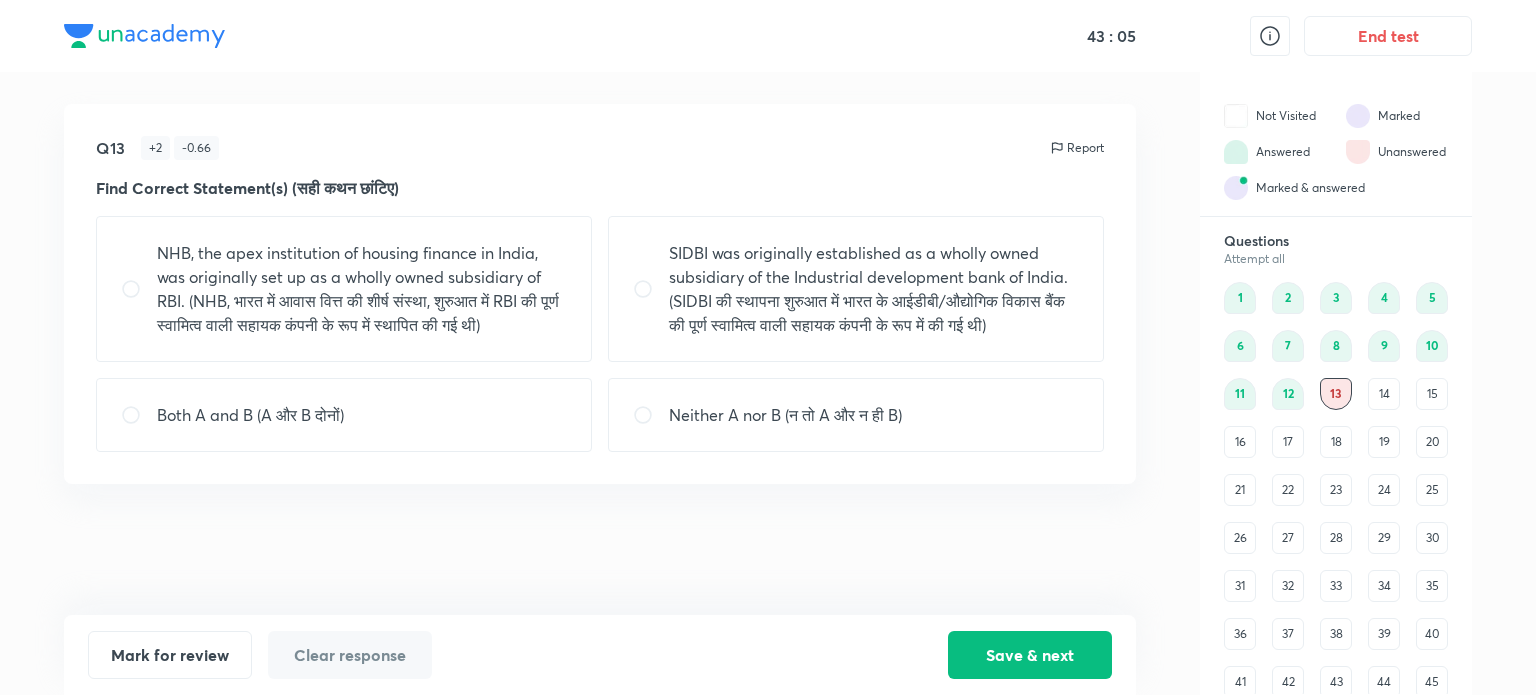 click at bounding box center [139, 415] 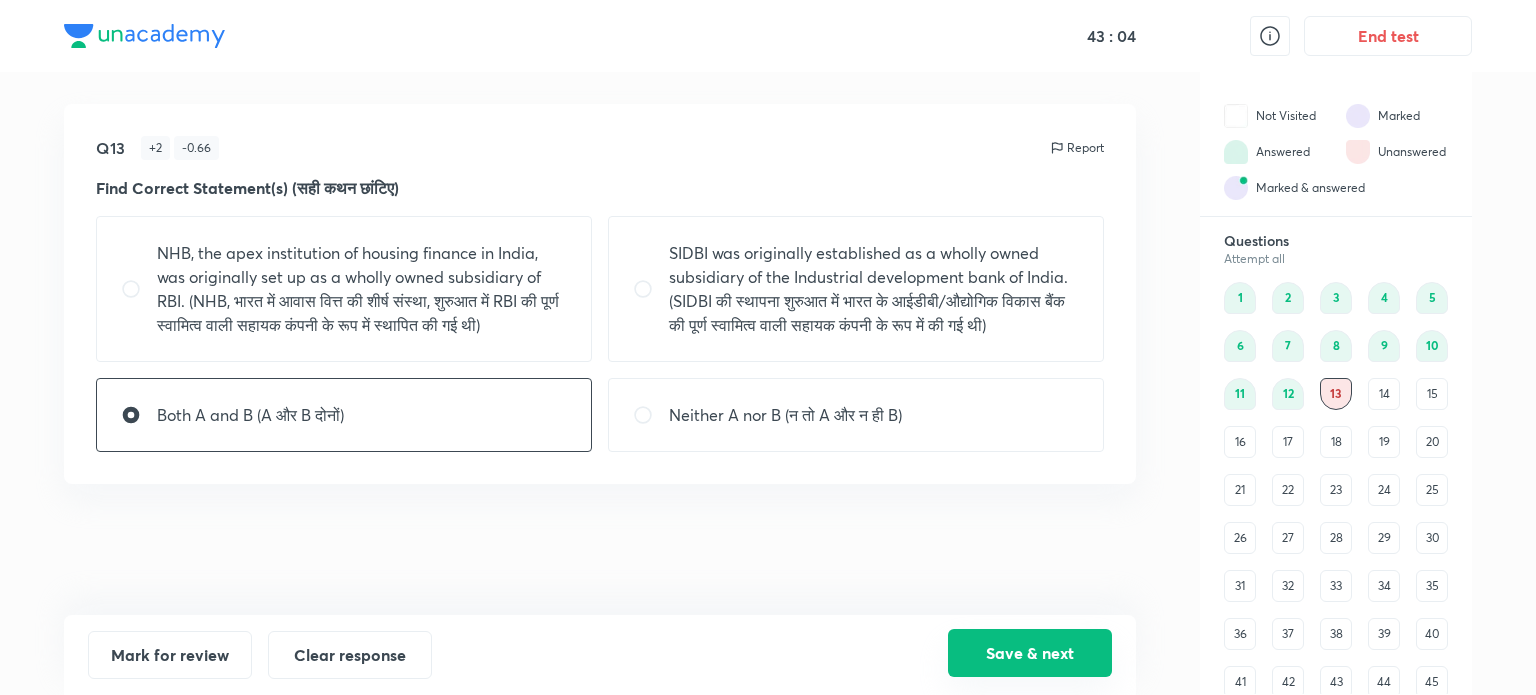 click on "Save & next" at bounding box center [1030, 653] 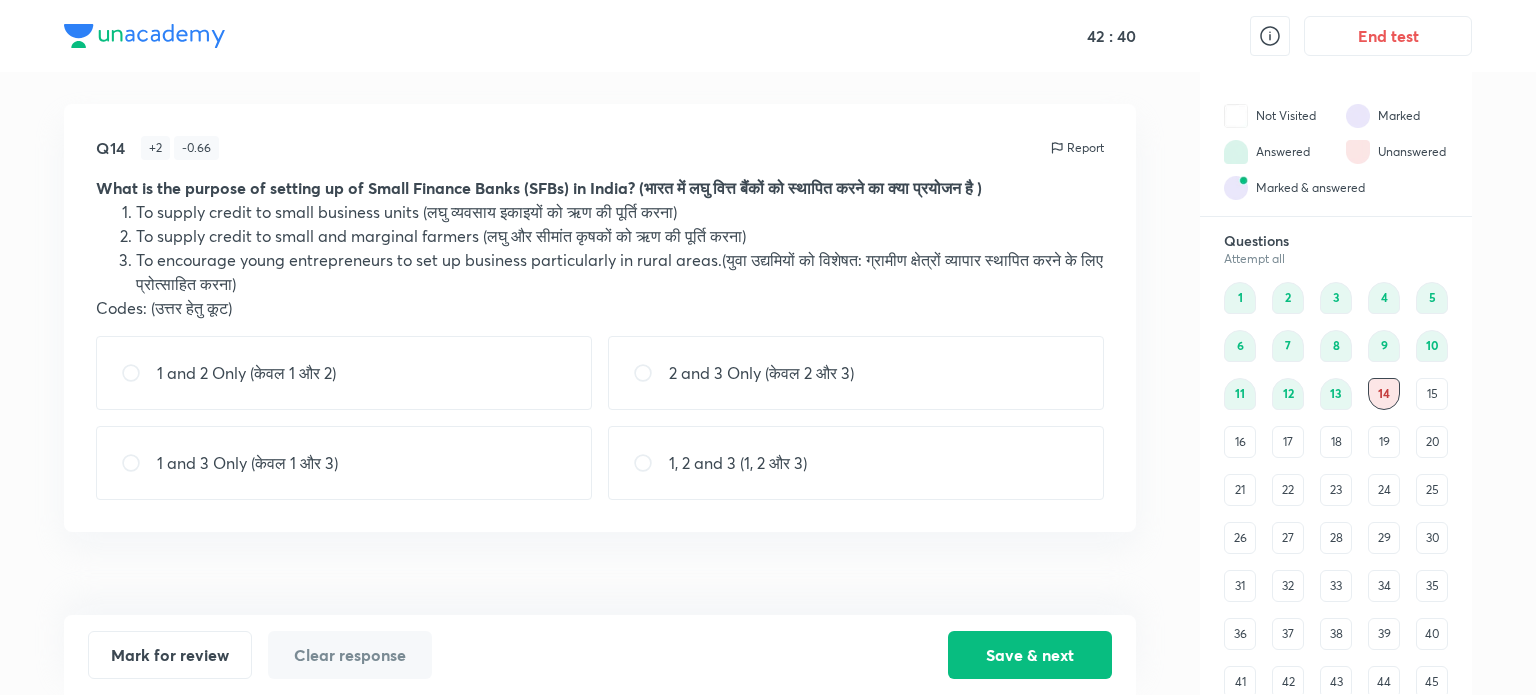 click at bounding box center (139, 373) 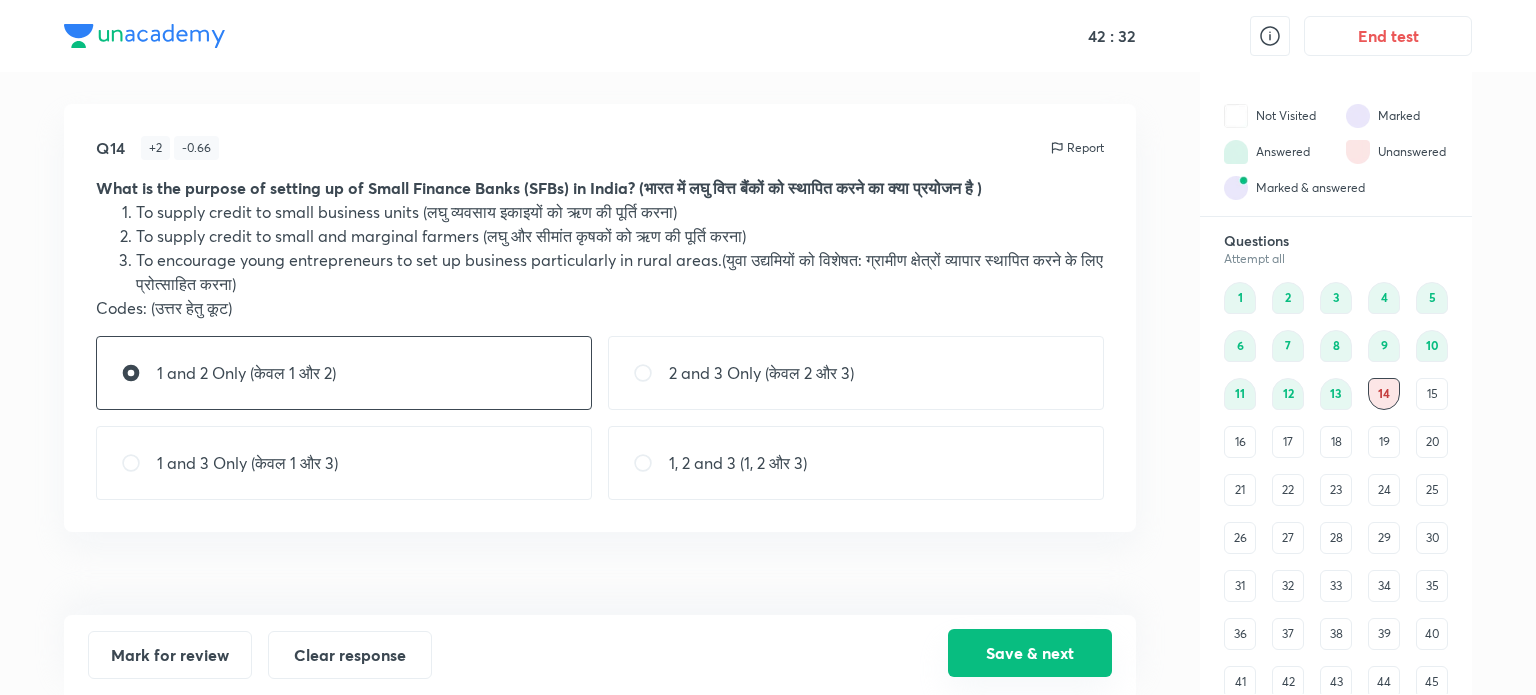 click on "Save & next" at bounding box center [1030, 653] 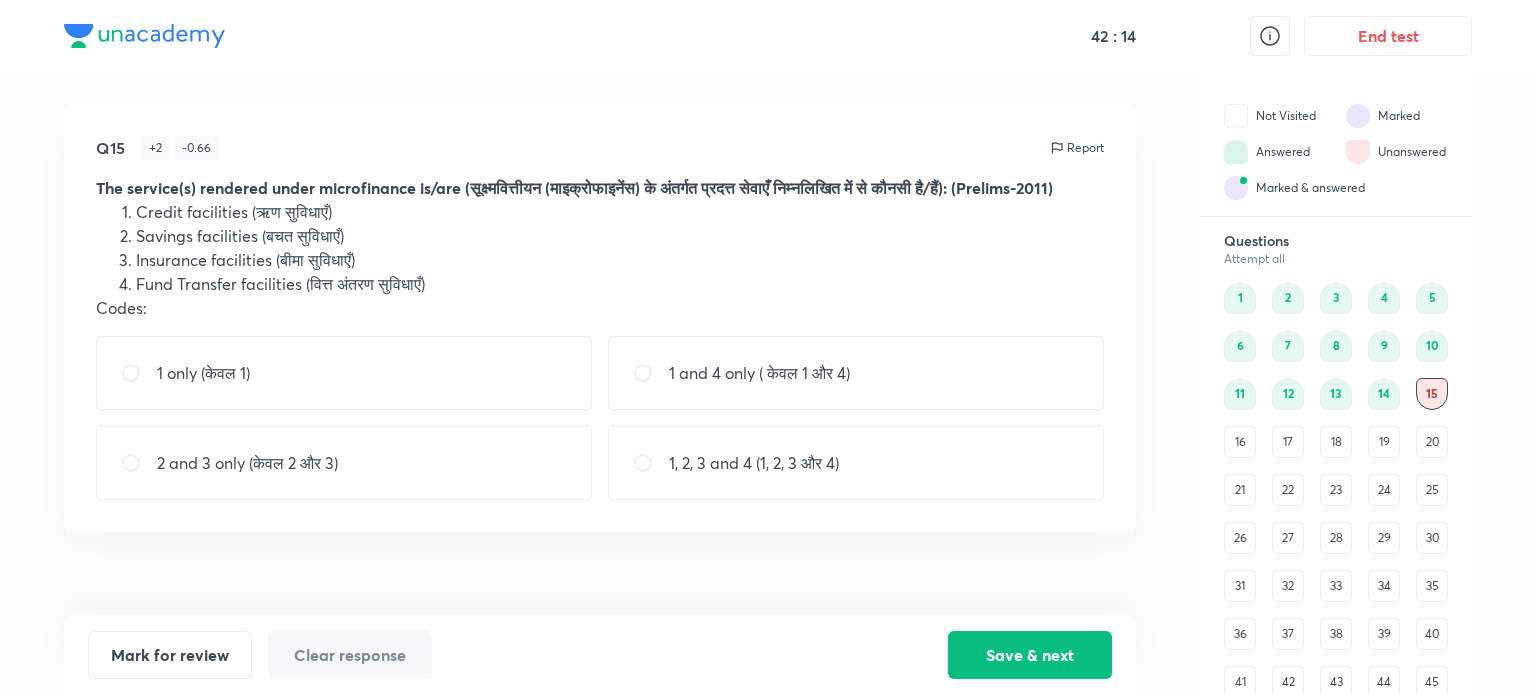 click on "14" at bounding box center (1384, 394) 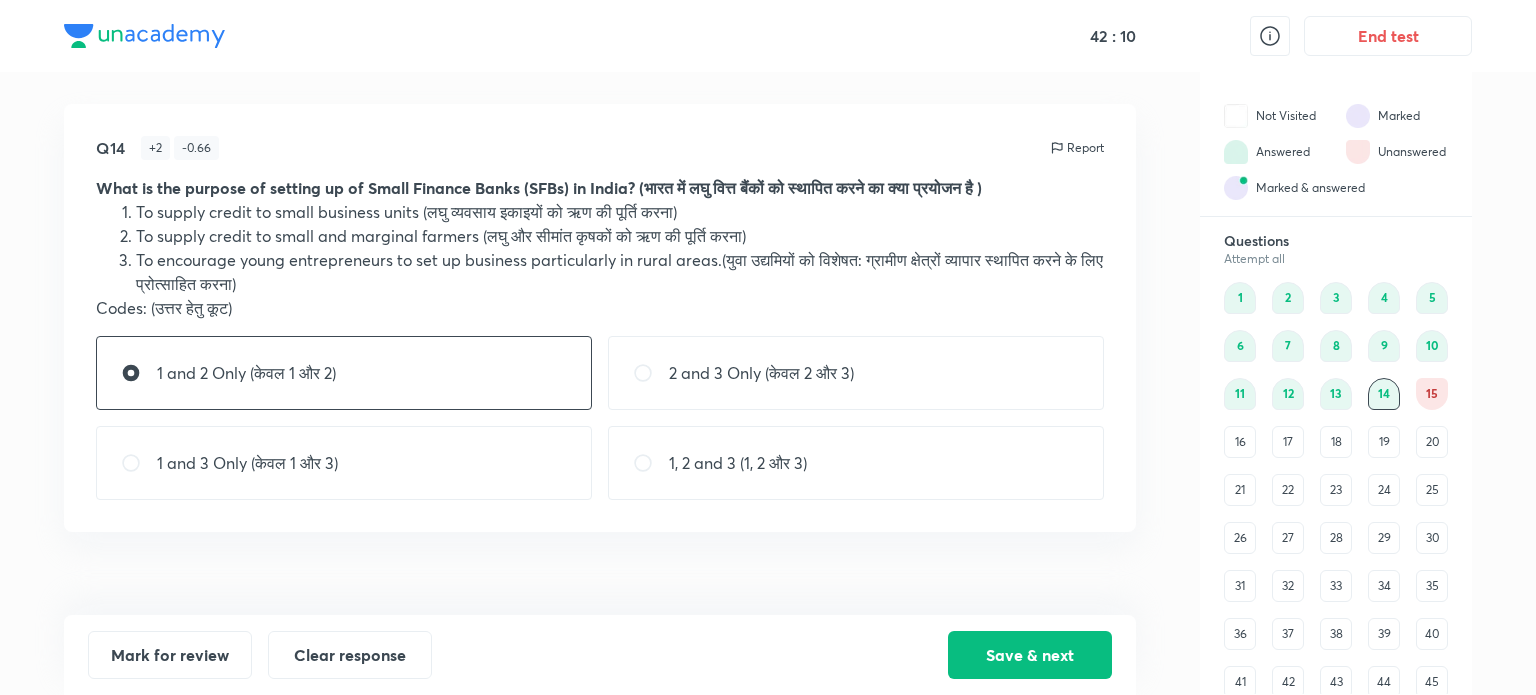 click on "15" at bounding box center (1432, 394) 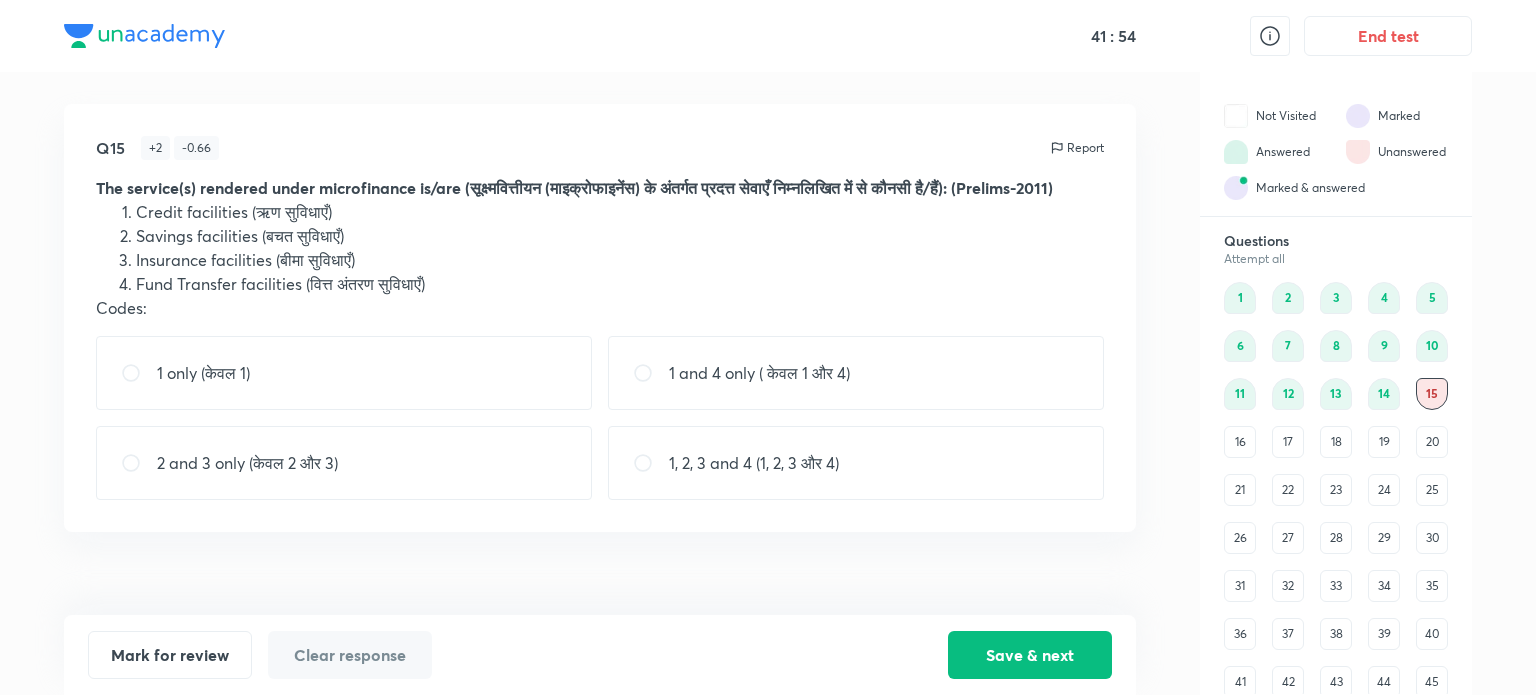click at bounding box center [651, 463] 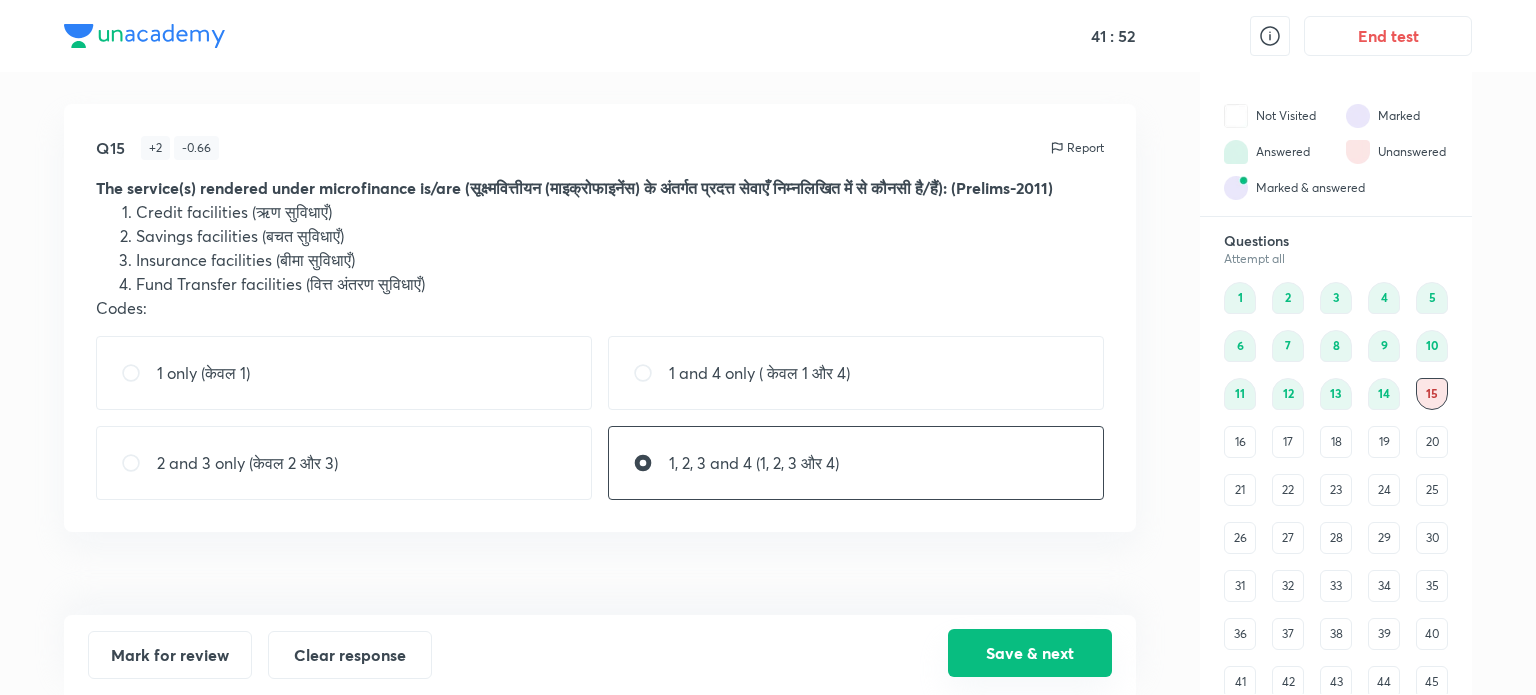 click on "Save & next" at bounding box center (1030, 653) 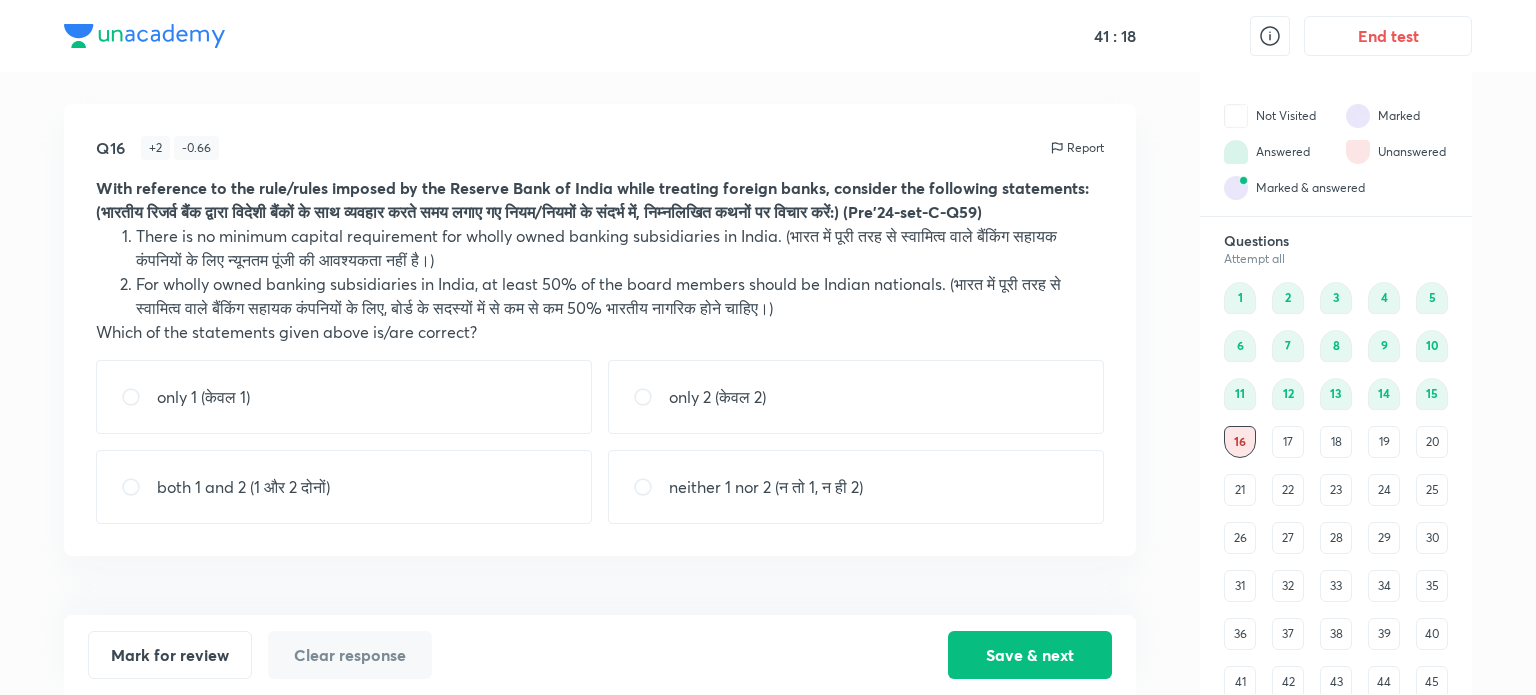 click at bounding box center (651, 397) 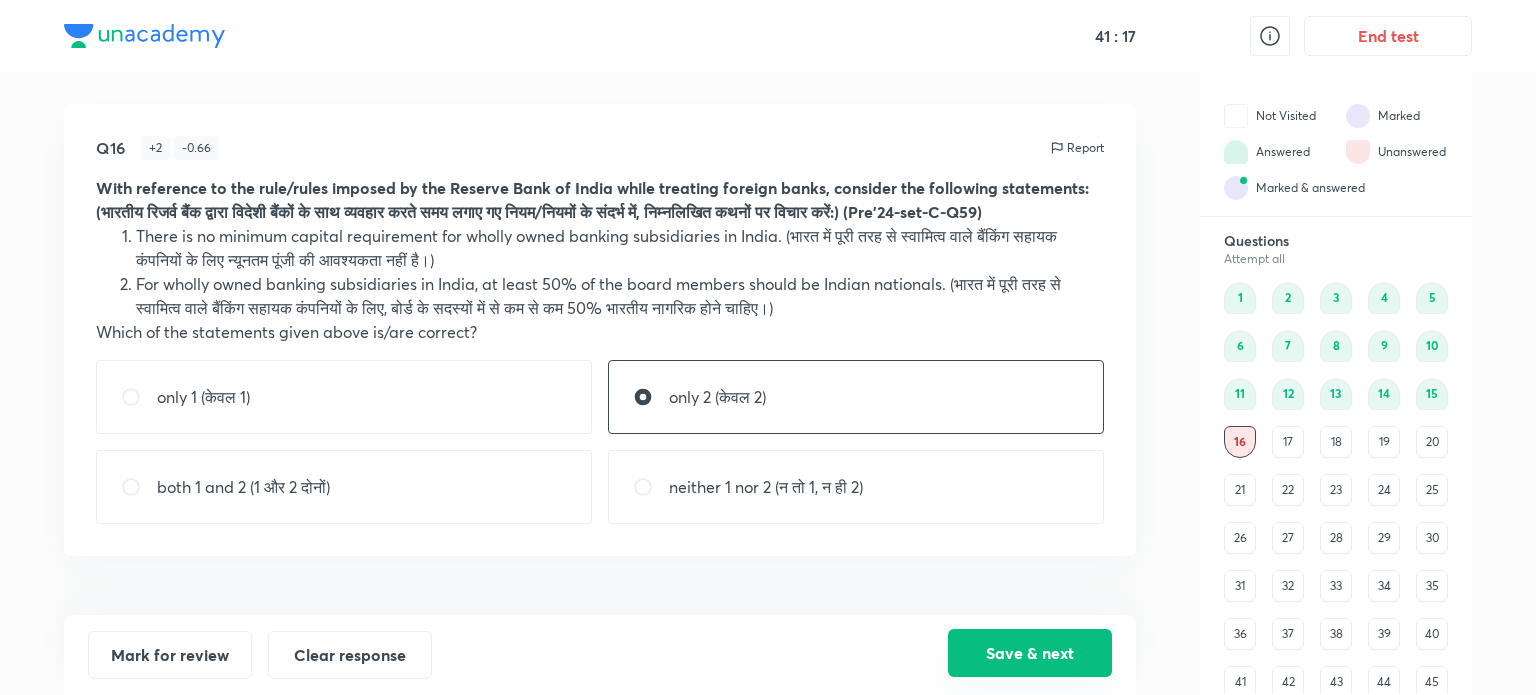 click on "Save & next" at bounding box center [1030, 653] 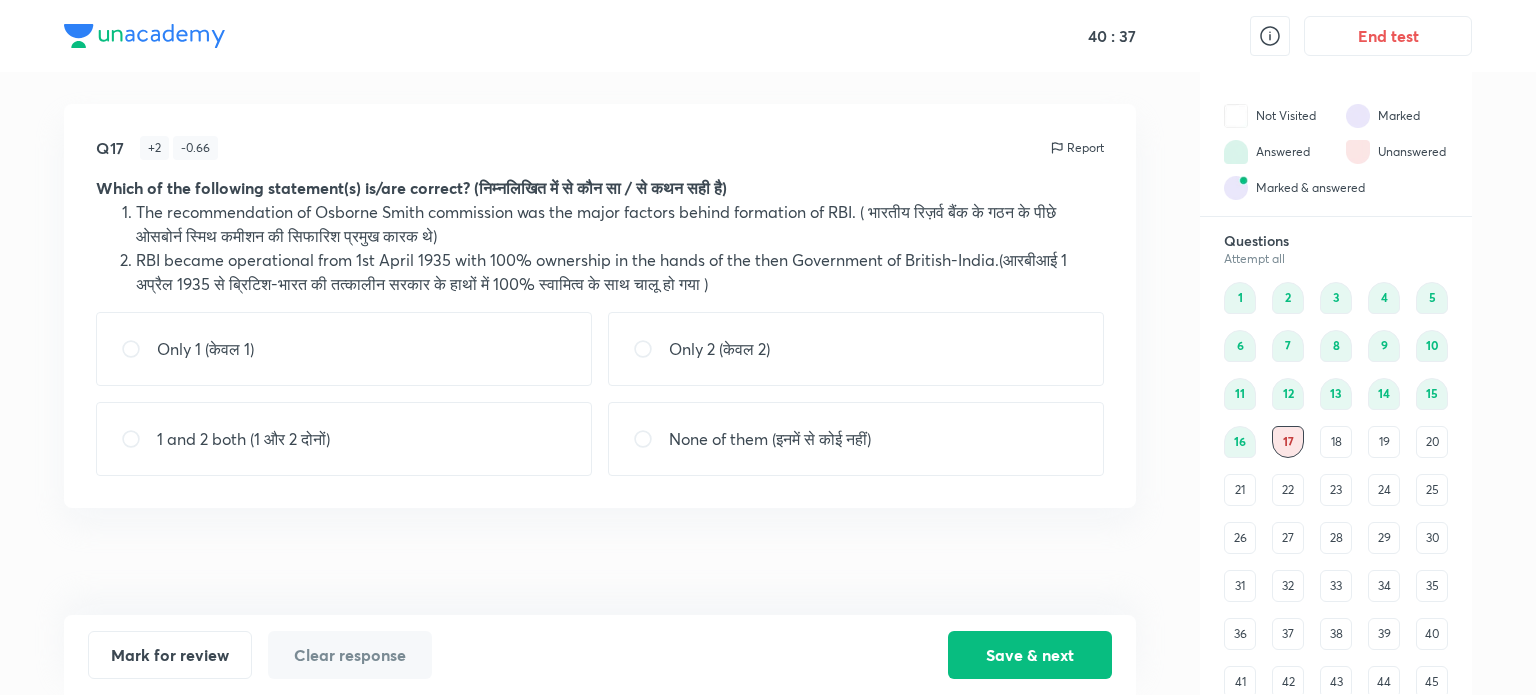 click on "18" at bounding box center [1336, 442] 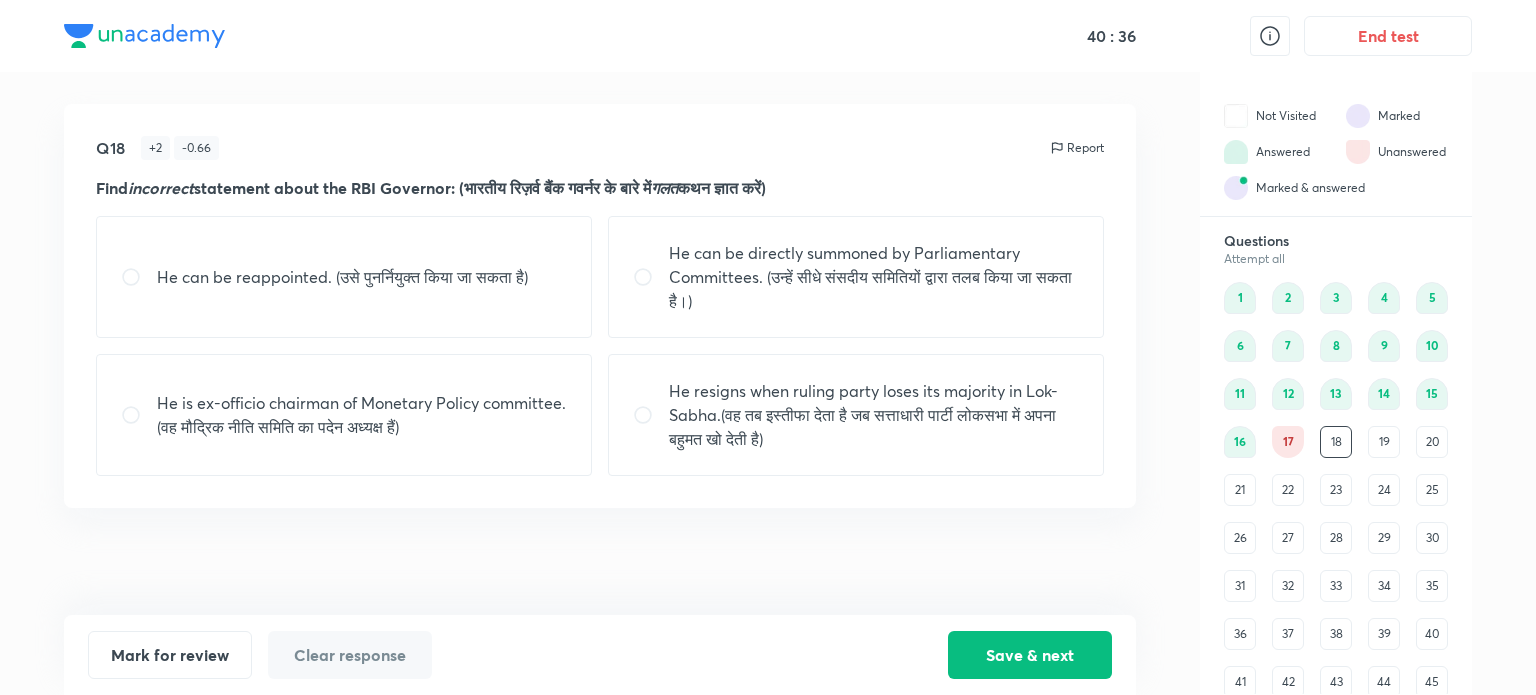 click on "17" at bounding box center (1288, 442) 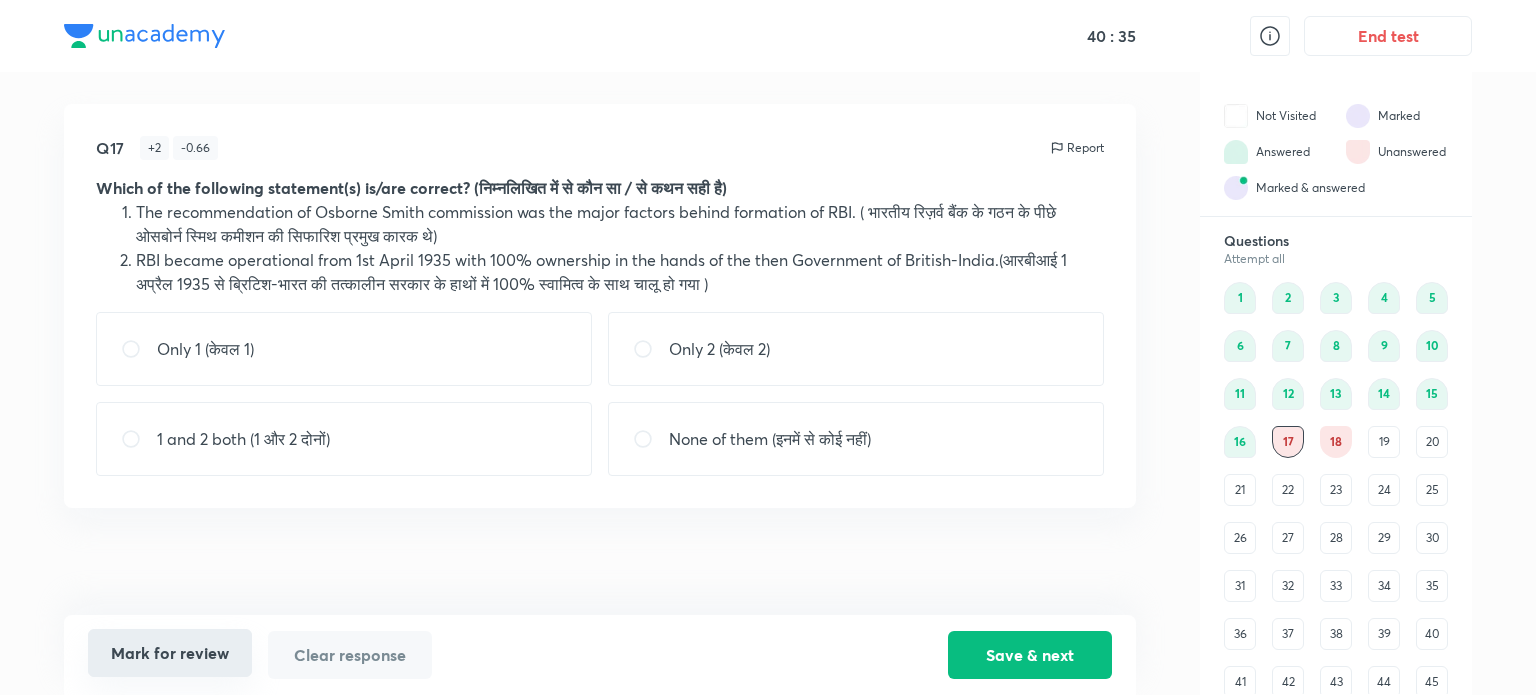 click on "Mark for review" at bounding box center [170, 653] 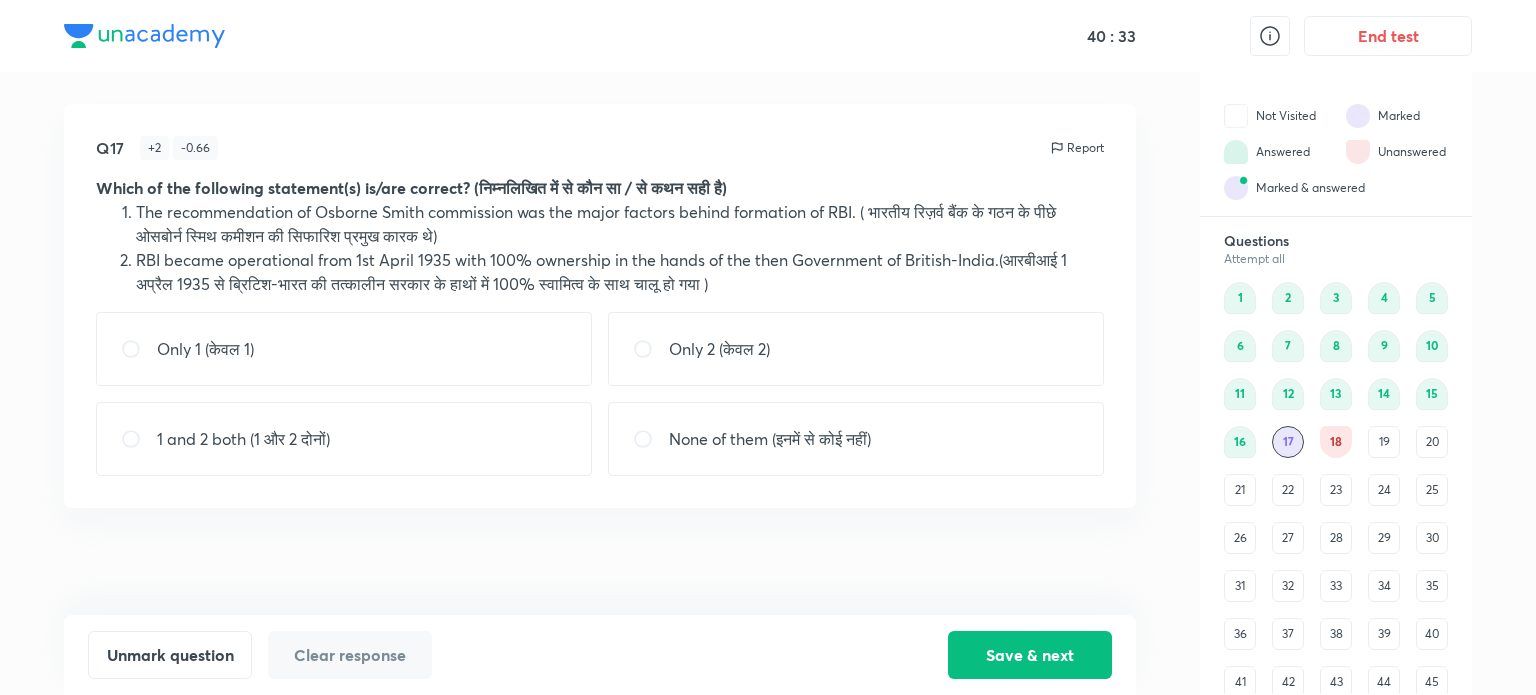 click on "18" at bounding box center (1336, 442) 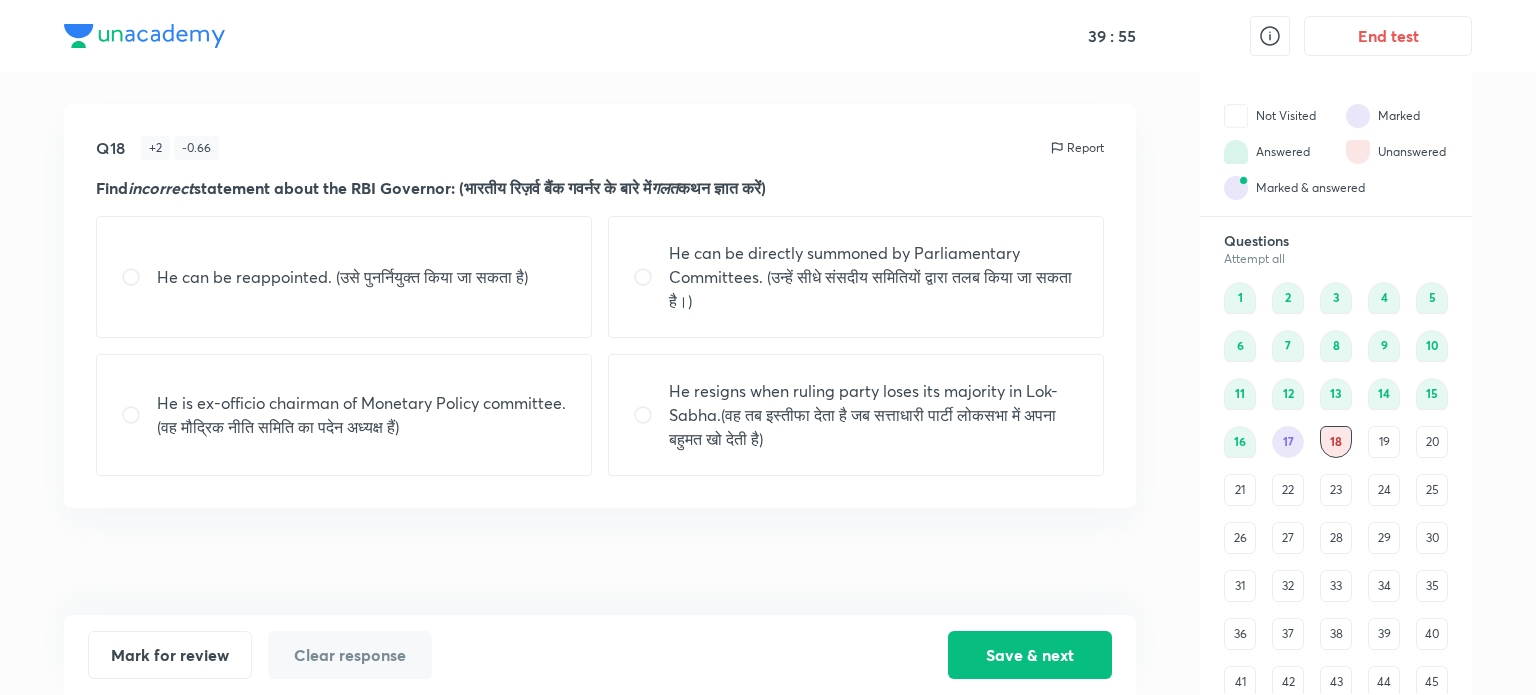 click at bounding box center (651, 415) 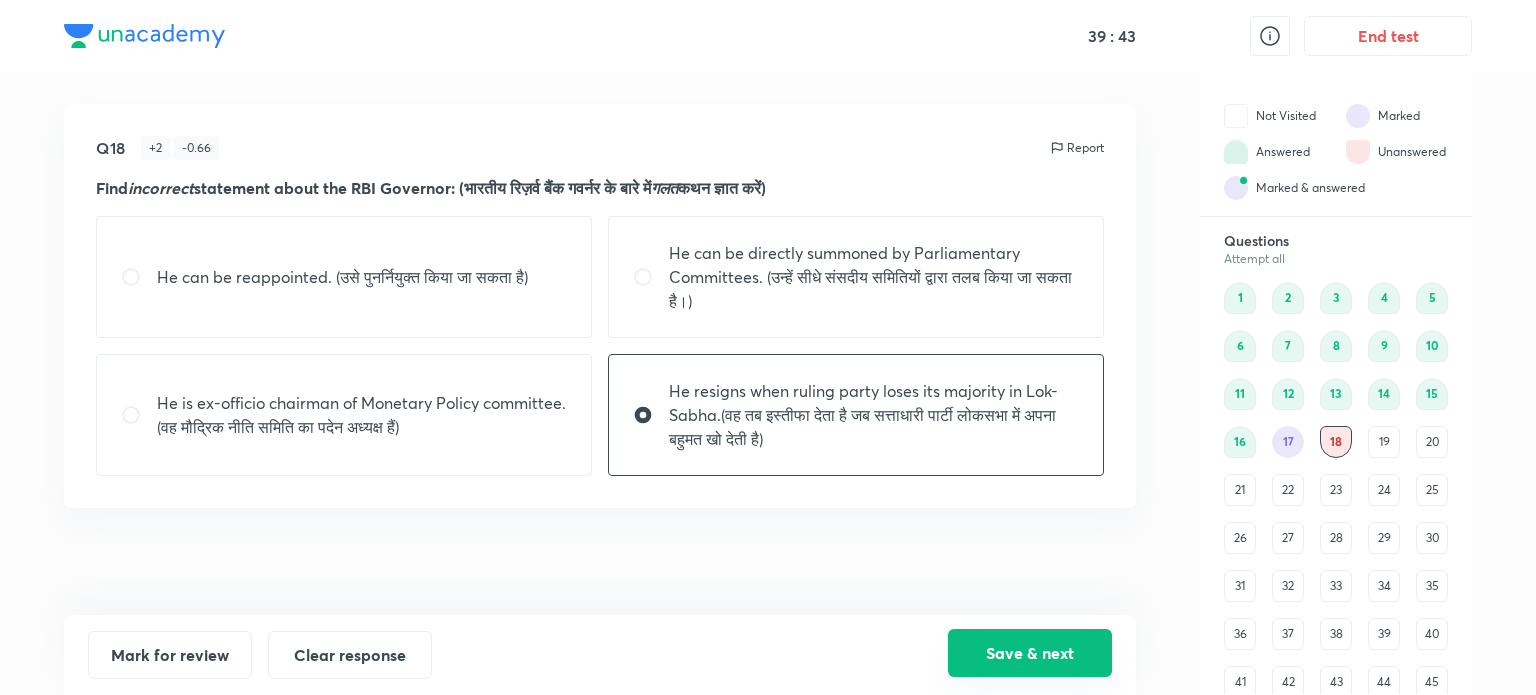 click on "Save & next" at bounding box center (1030, 653) 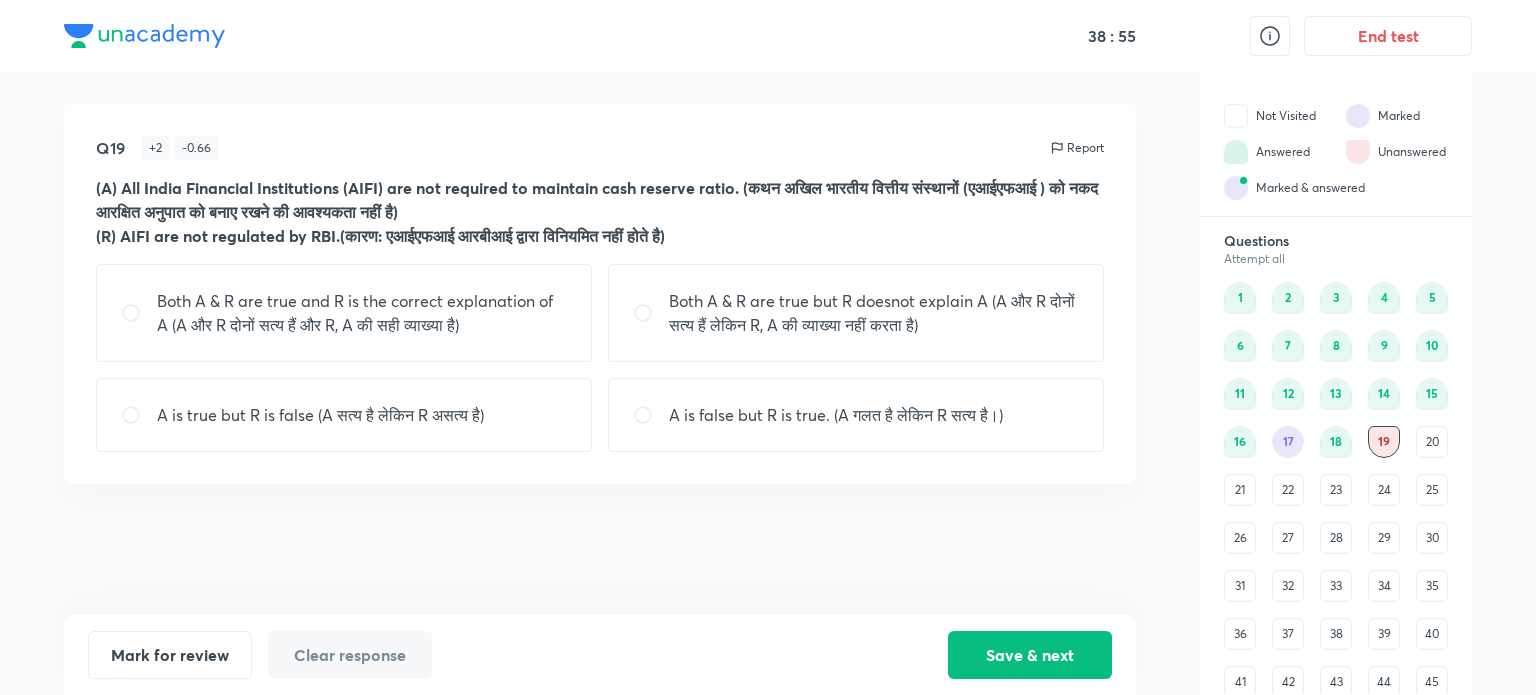 click at bounding box center (139, 415) 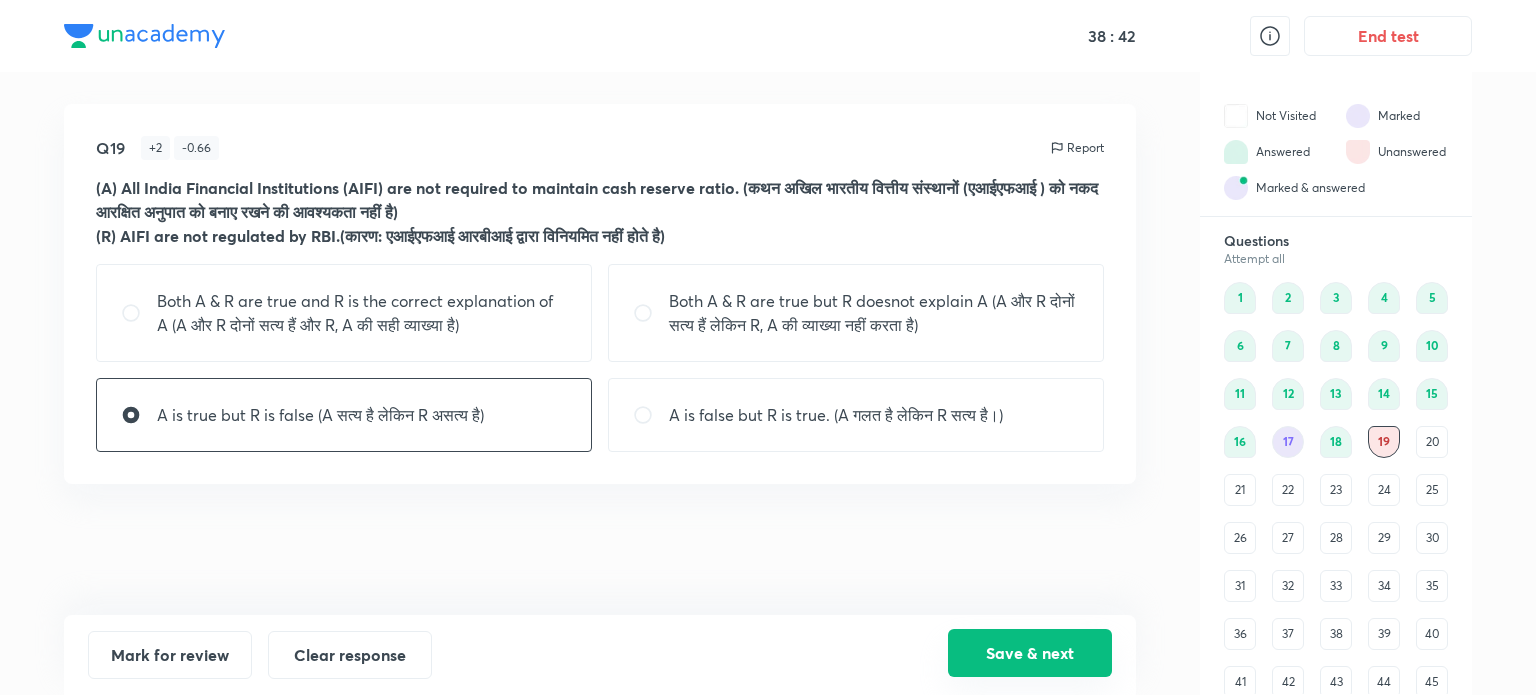 click on "Save & next" at bounding box center (1030, 653) 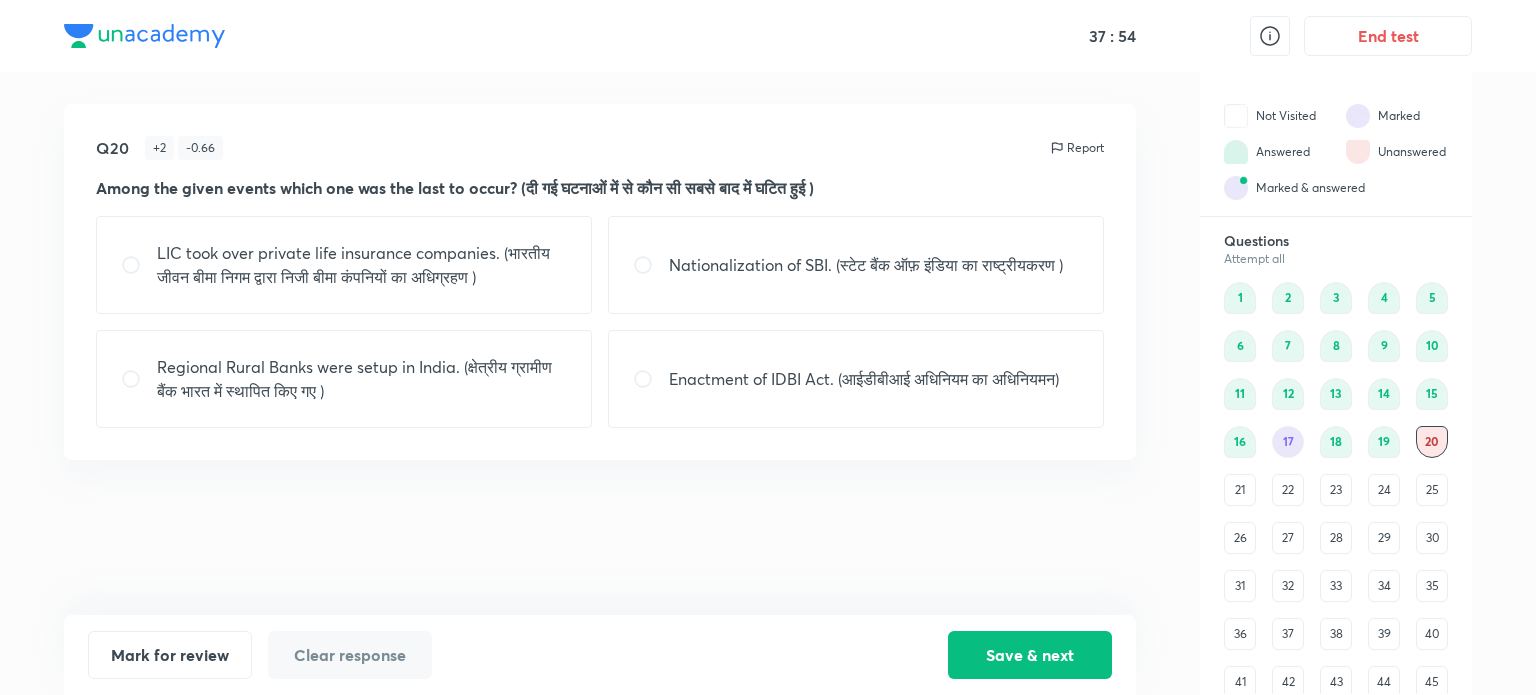 click at bounding box center (651, 379) 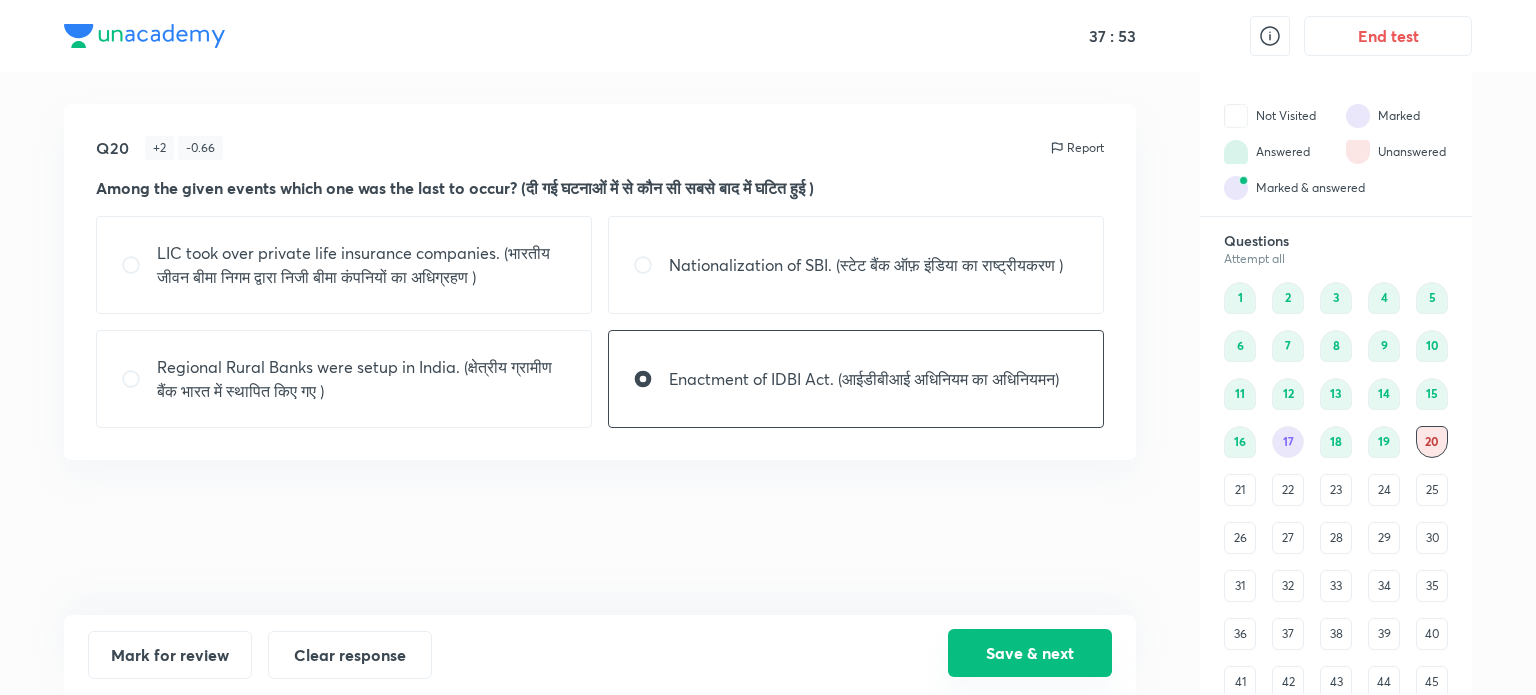 click on "Save & next" at bounding box center [1030, 653] 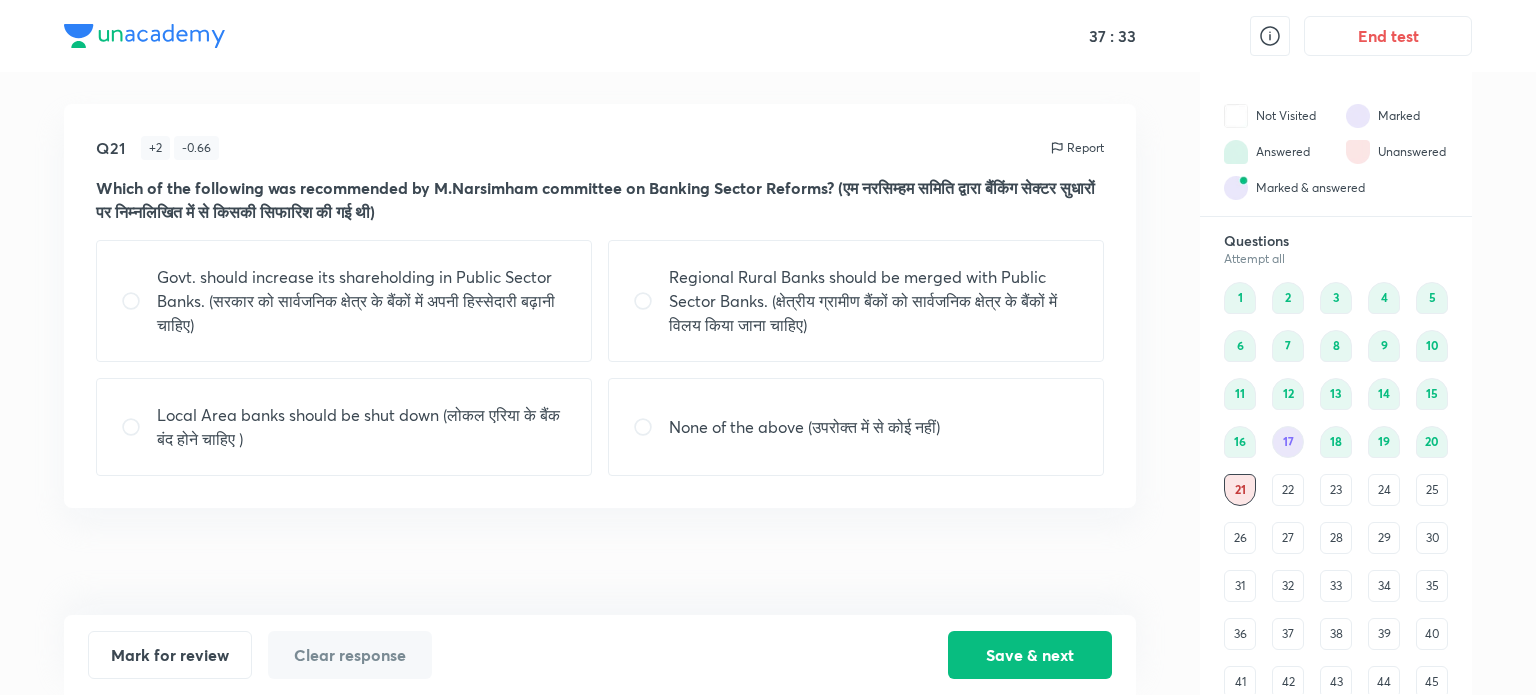 click at bounding box center [651, 427] 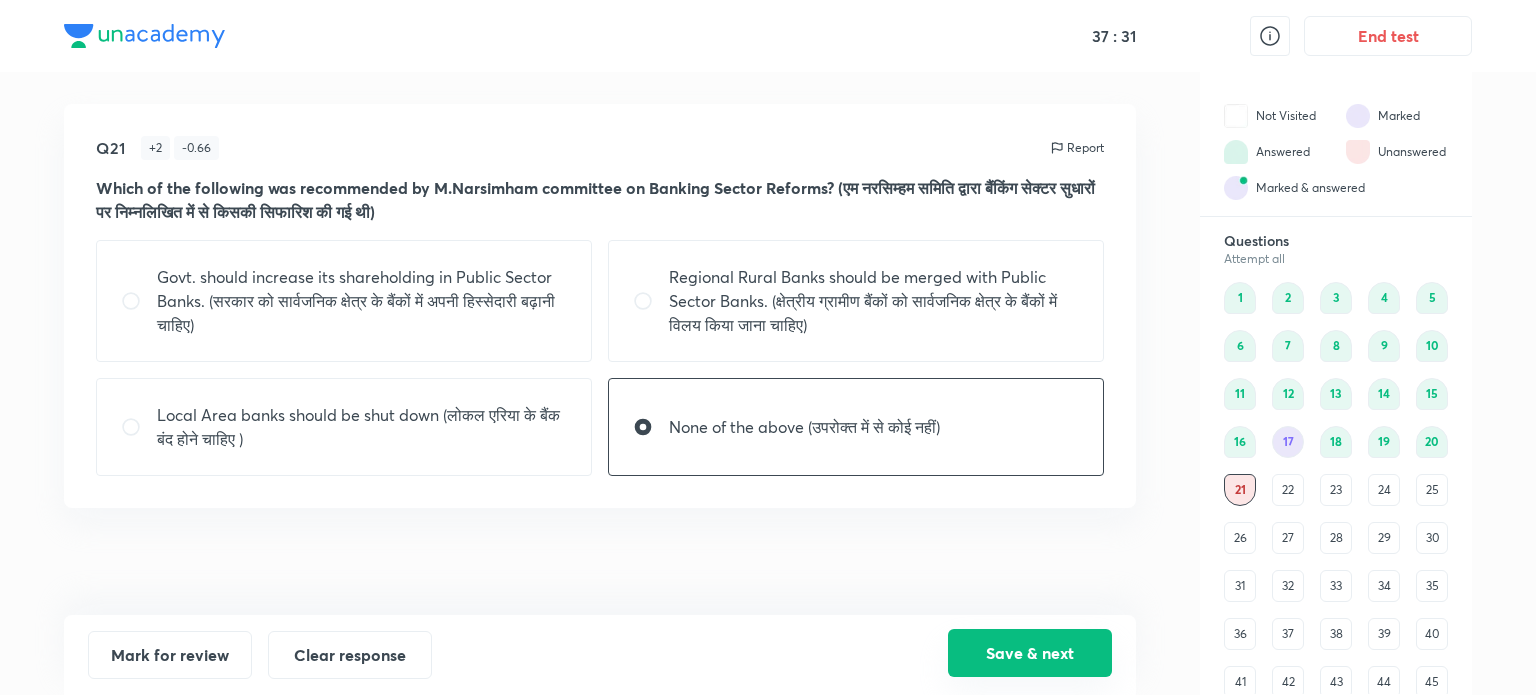 click on "Save & next" at bounding box center (1030, 653) 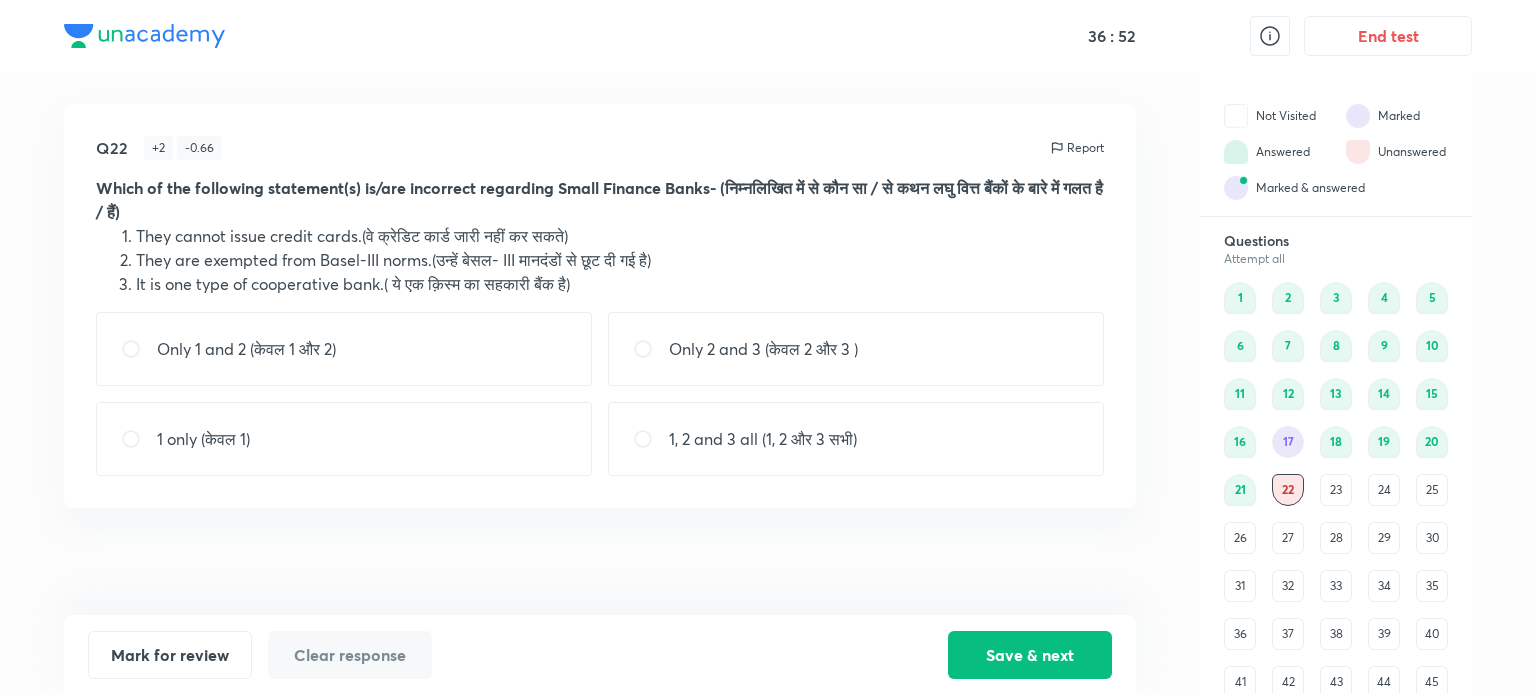click at bounding box center (651, 439) 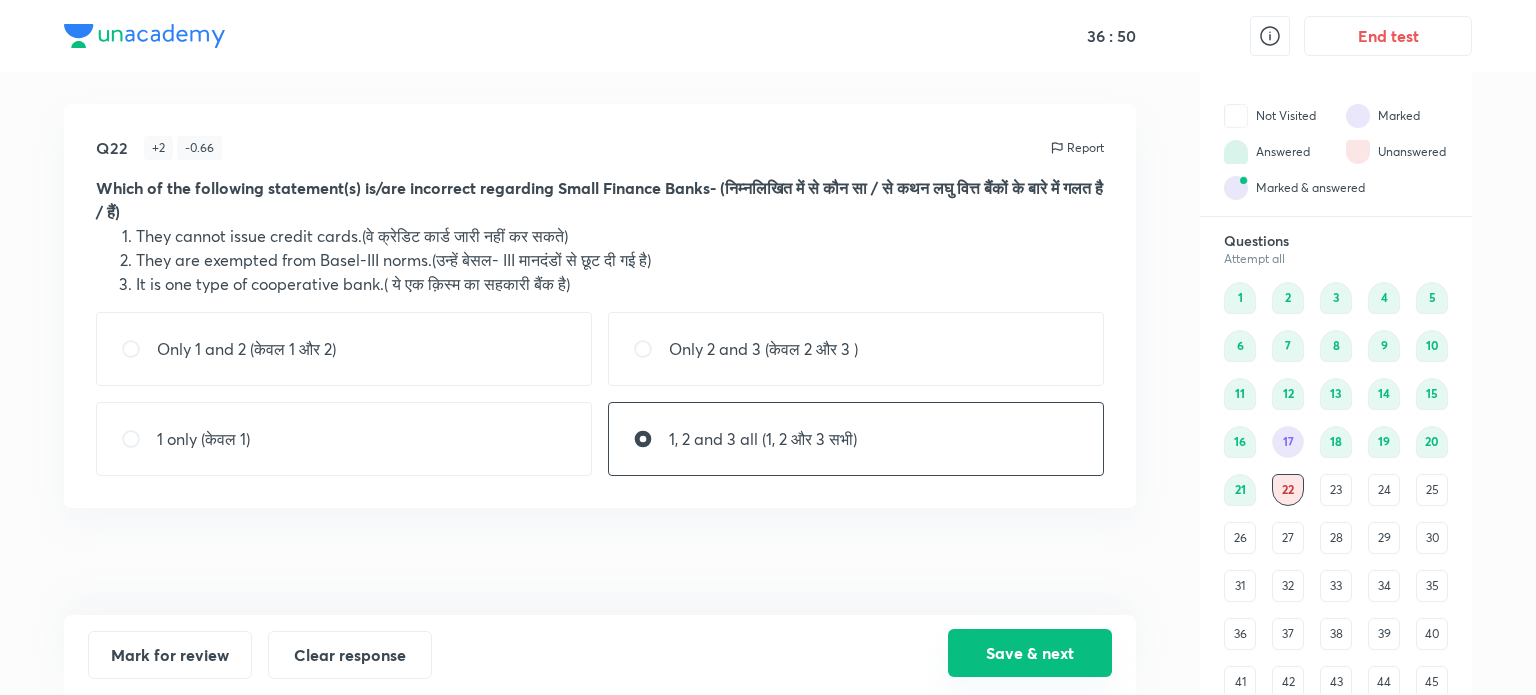 click on "Save & next" at bounding box center [1030, 653] 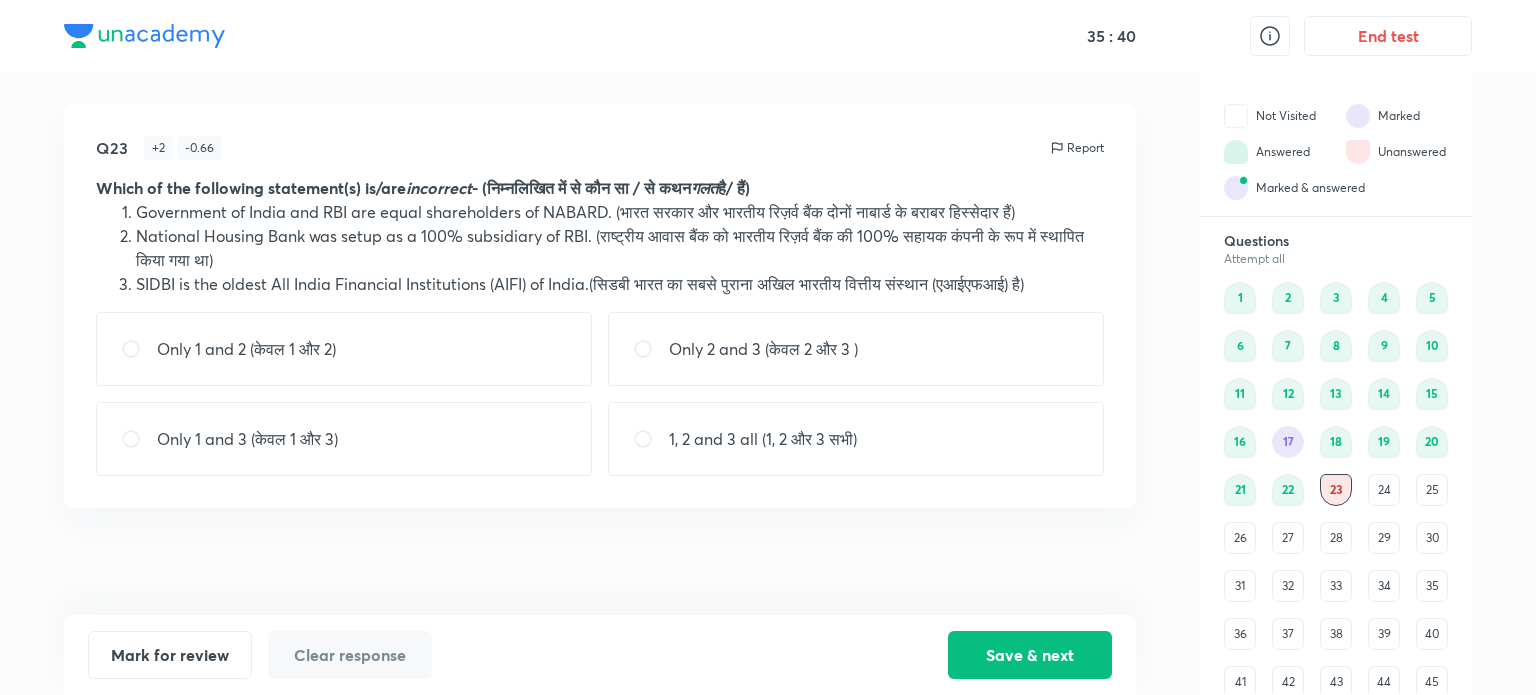 click at bounding box center [139, 439] 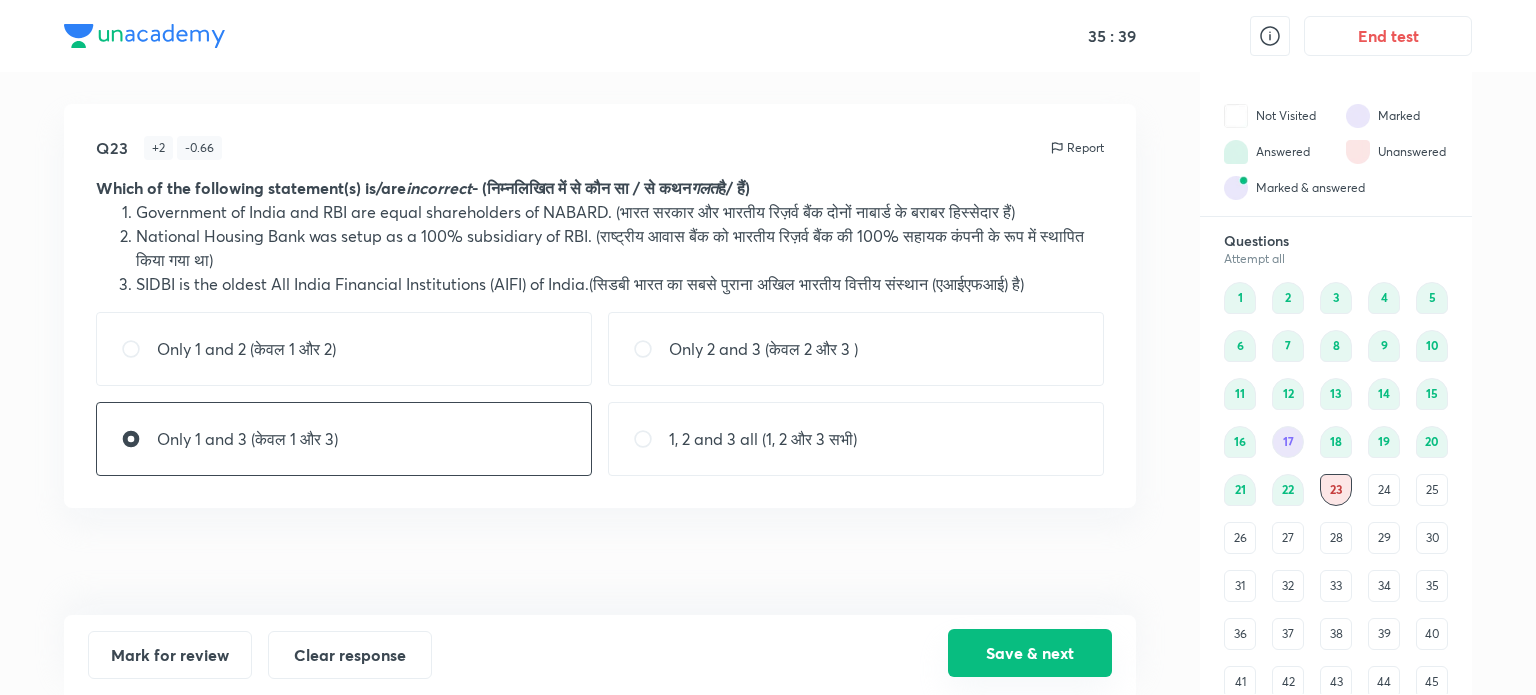 click on "Save & next" at bounding box center (1030, 653) 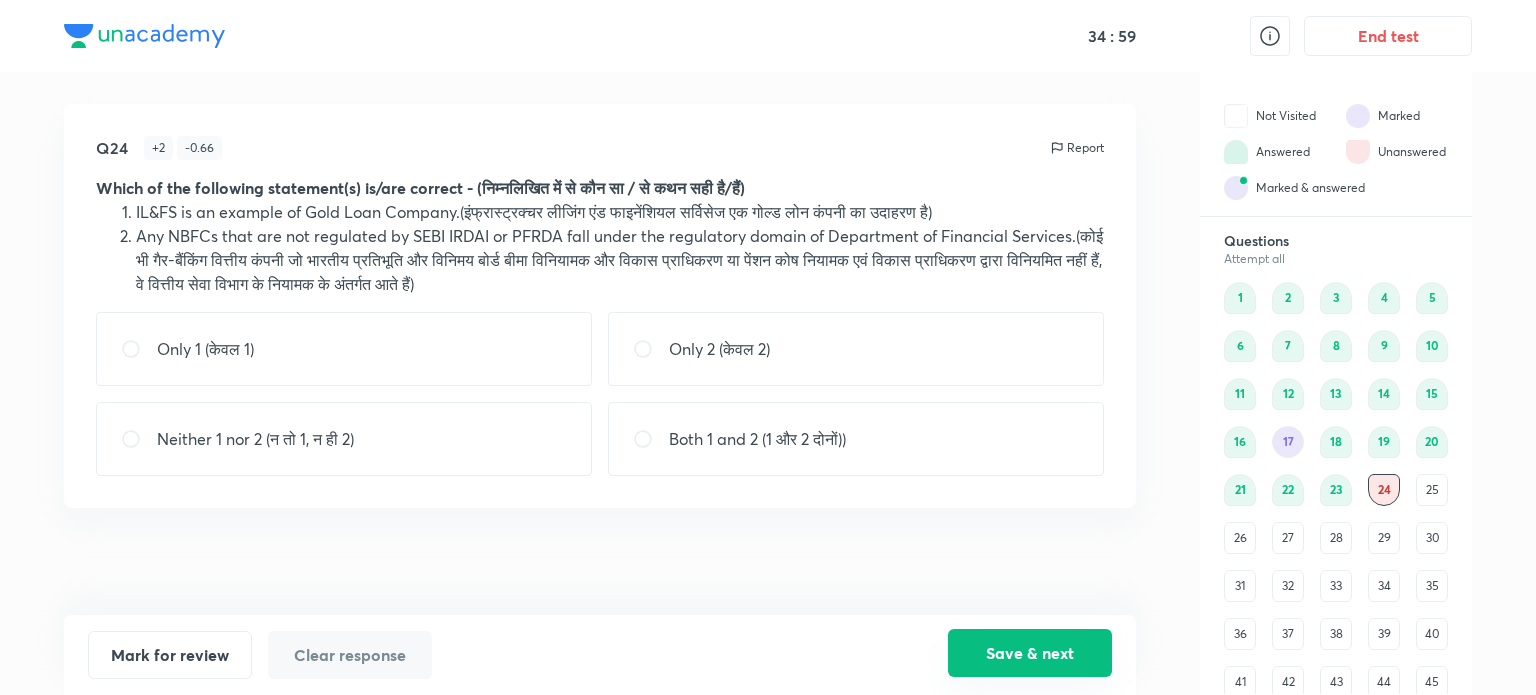 click on "Save & next" at bounding box center (1030, 653) 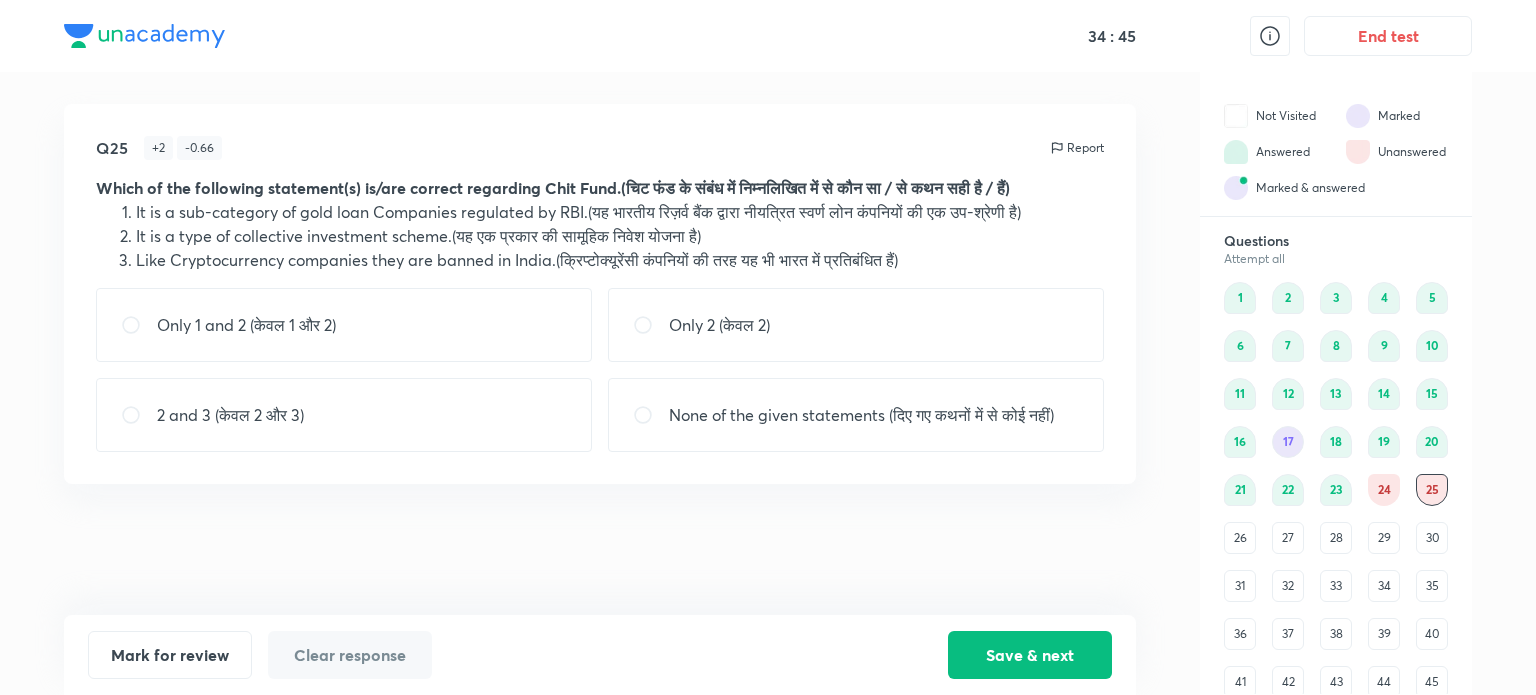 click at bounding box center (651, 325) 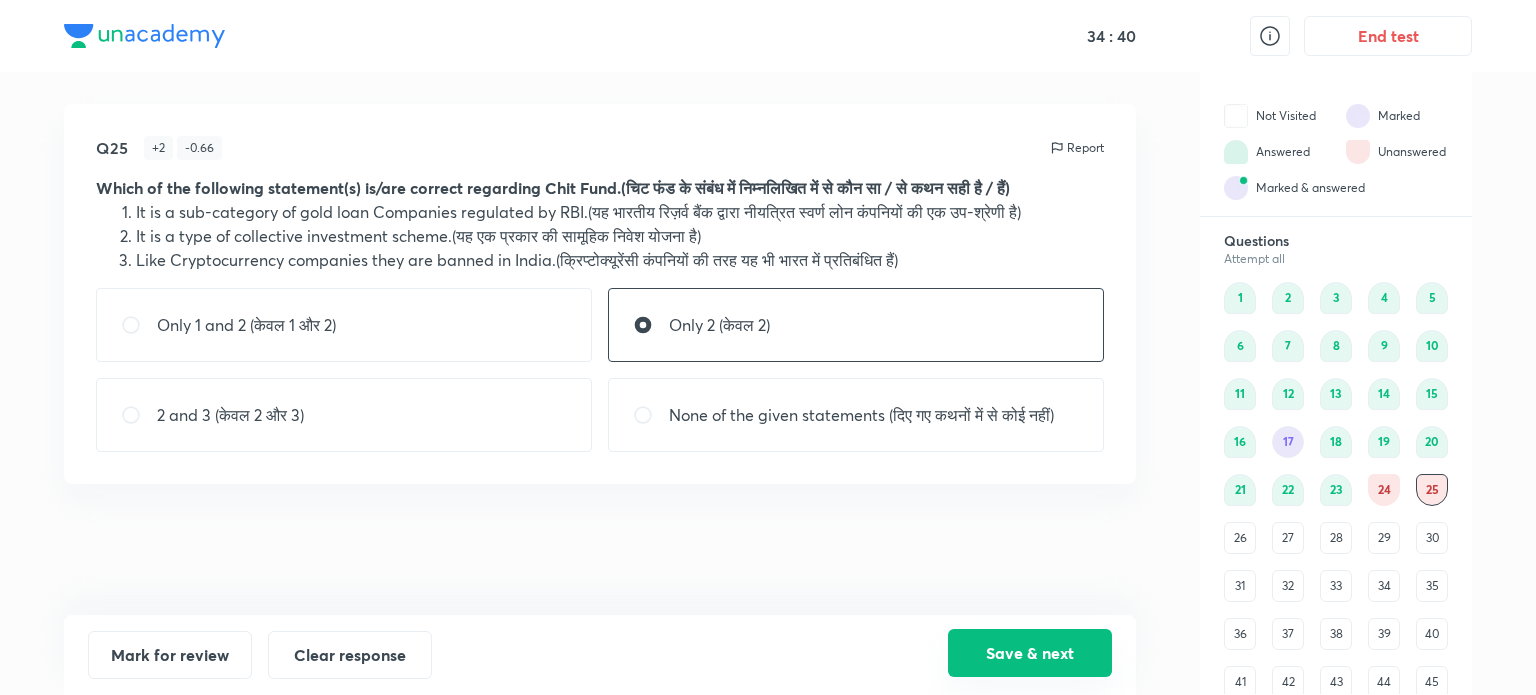 click on "Save & next" at bounding box center [1030, 653] 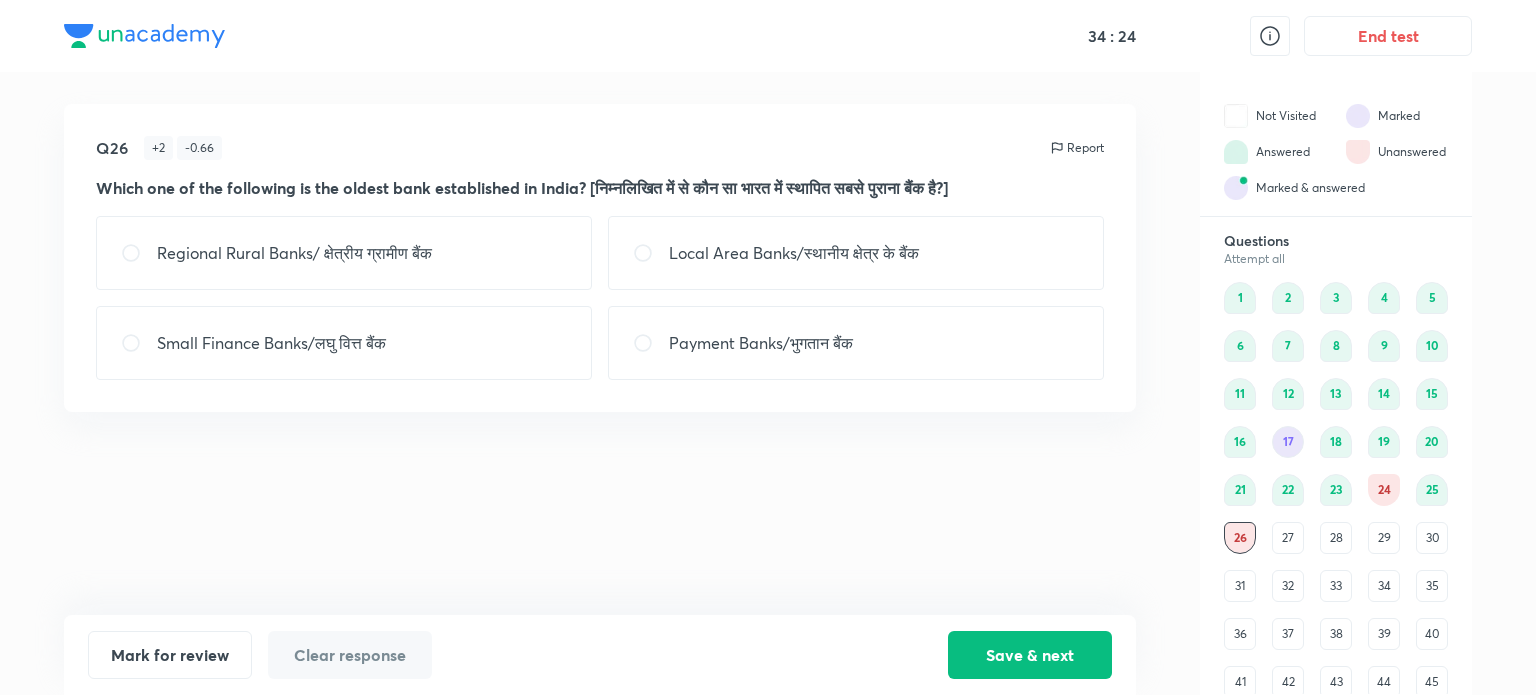 click at bounding box center (139, 253) 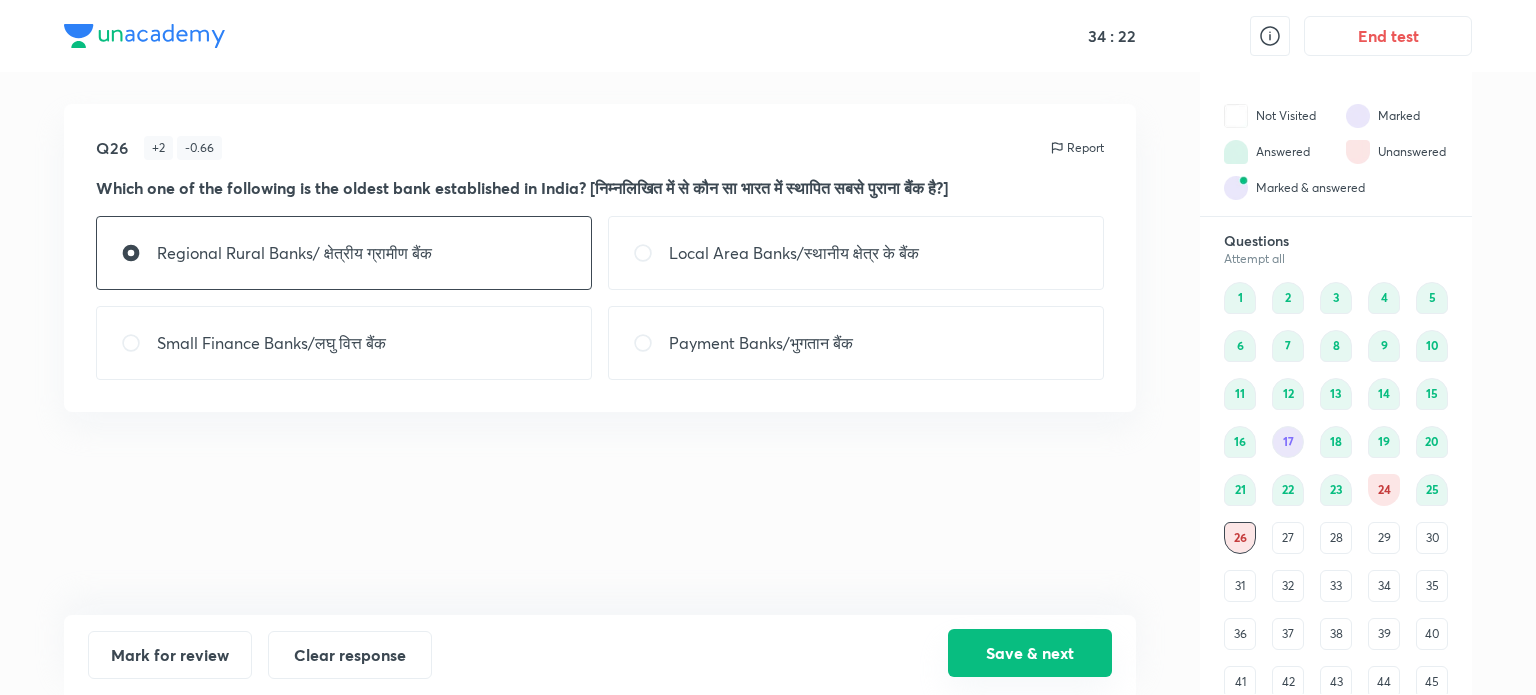 click on "Save & next" at bounding box center [1030, 653] 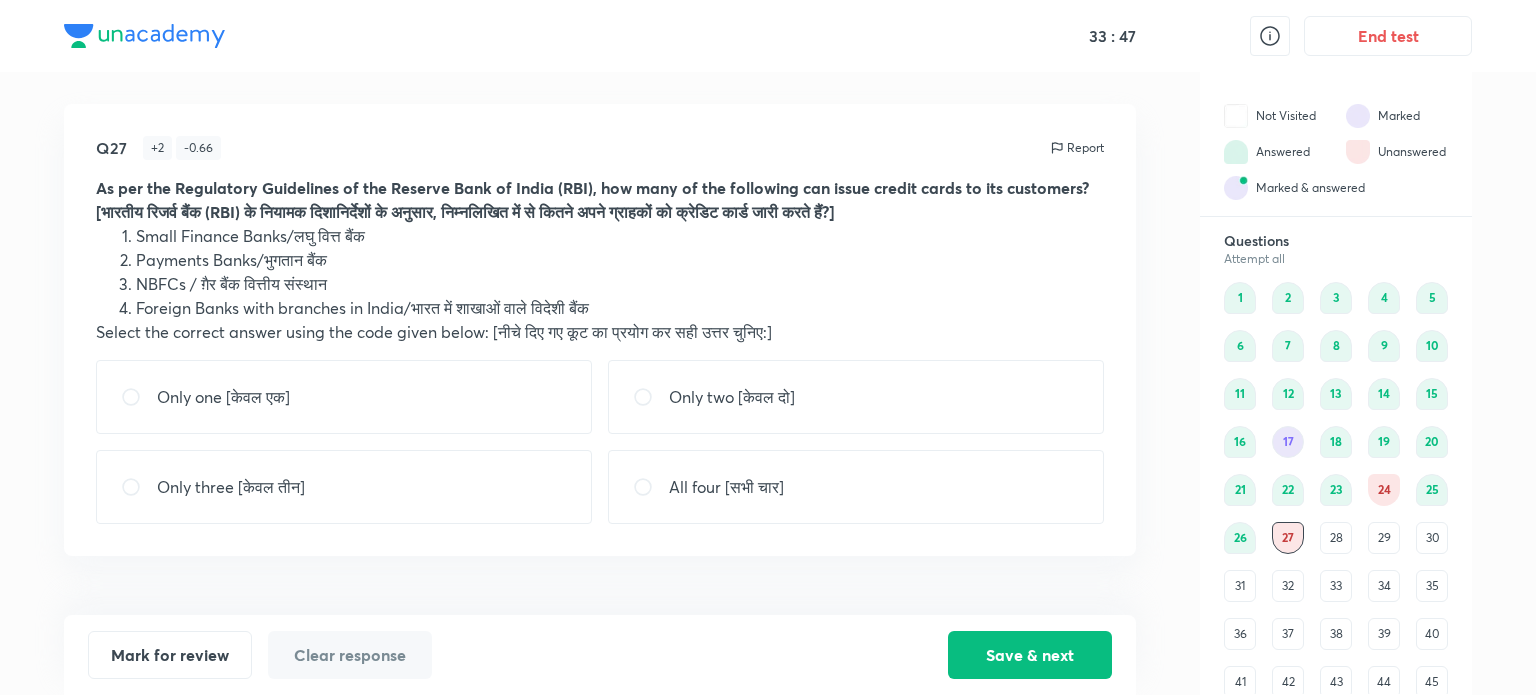 click on "Only three [केवल तीन]" at bounding box center (344, 487) 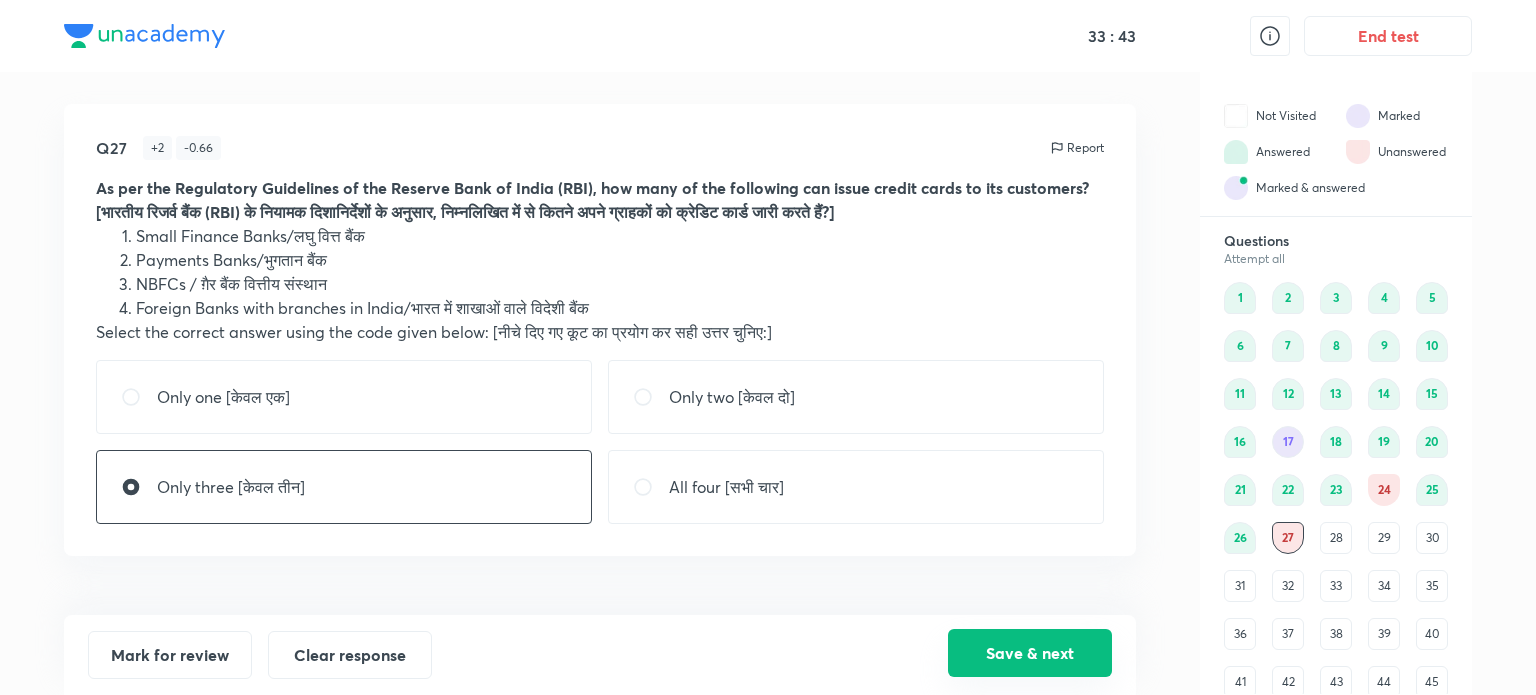 click on "Save & next" at bounding box center (1030, 653) 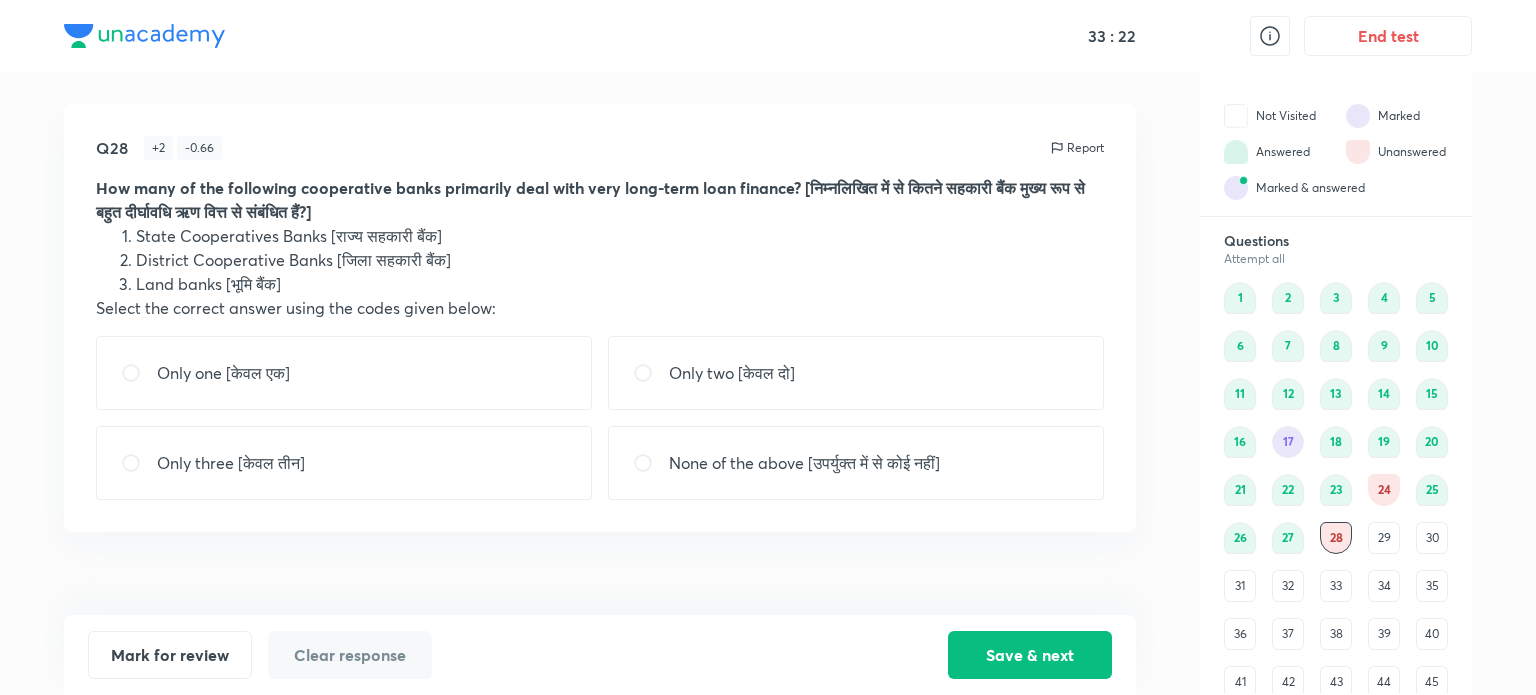 click at bounding box center [139, 373] 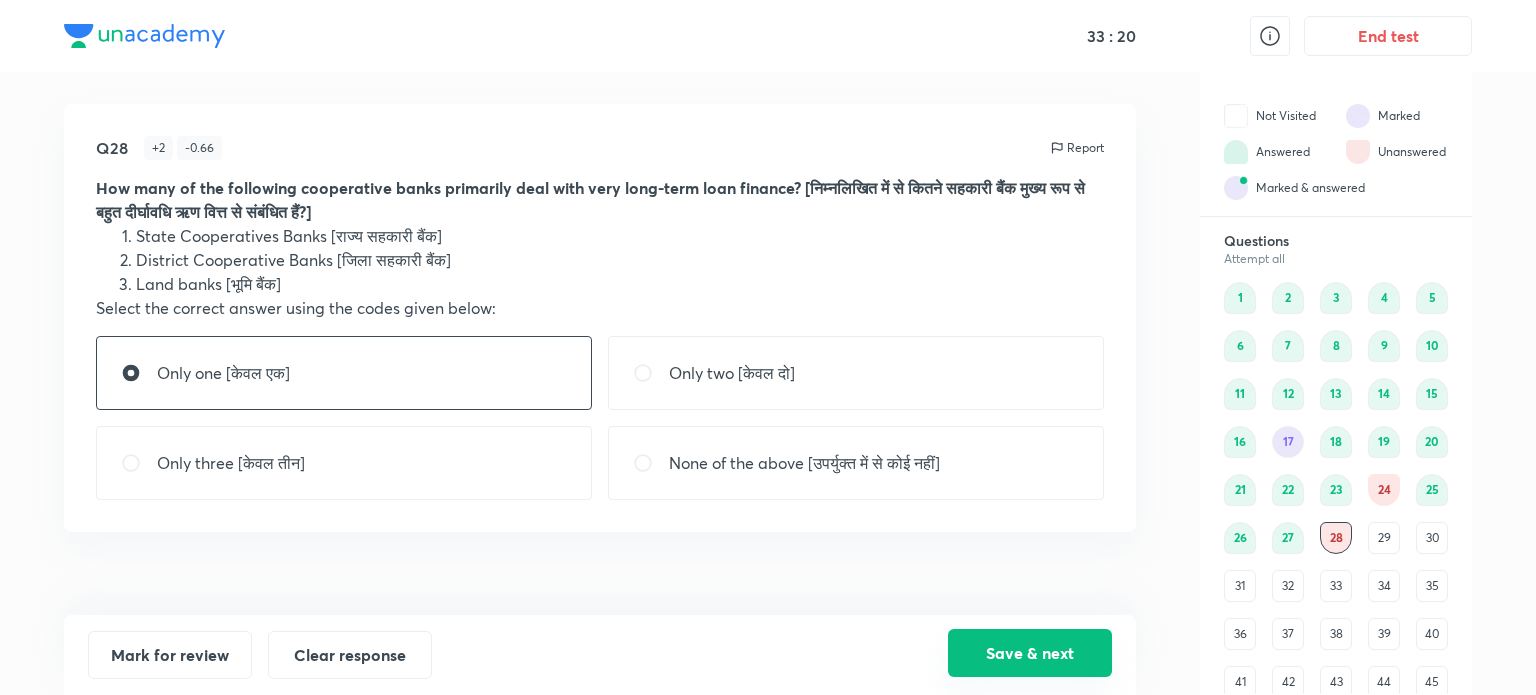 click on "Save & next" at bounding box center [1030, 653] 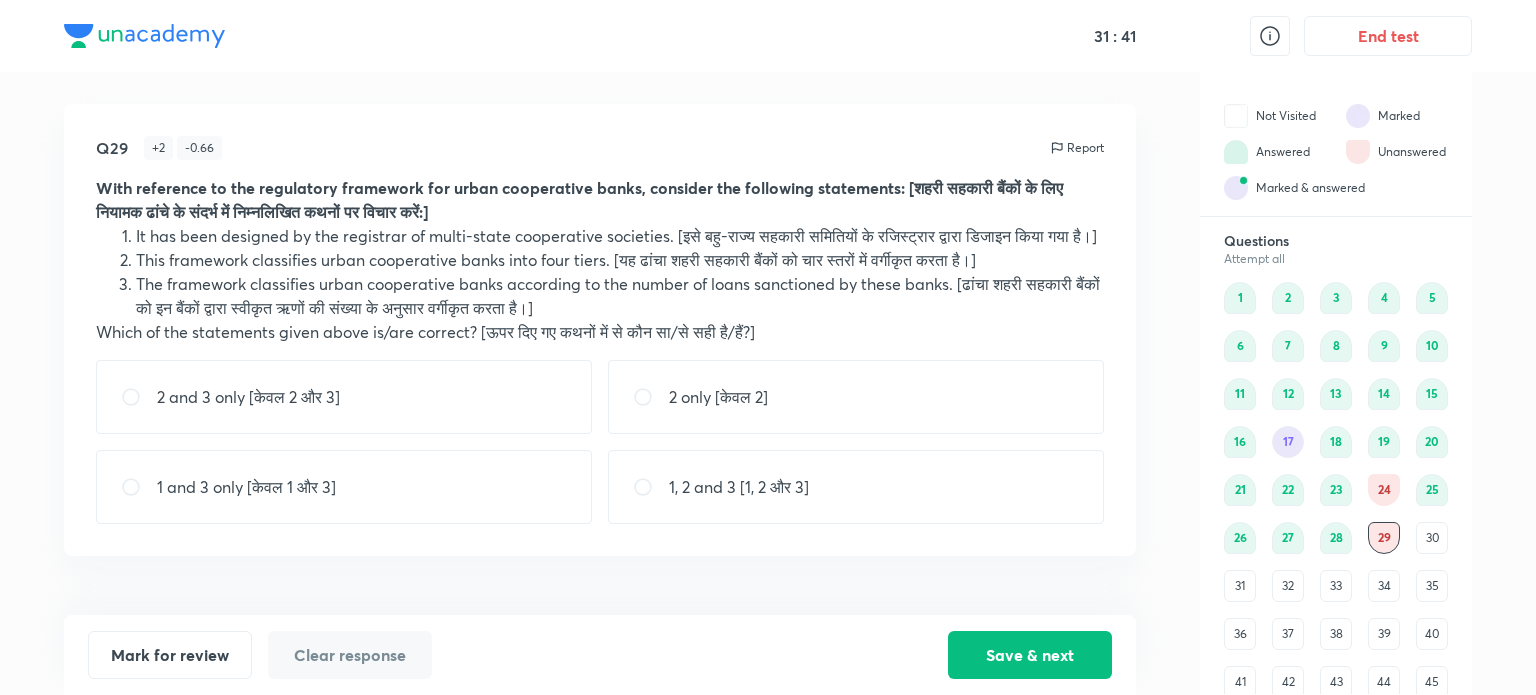 click at bounding box center (139, 487) 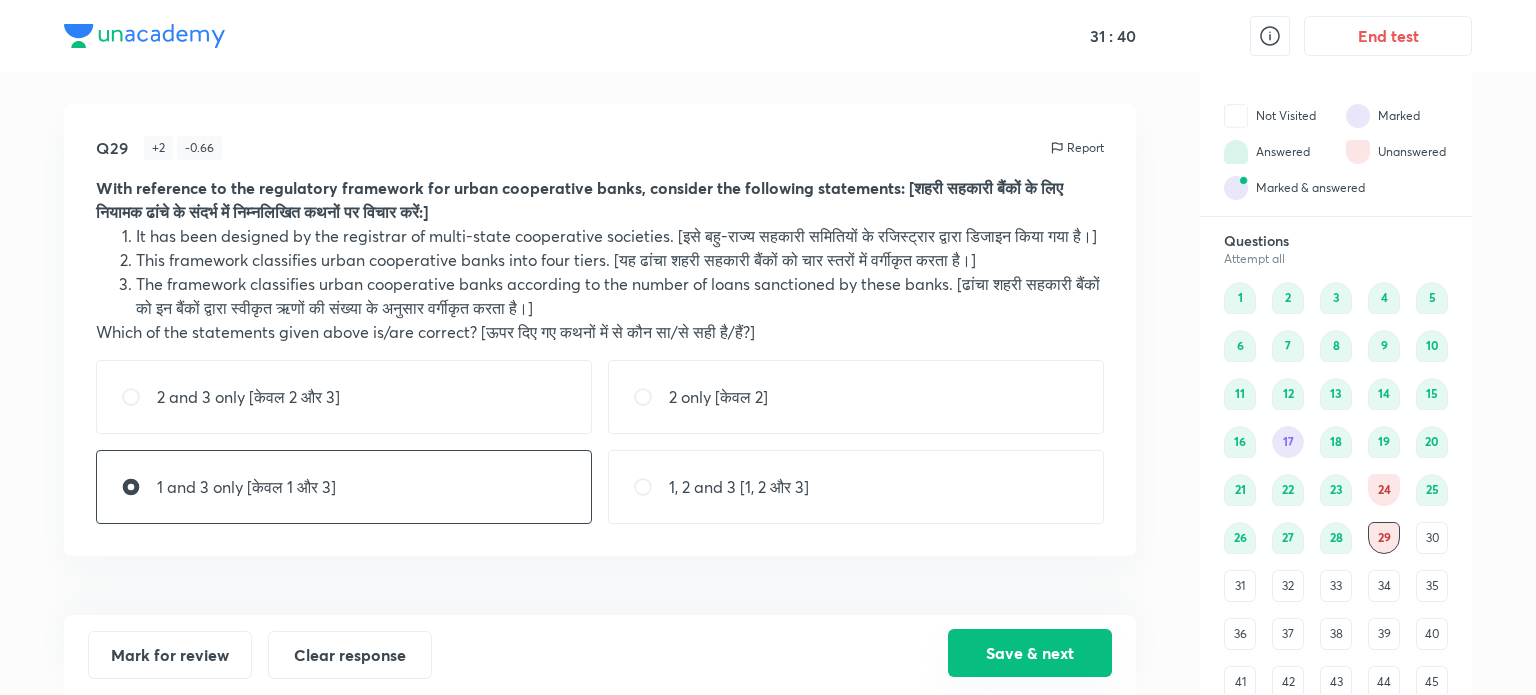 click on "Save & next" at bounding box center [1030, 653] 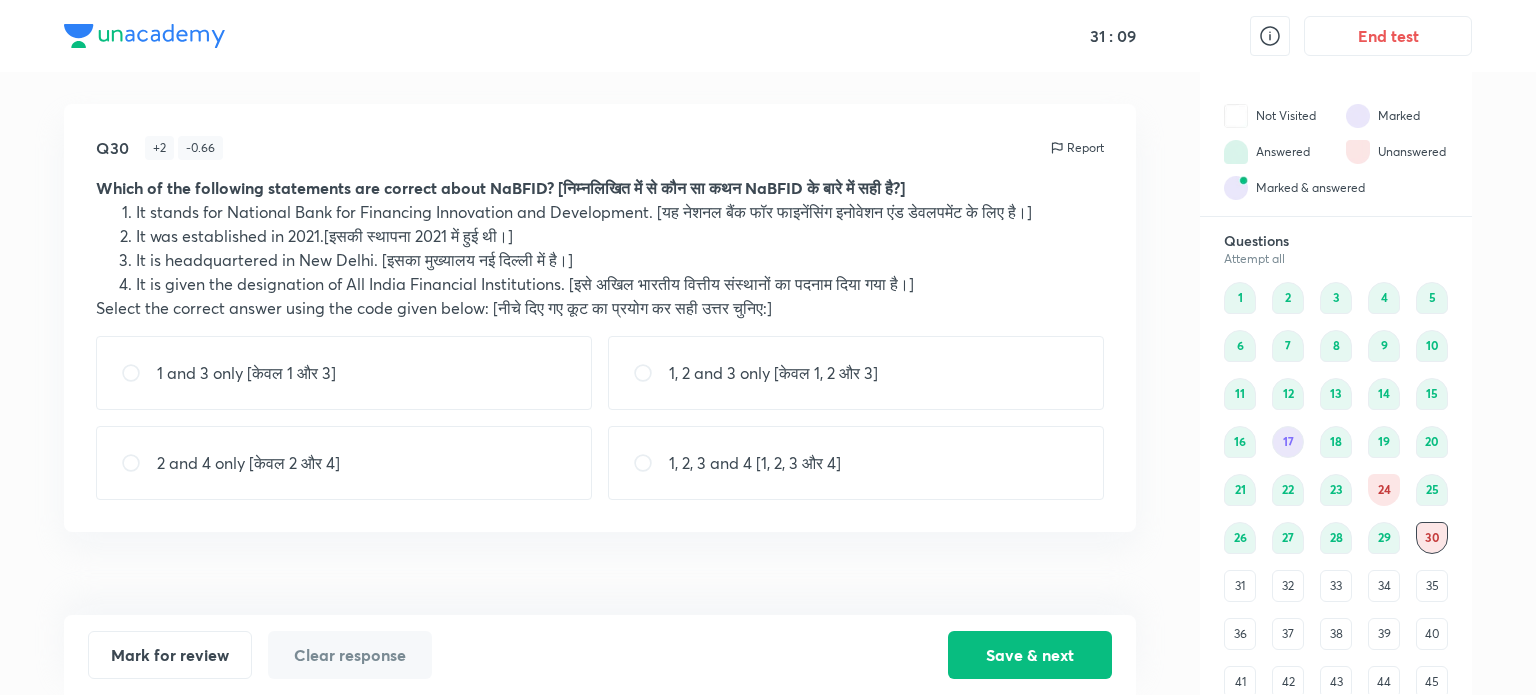 click at bounding box center (139, 463) 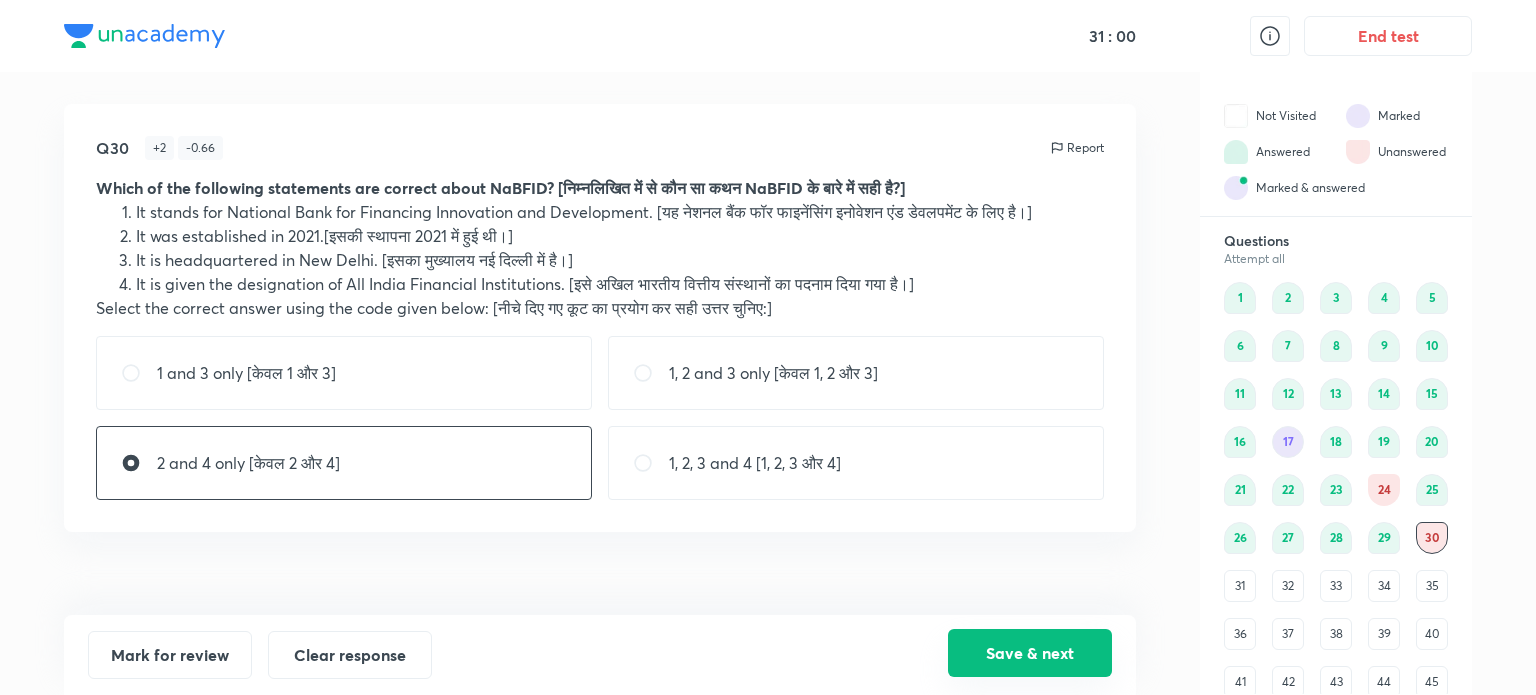 click on "Save & next" at bounding box center (1030, 653) 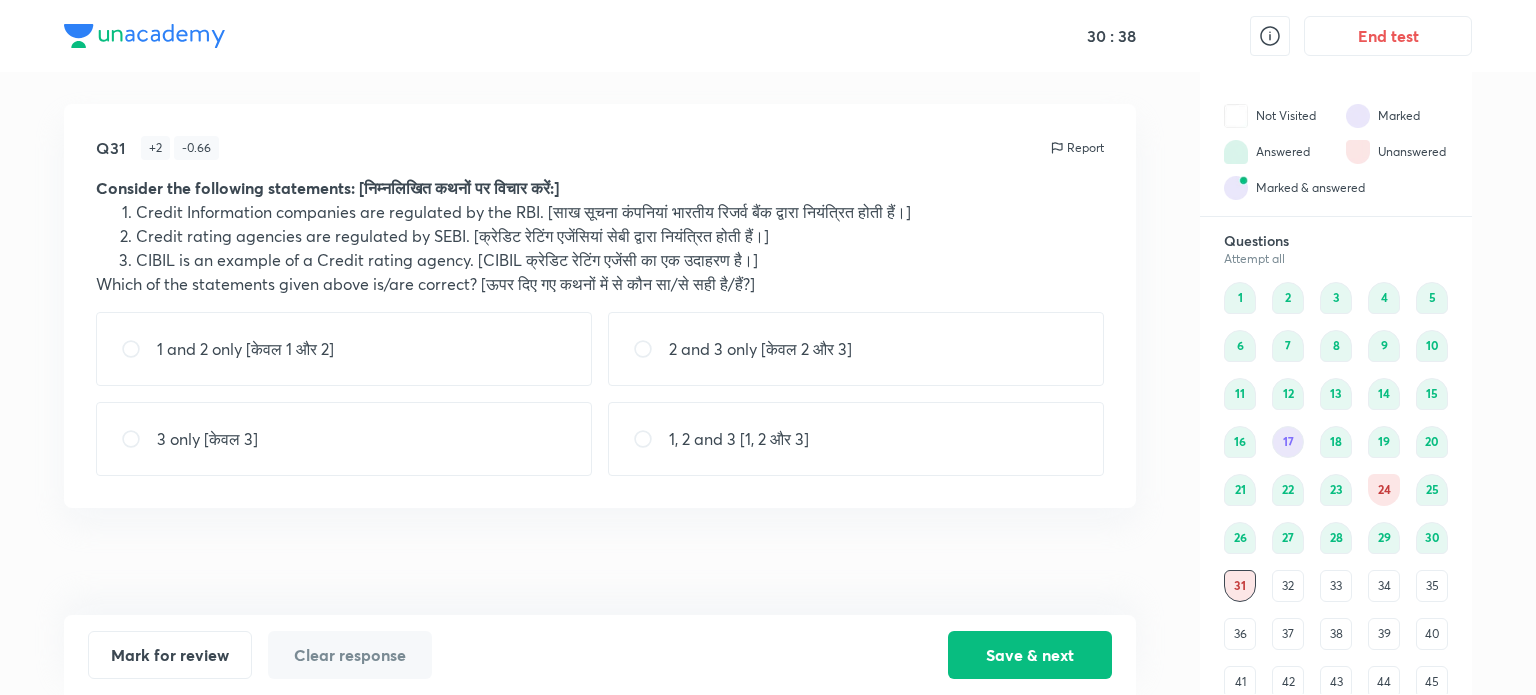 click at bounding box center [139, 349] 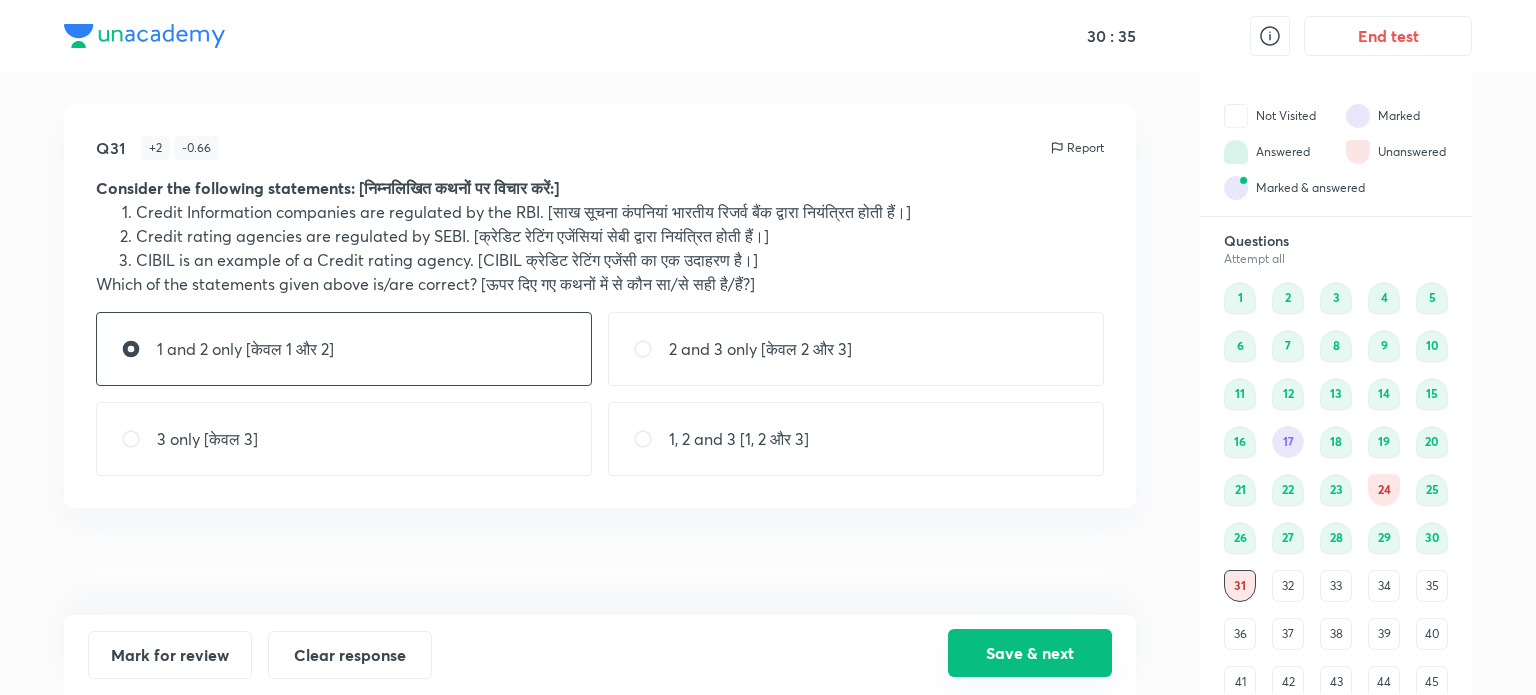 click on "Save & next" at bounding box center (1030, 653) 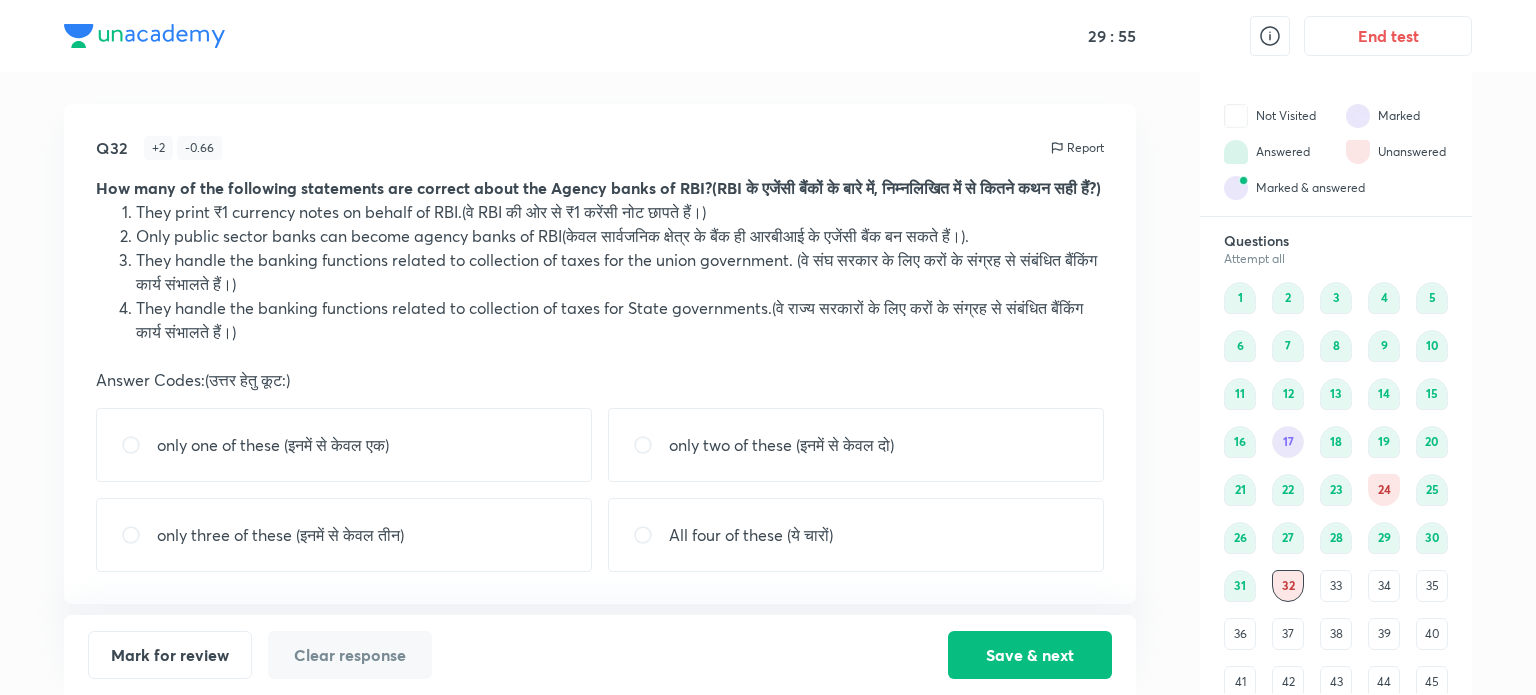 scroll, scrollTop: 5, scrollLeft: 0, axis: vertical 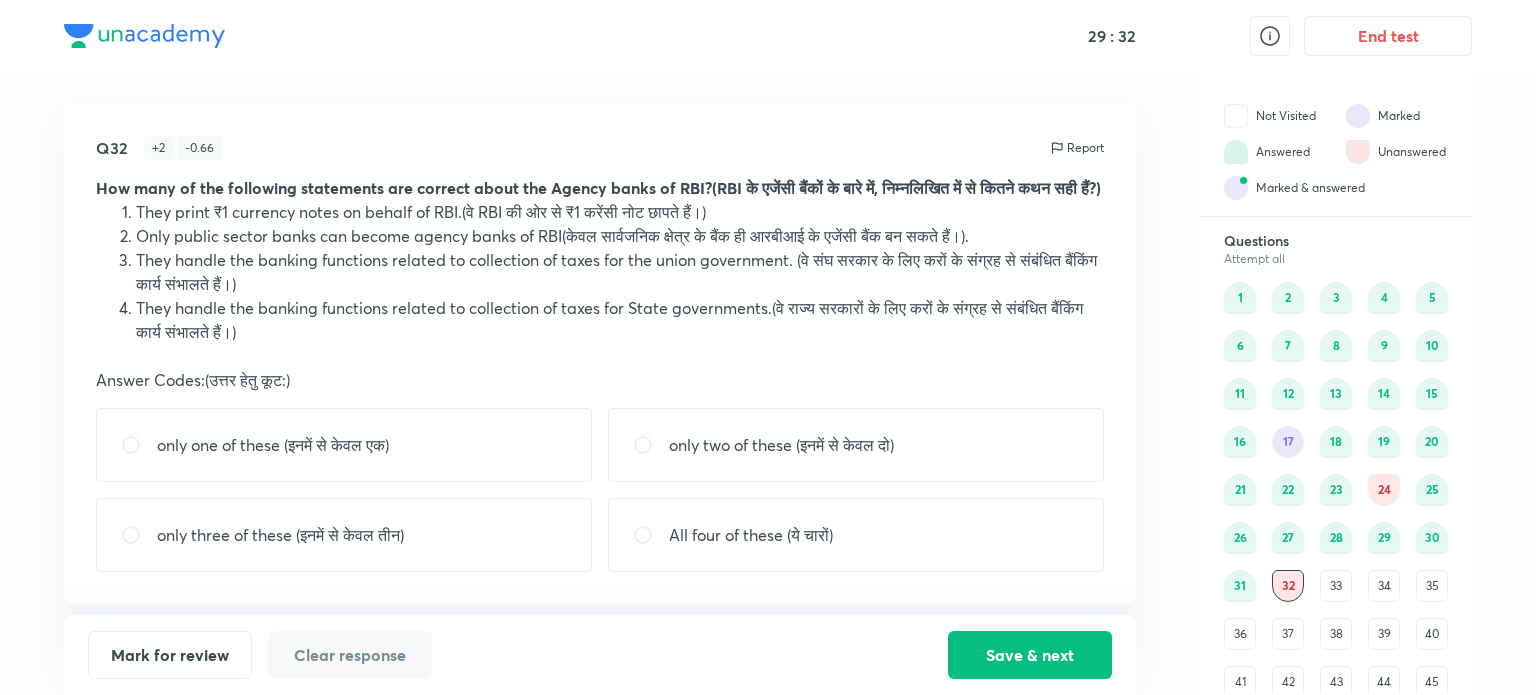 click at bounding box center (139, 535) 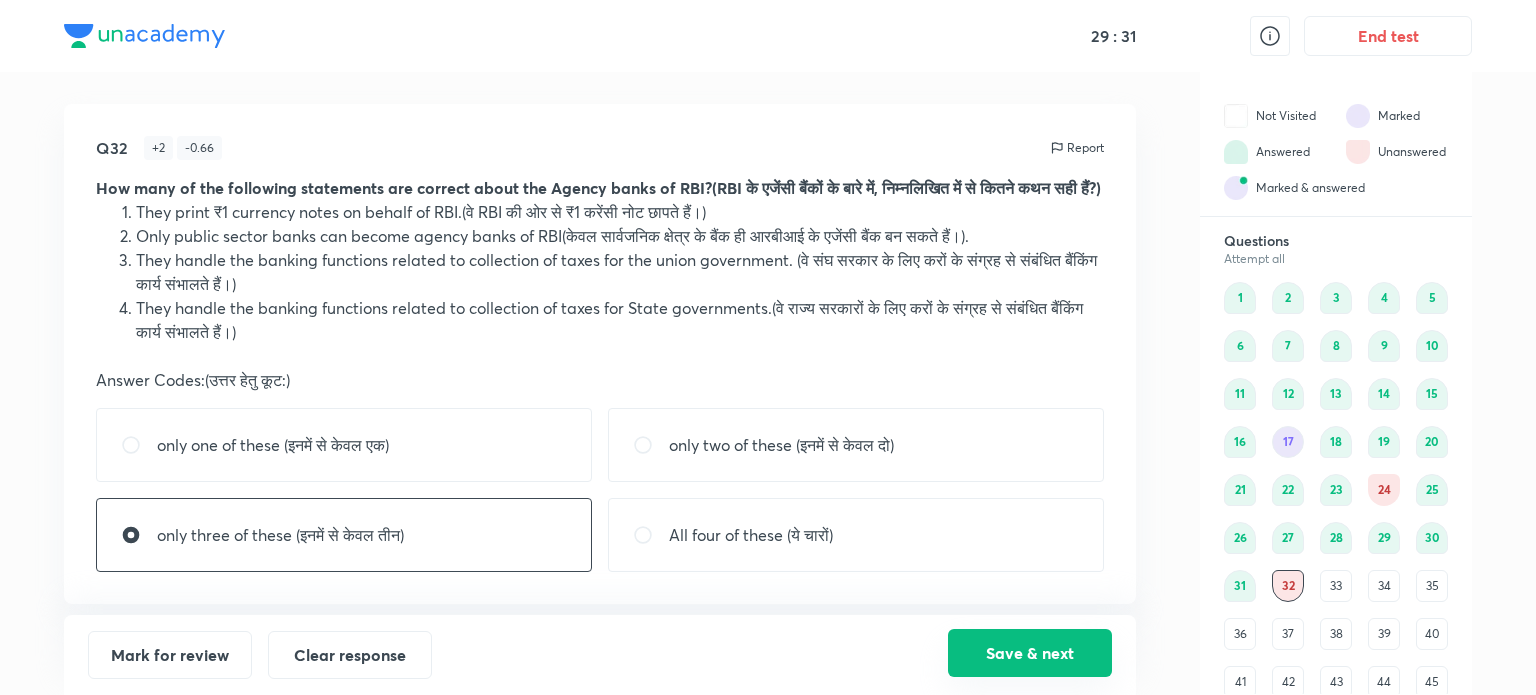 click on "Save & next" at bounding box center (1030, 653) 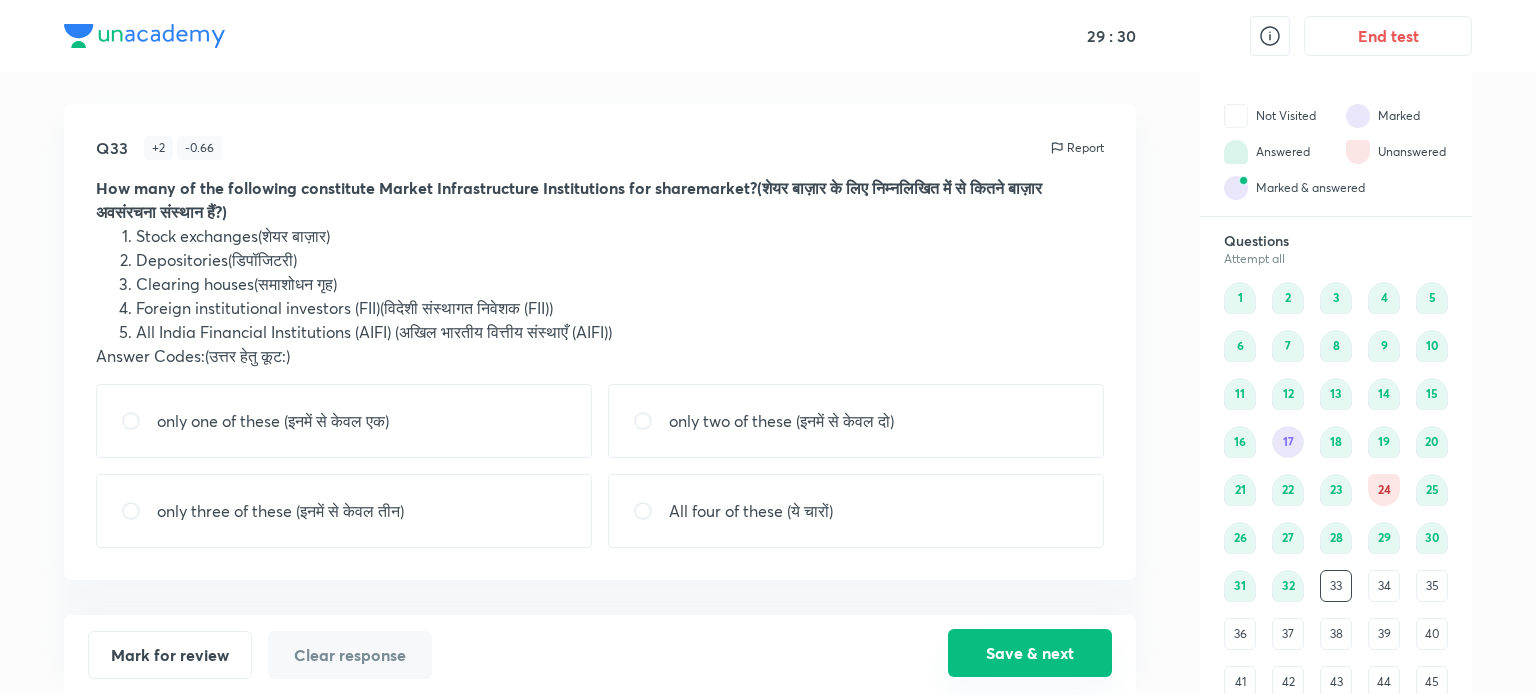 scroll, scrollTop: 0, scrollLeft: 0, axis: both 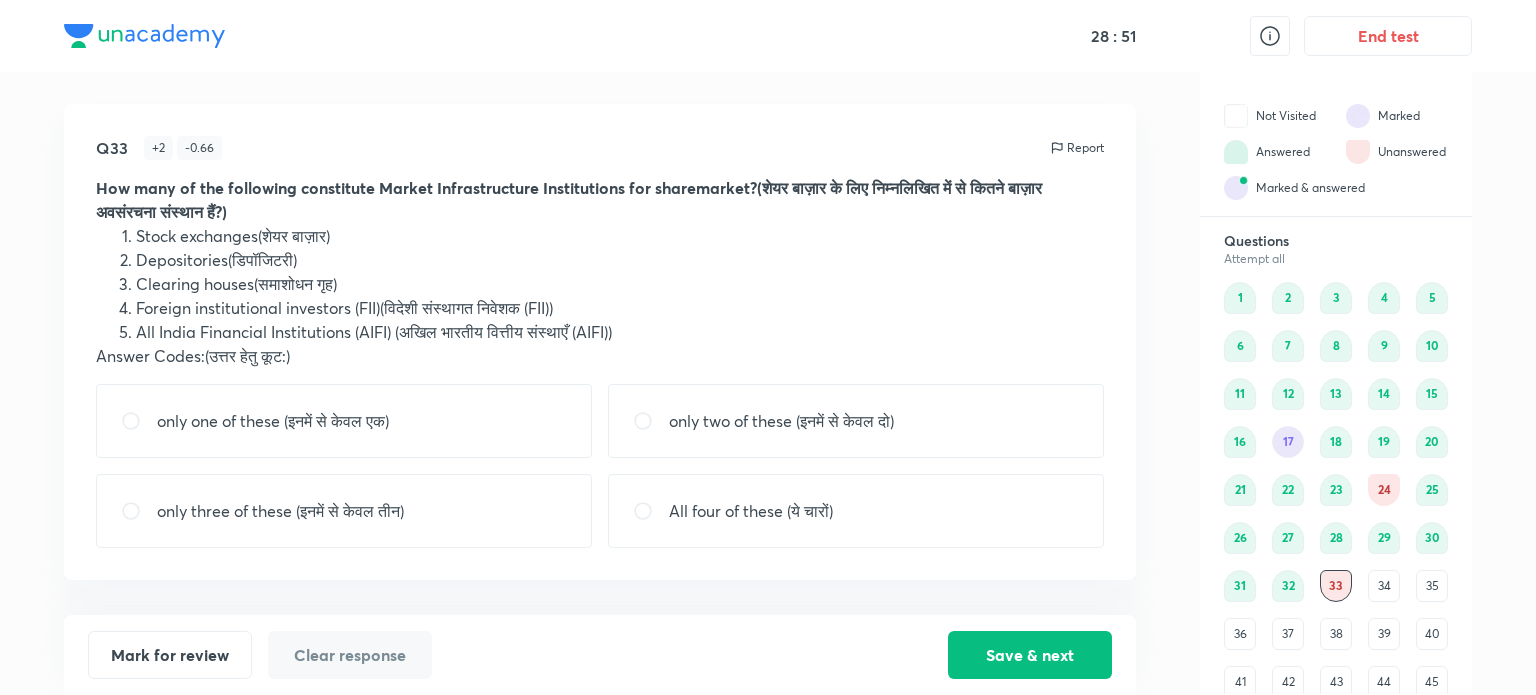 click at bounding box center [139, 421] 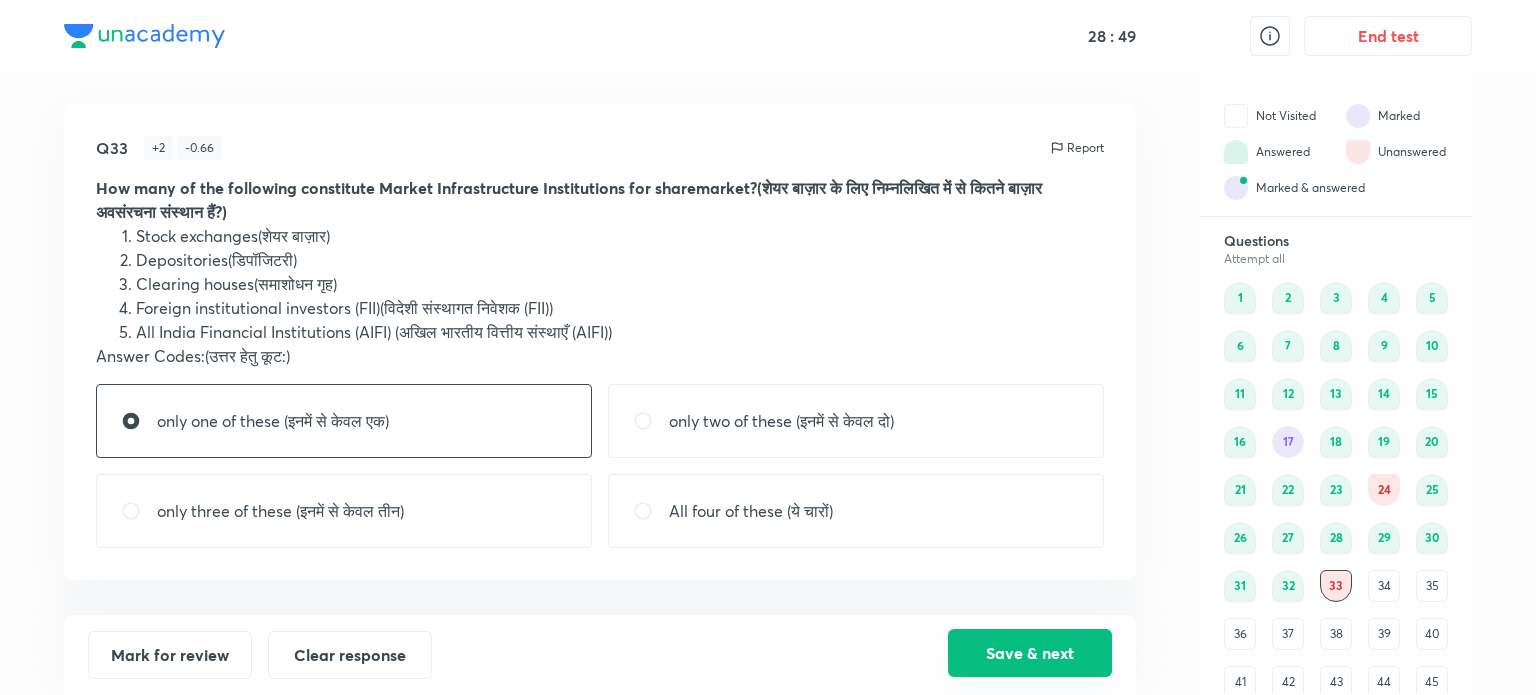 click on "Save & next" at bounding box center [1030, 653] 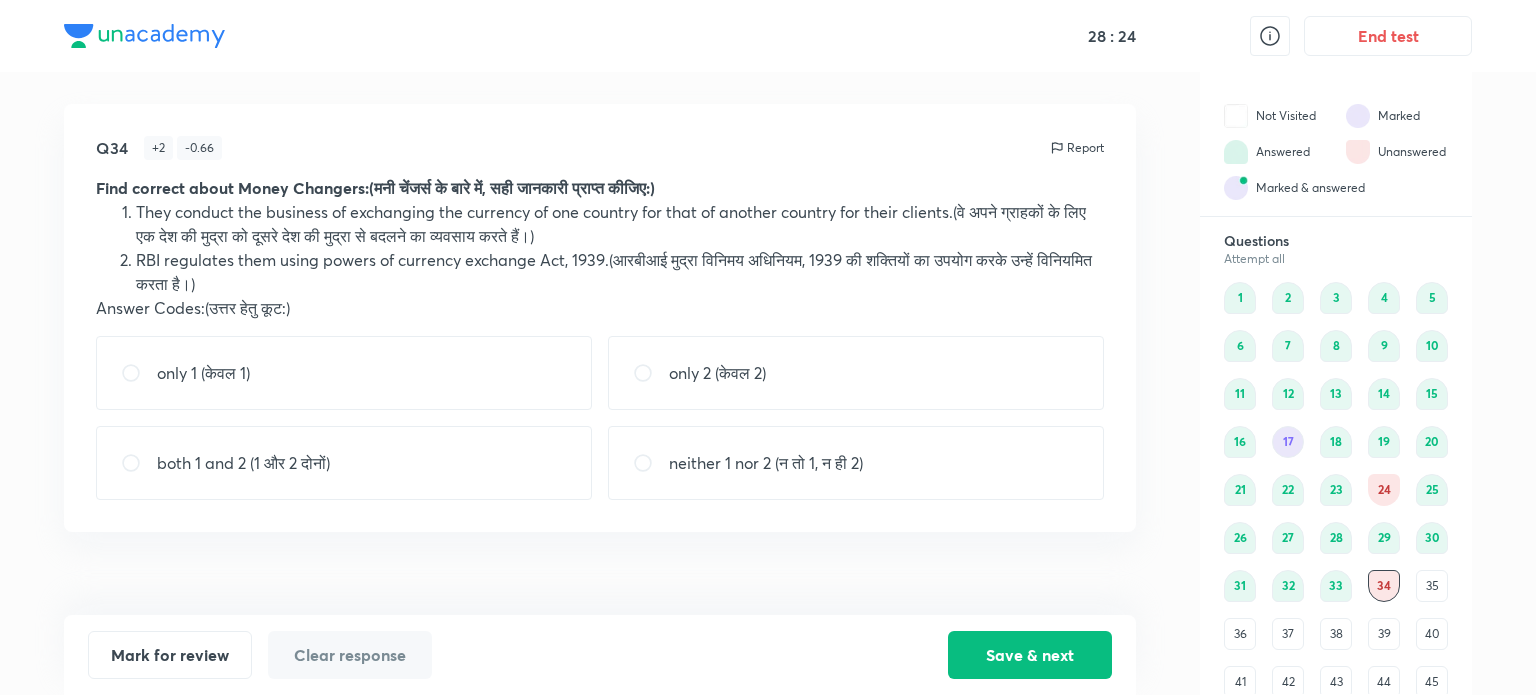 click at bounding box center (139, 463) 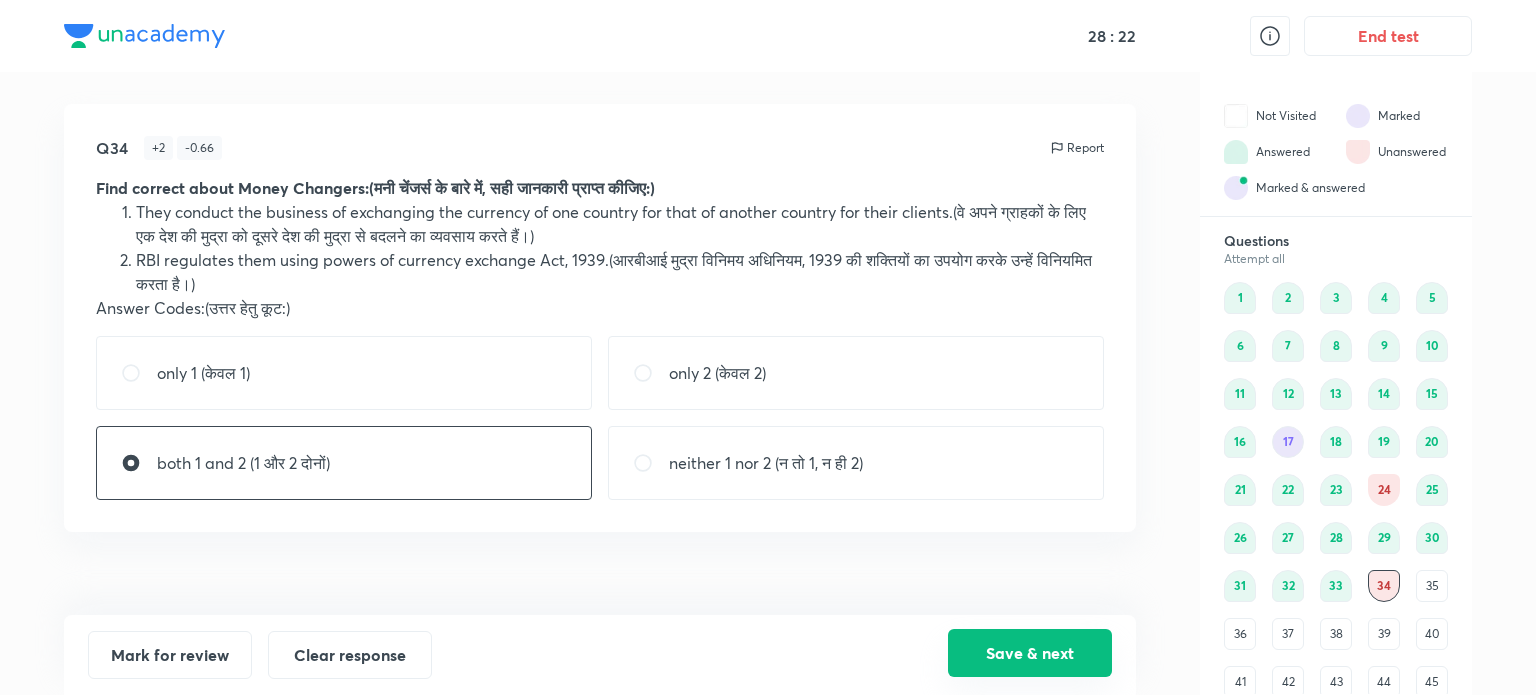 click on "Save & next" at bounding box center (1030, 653) 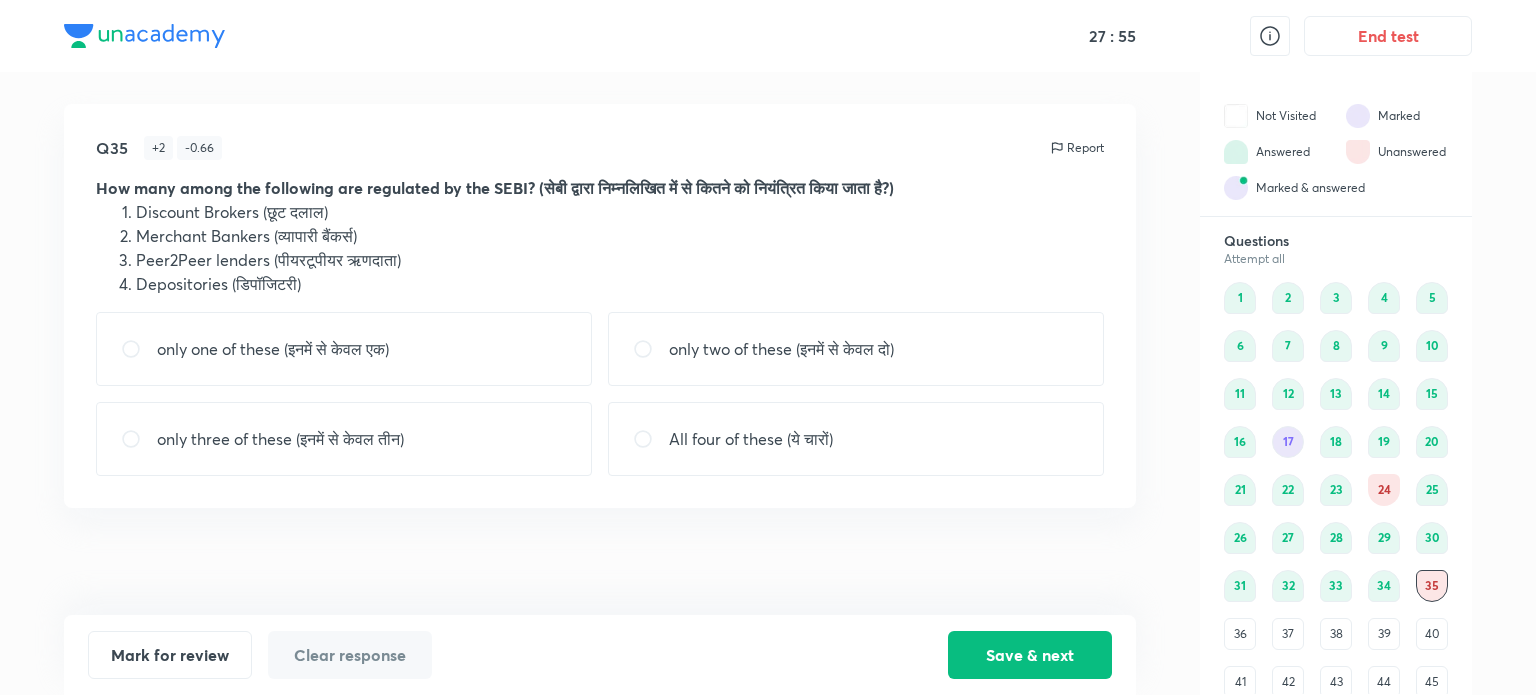 click at bounding box center [651, 349] 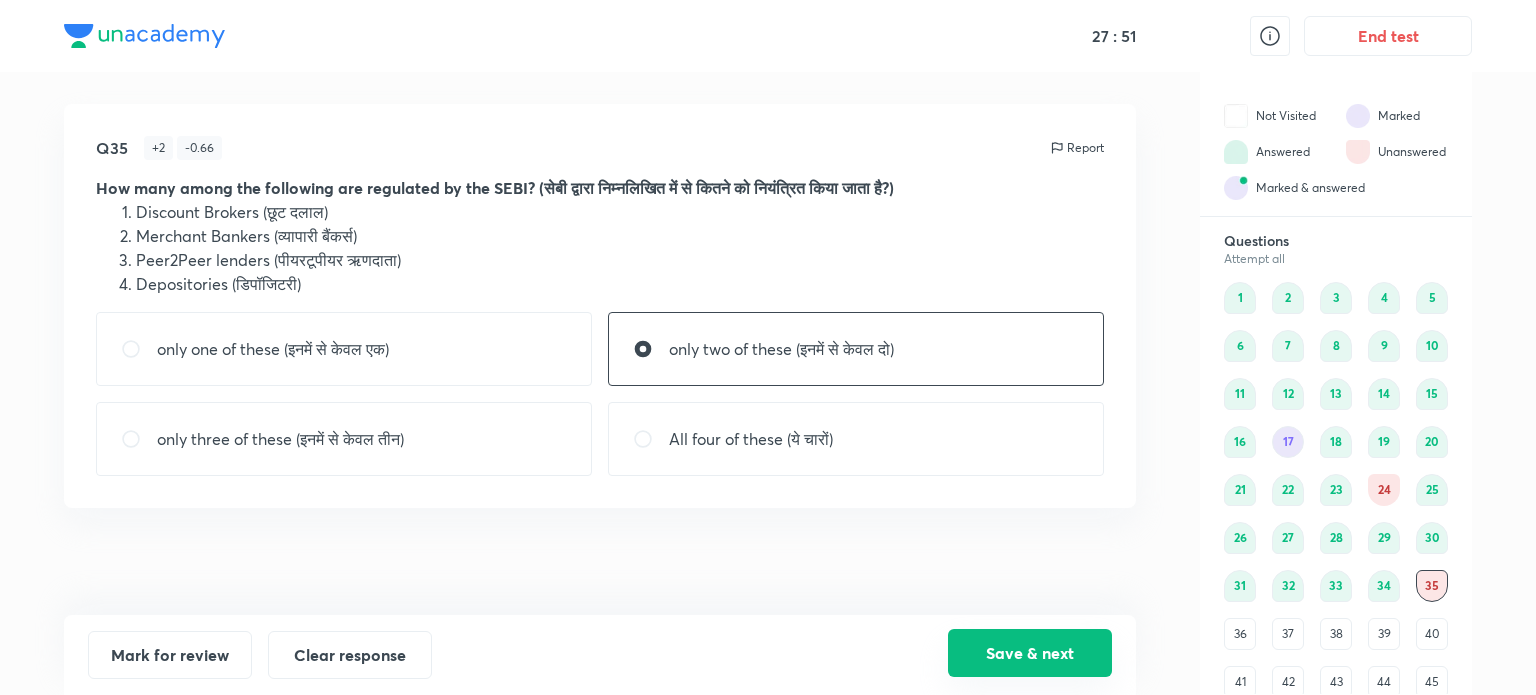 click on "Save & next" at bounding box center (1030, 653) 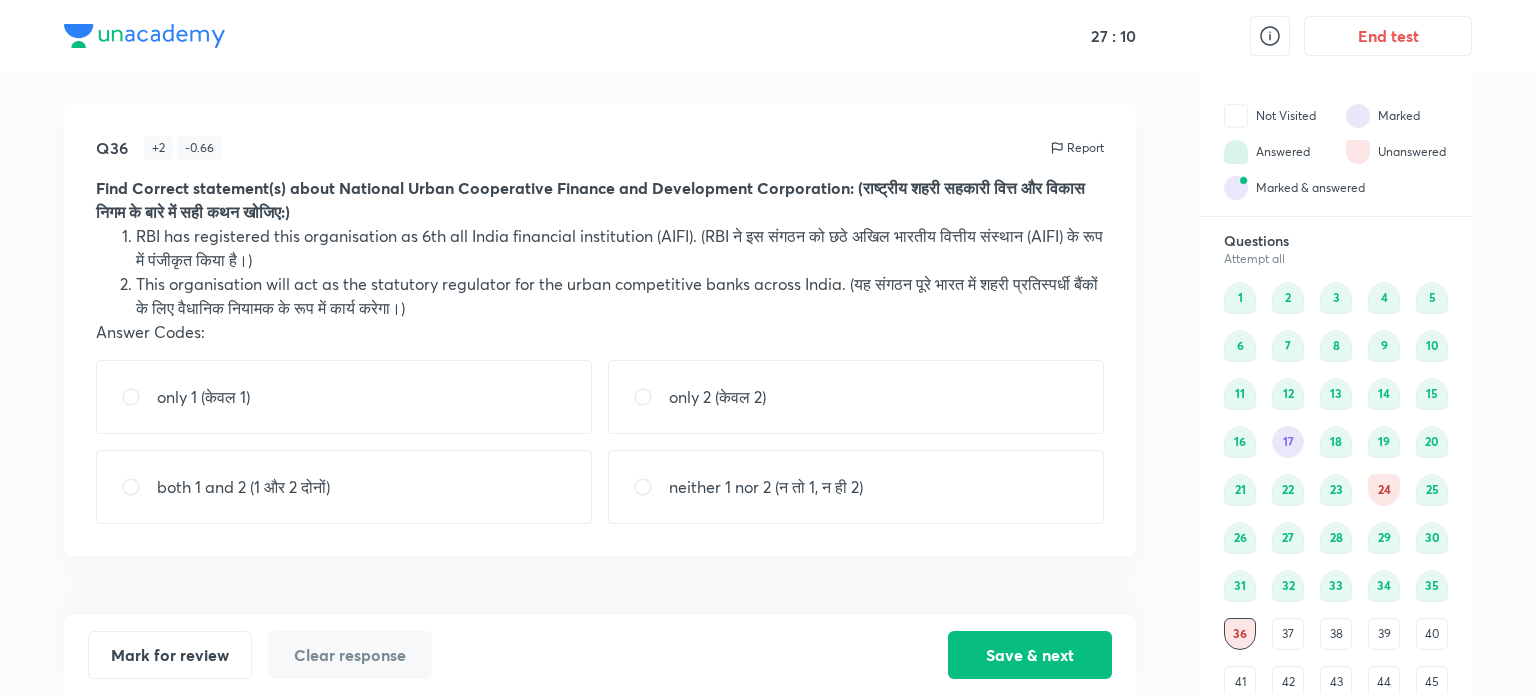 click at bounding box center (139, 397) 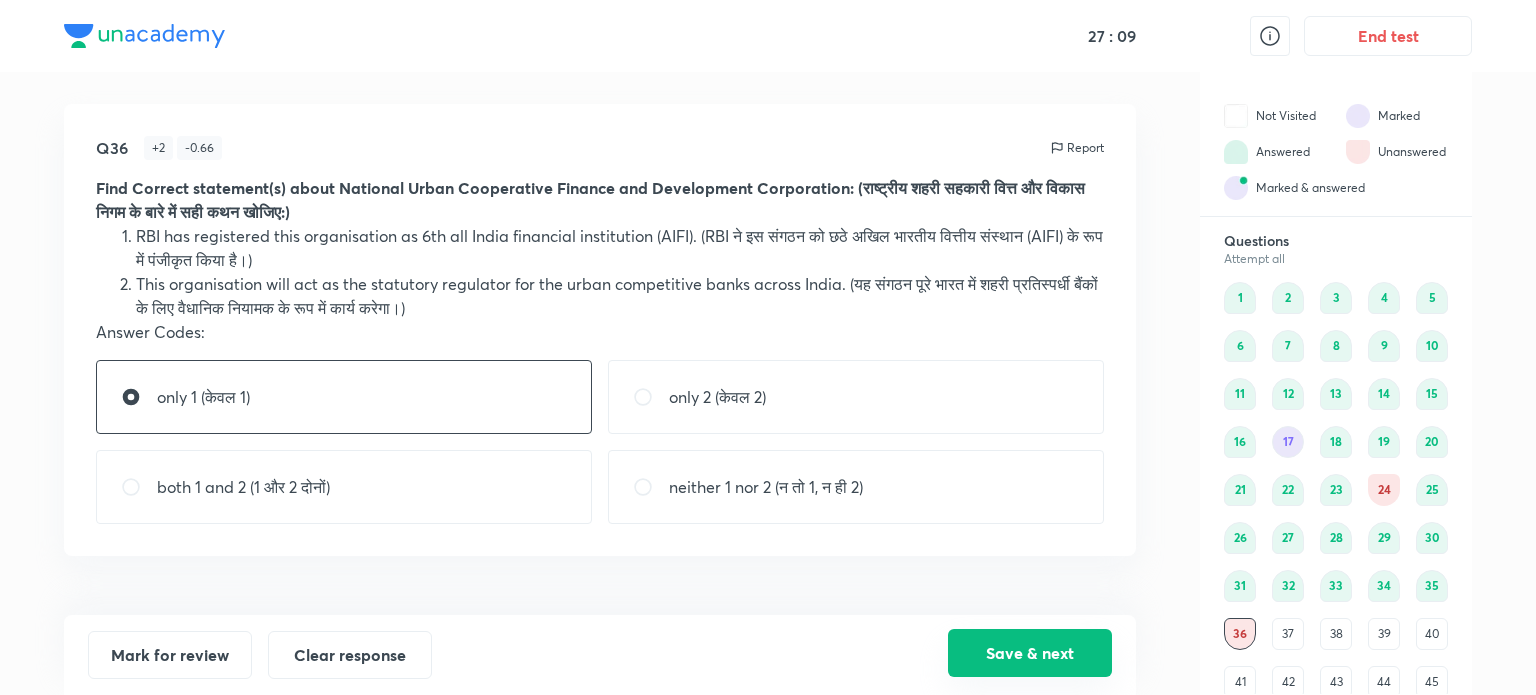 click on "Save & next" at bounding box center [1030, 653] 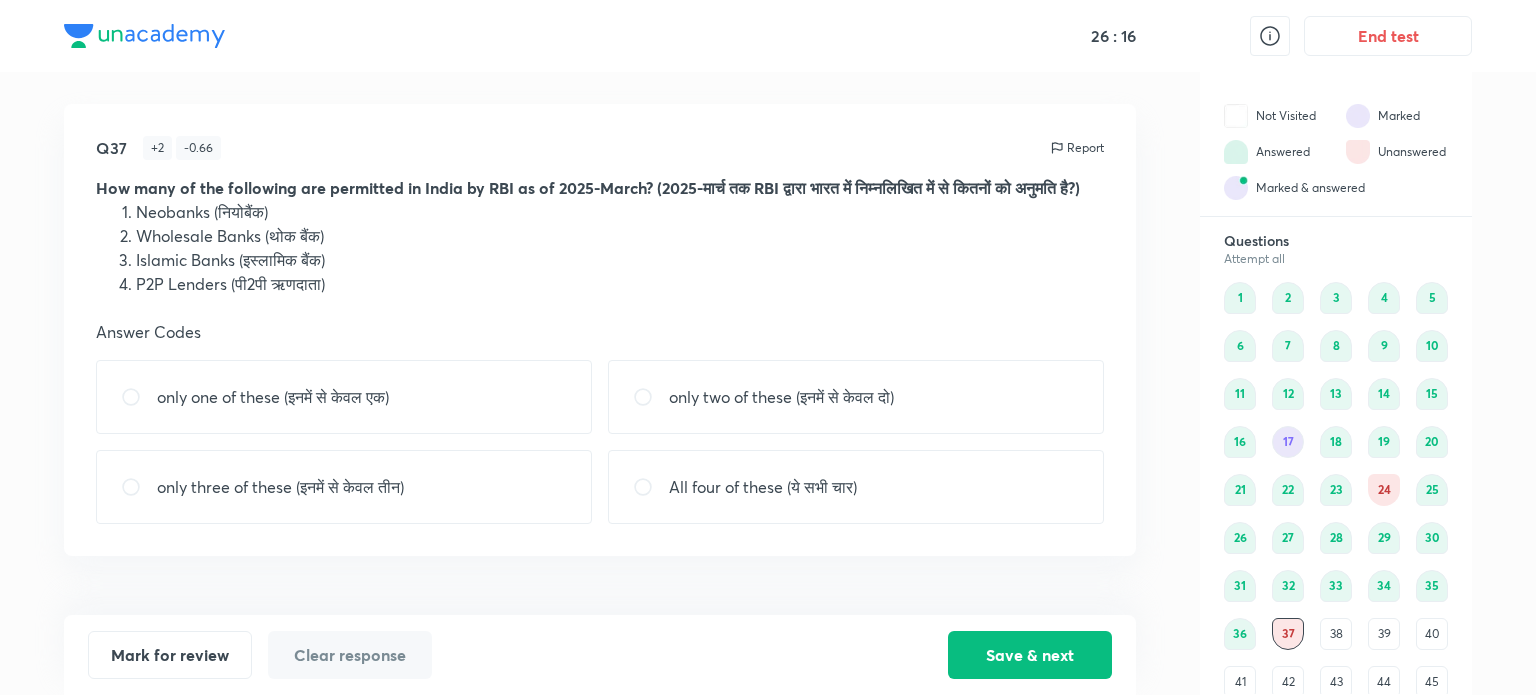 click at bounding box center (139, 487) 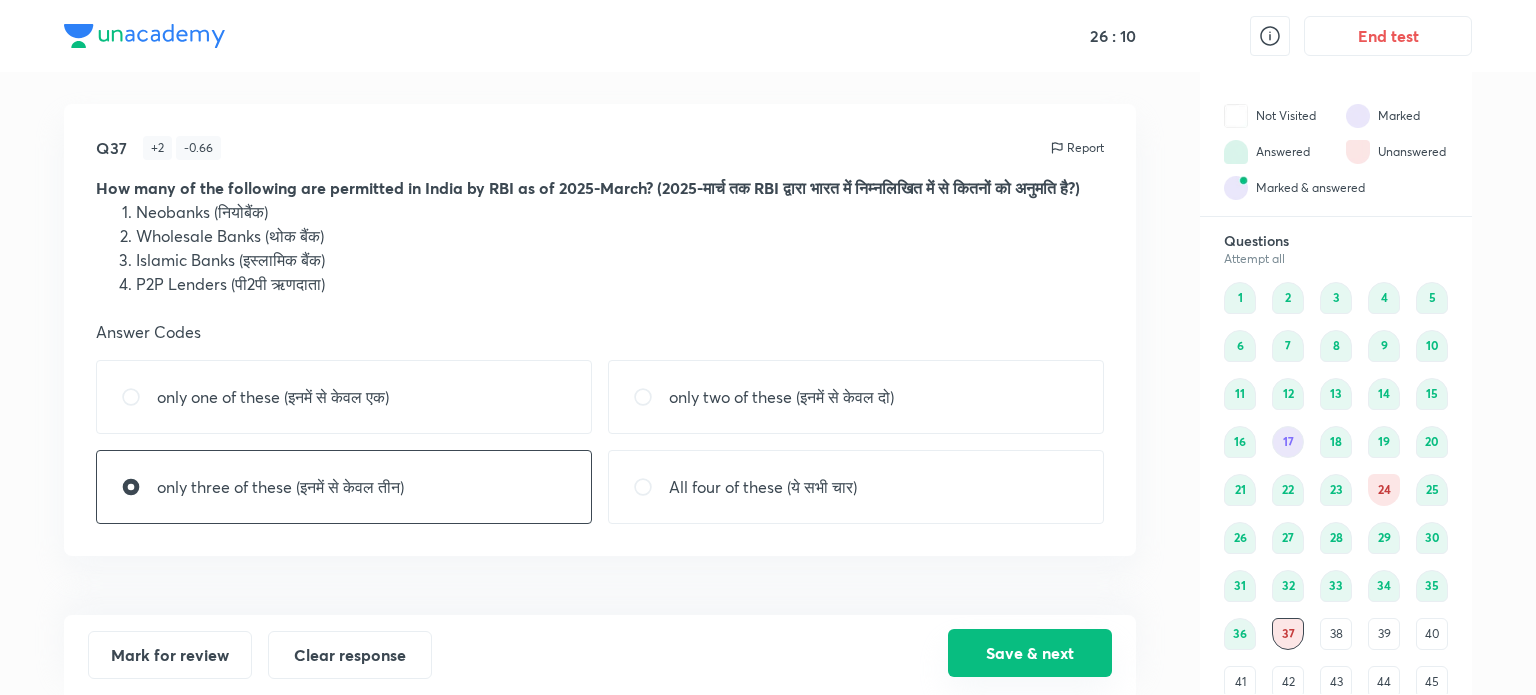 click on "Save & next" at bounding box center (1030, 653) 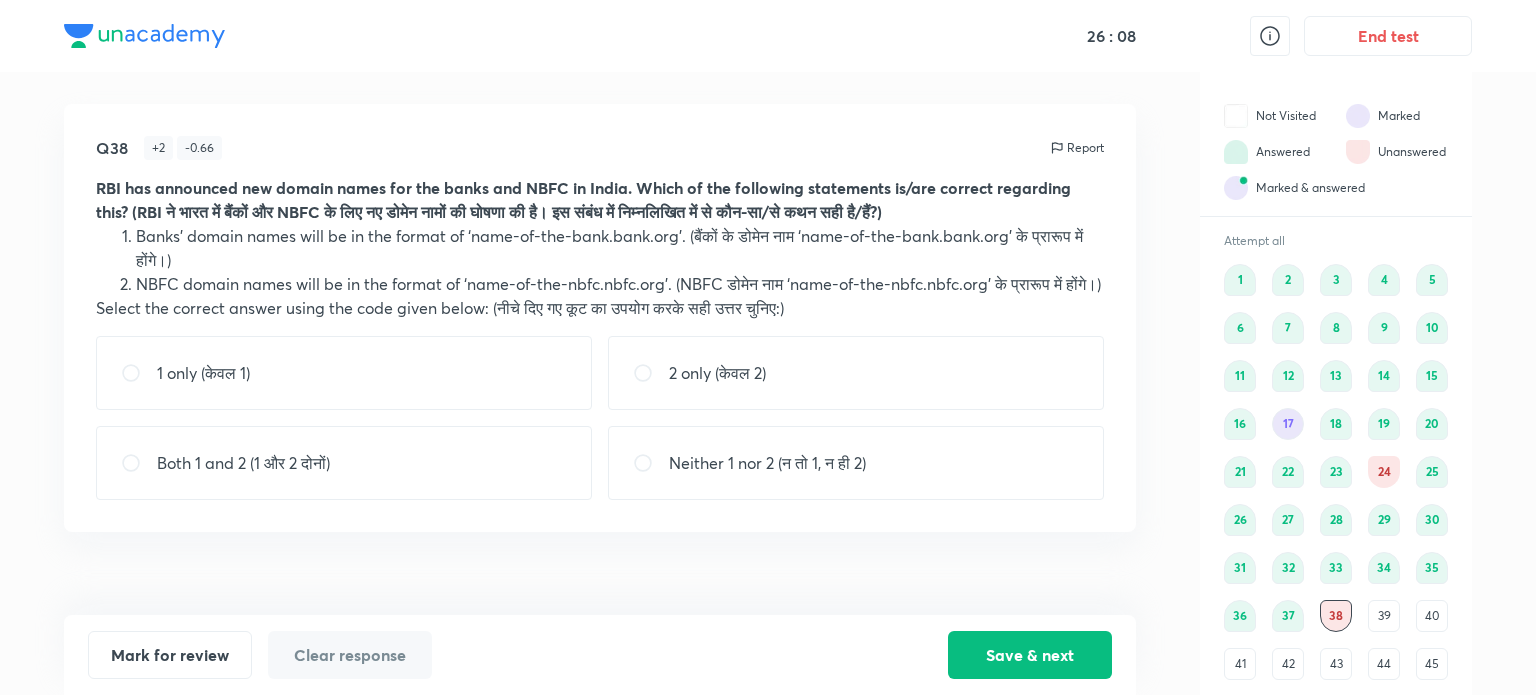 scroll, scrollTop: 27, scrollLeft: 0, axis: vertical 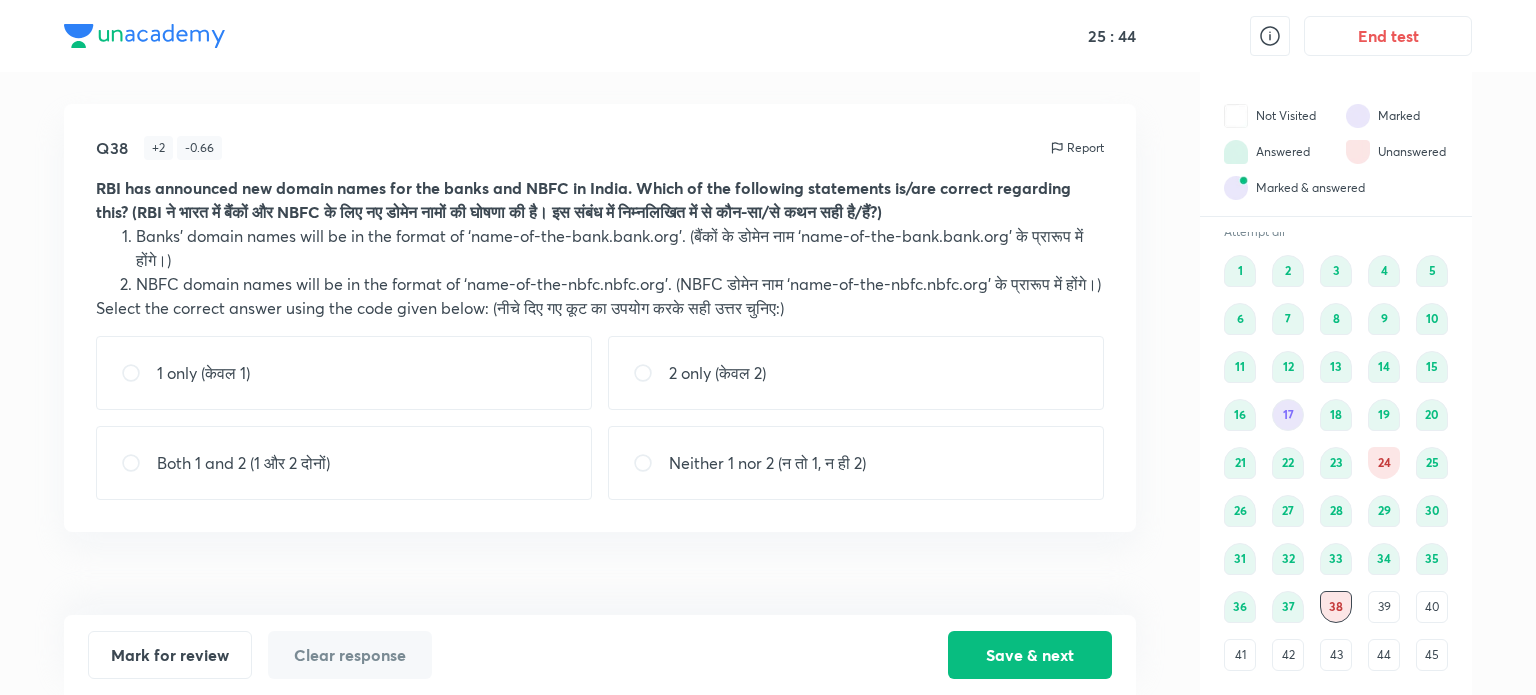 click at bounding box center (651, 463) 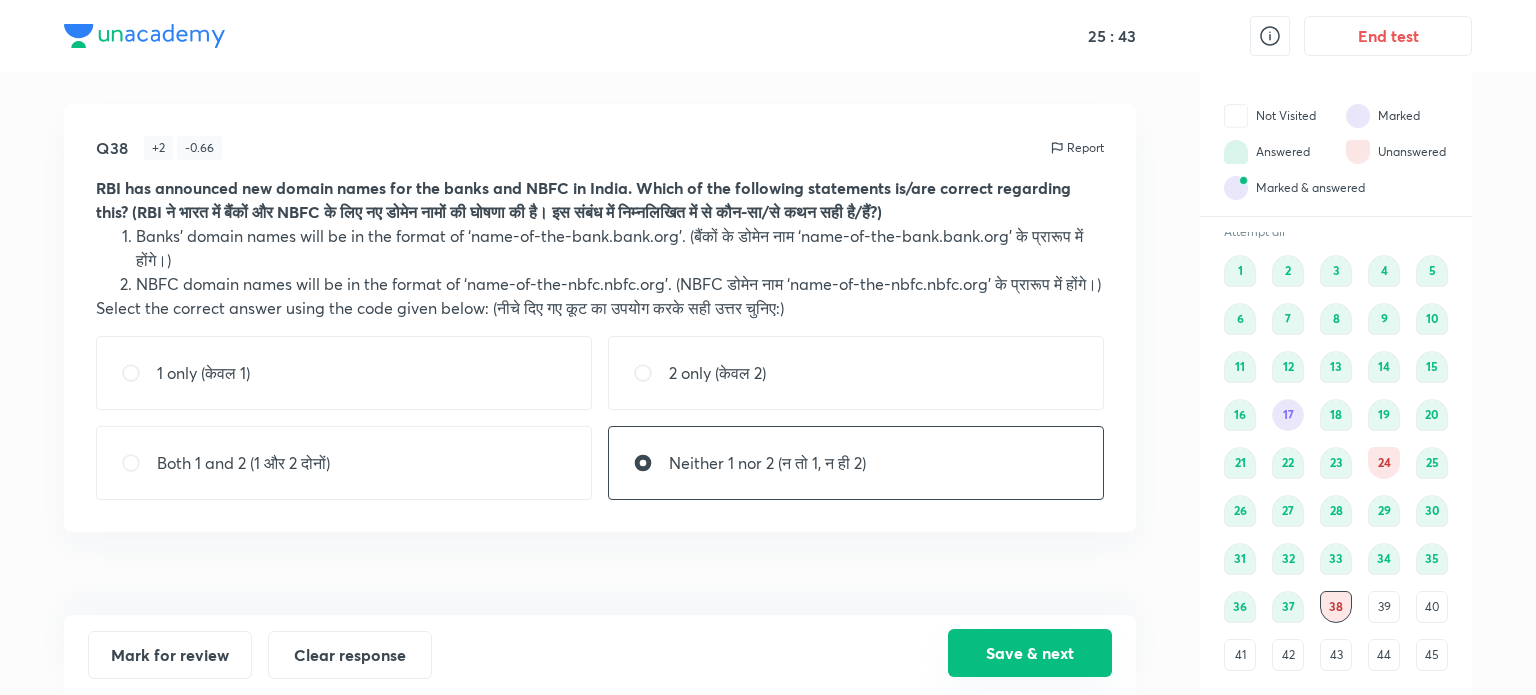 click on "Save & next" at bounding box center [1030, 653] 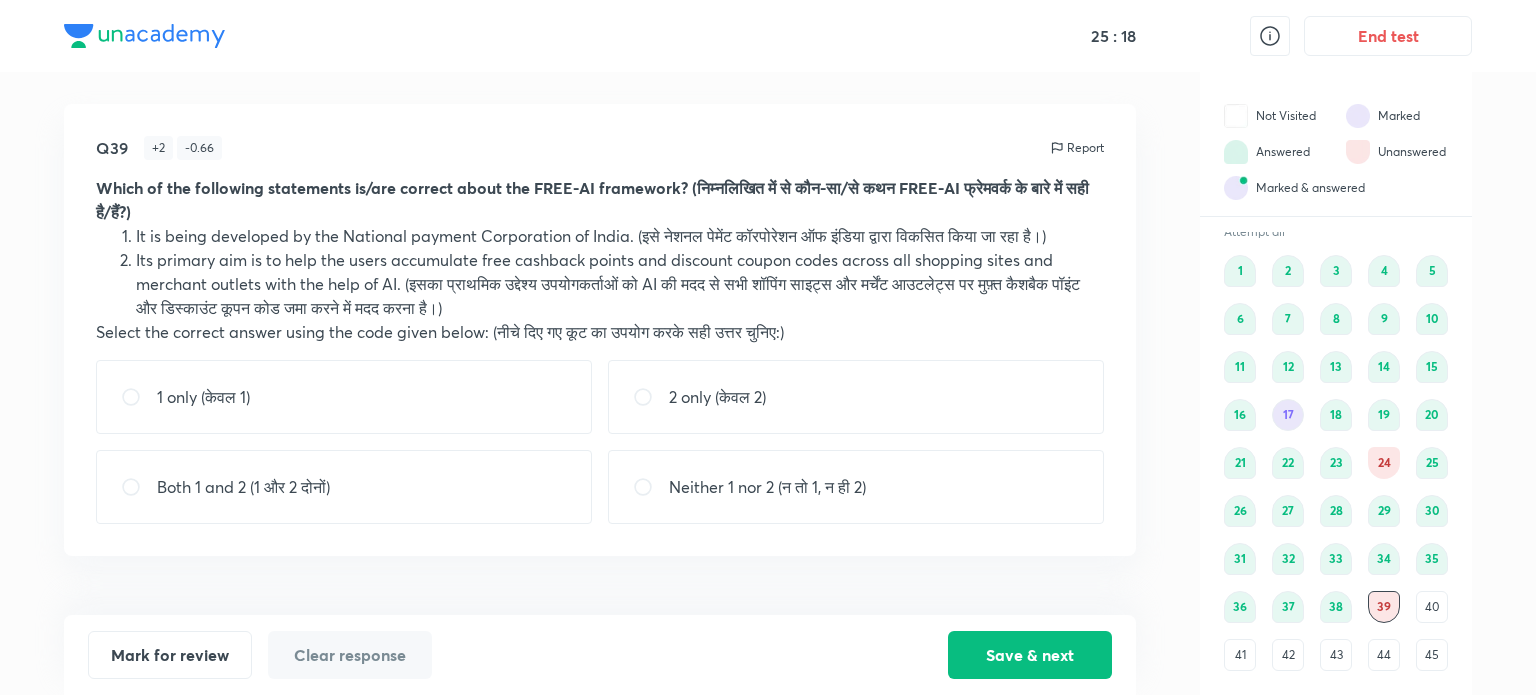 click at bounding box center [651, 487] 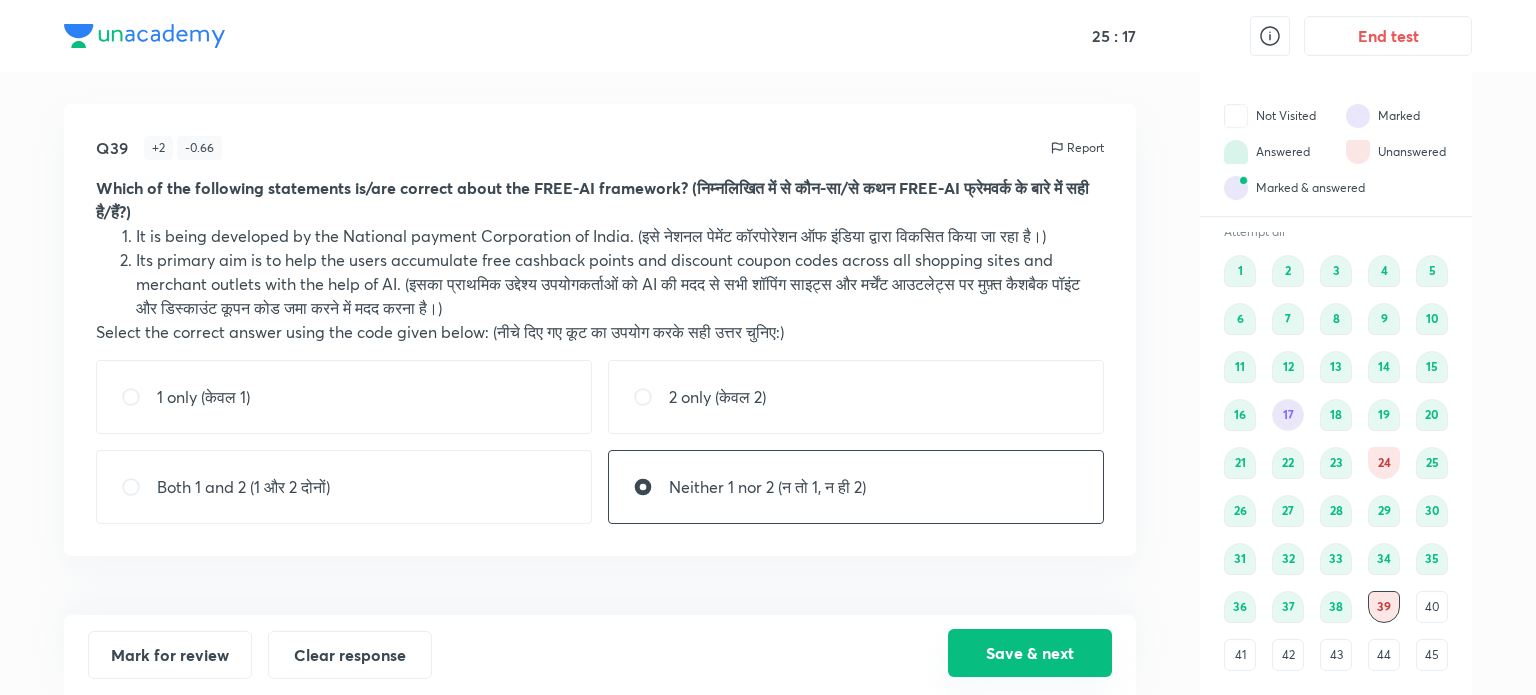 click on "Save & next" at bounding box center [1030, 653] 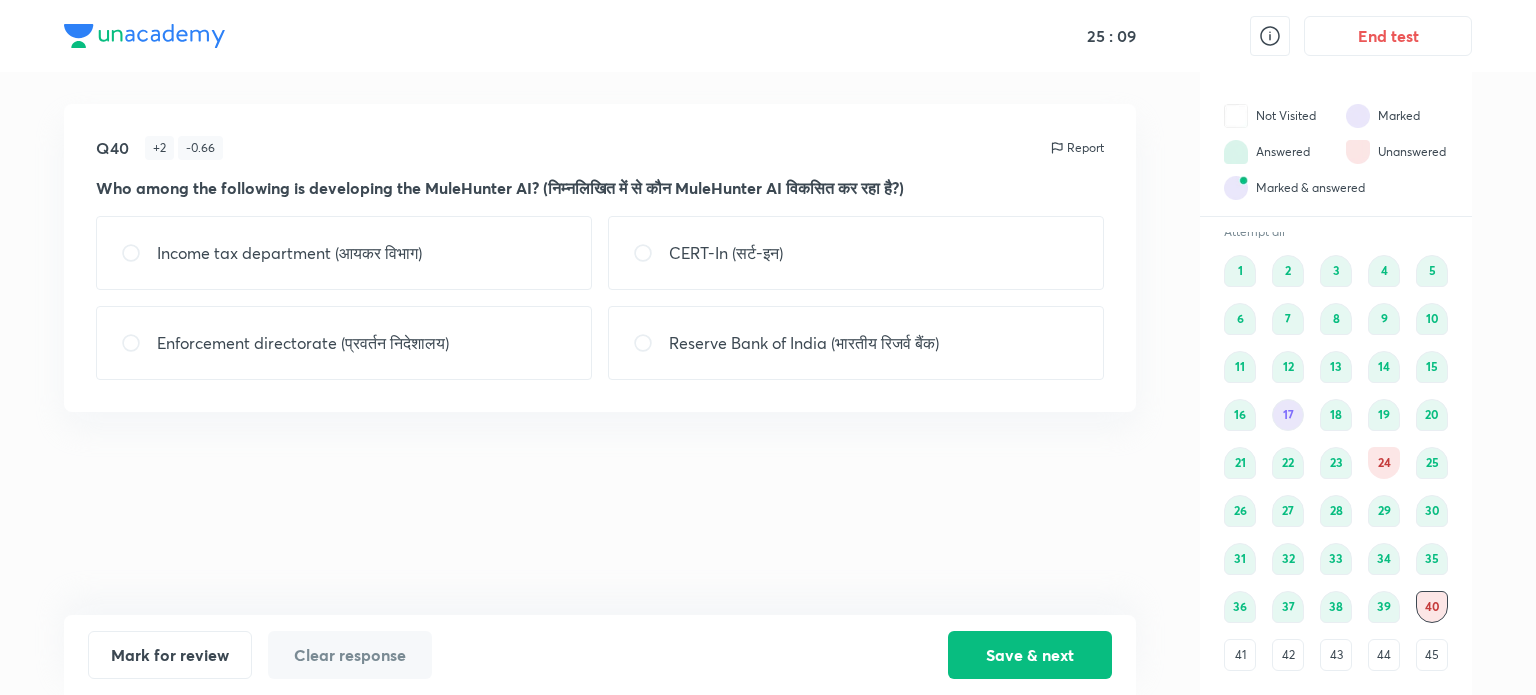 click at bounding box center (651, 343) 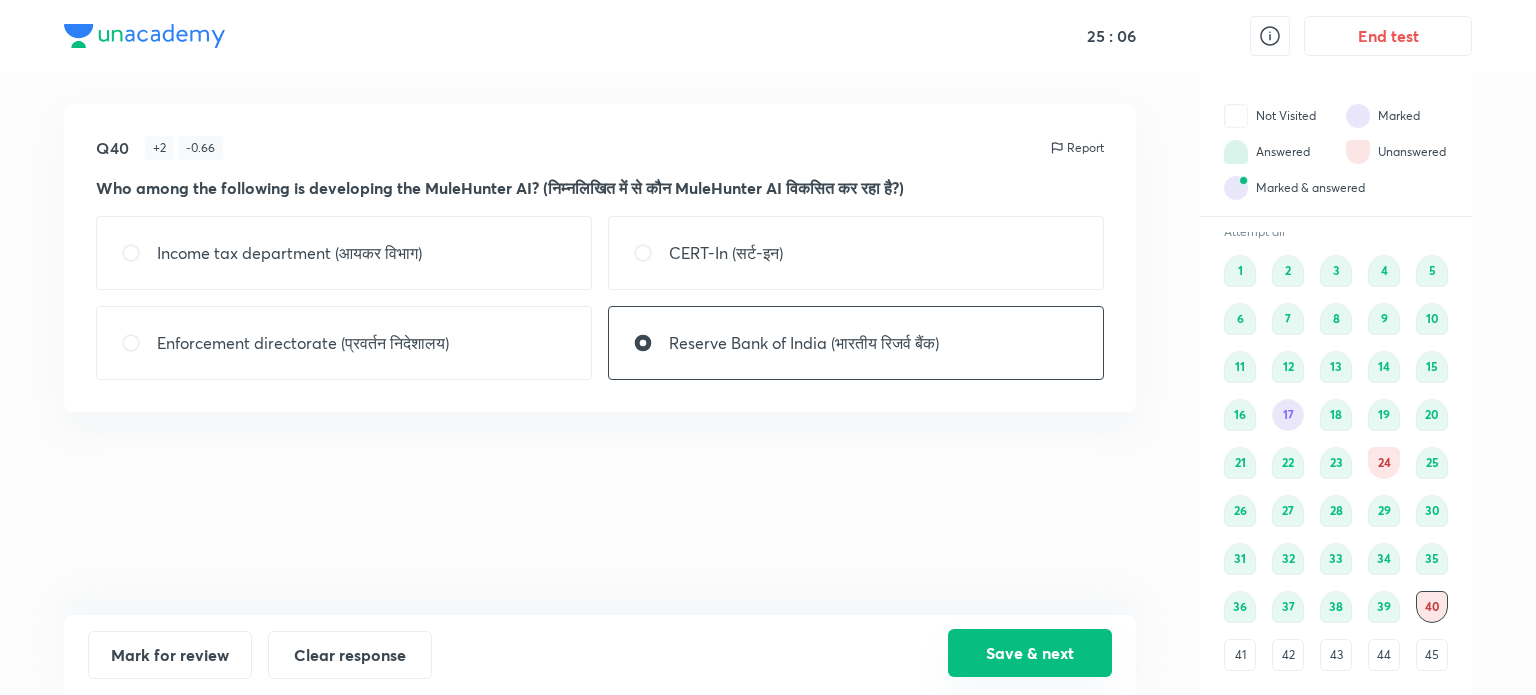 click on "Save & next" at bounding box center [1030, 653] 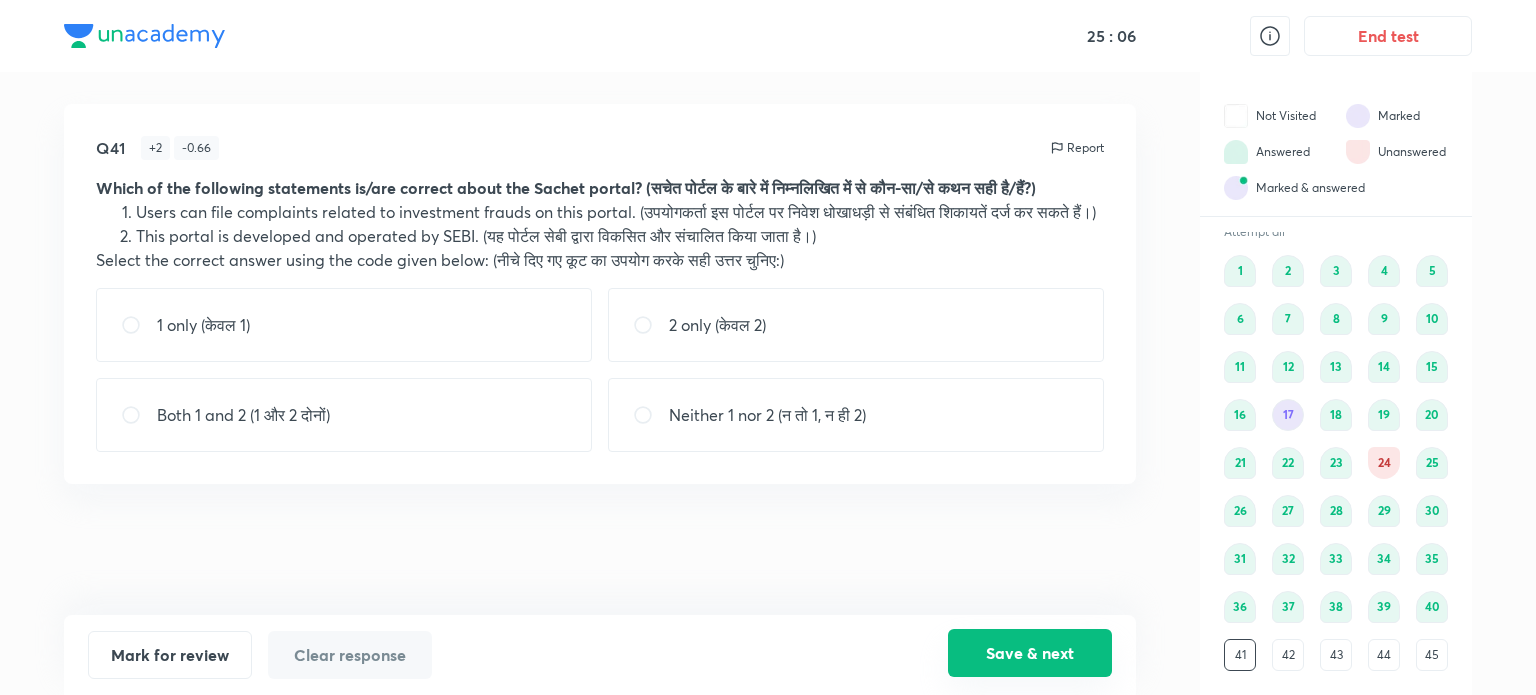 scroll, scrollTop: 4, scrollLeft: 0, axis: vertical 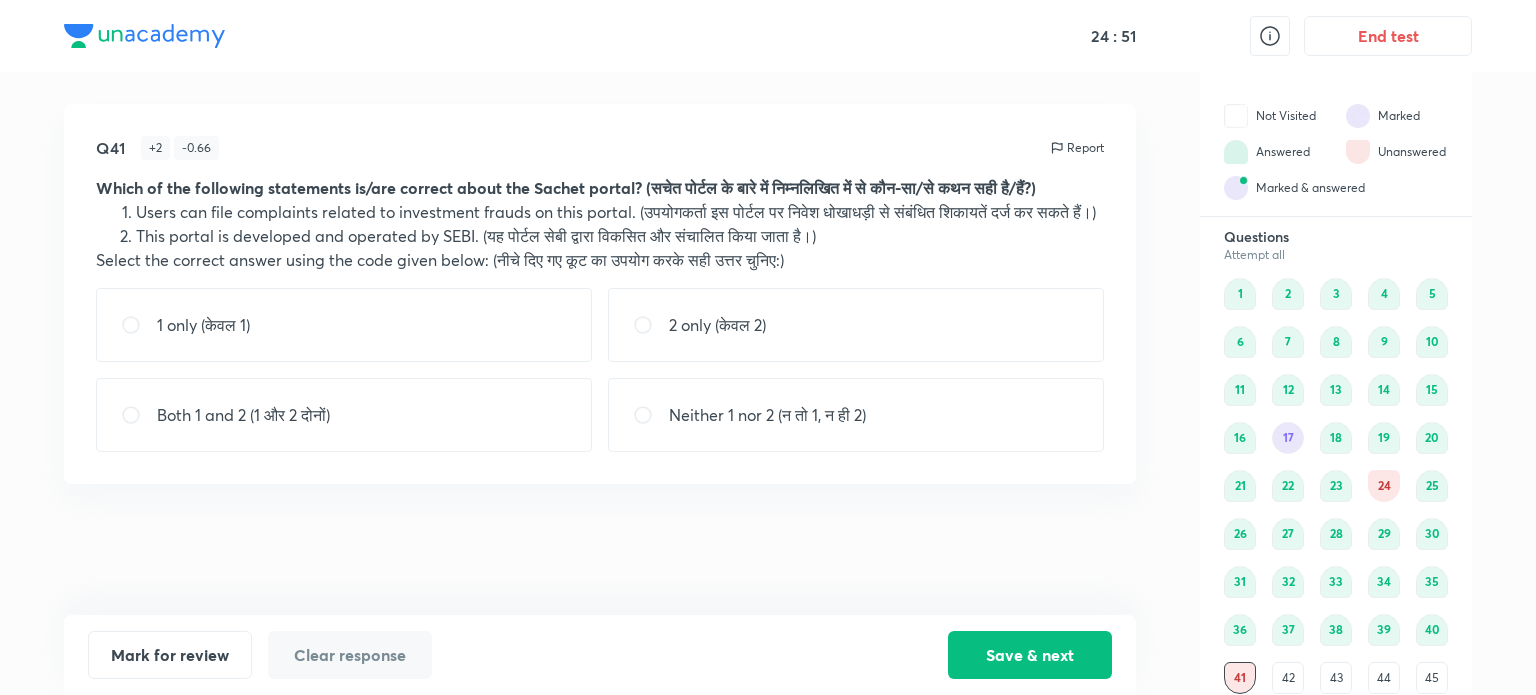 click at bounding box center [139, 325] 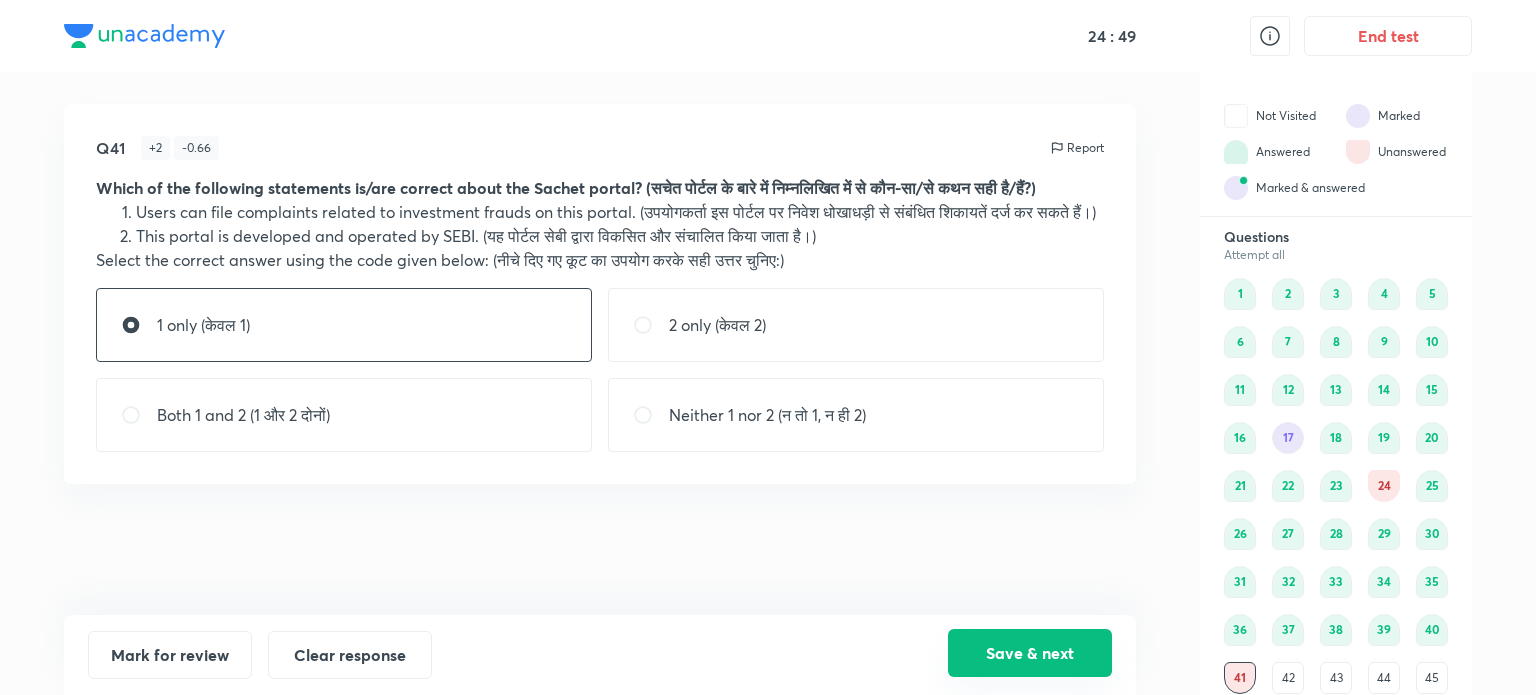 click on "Save & next" at bounding box center [1030, 653] 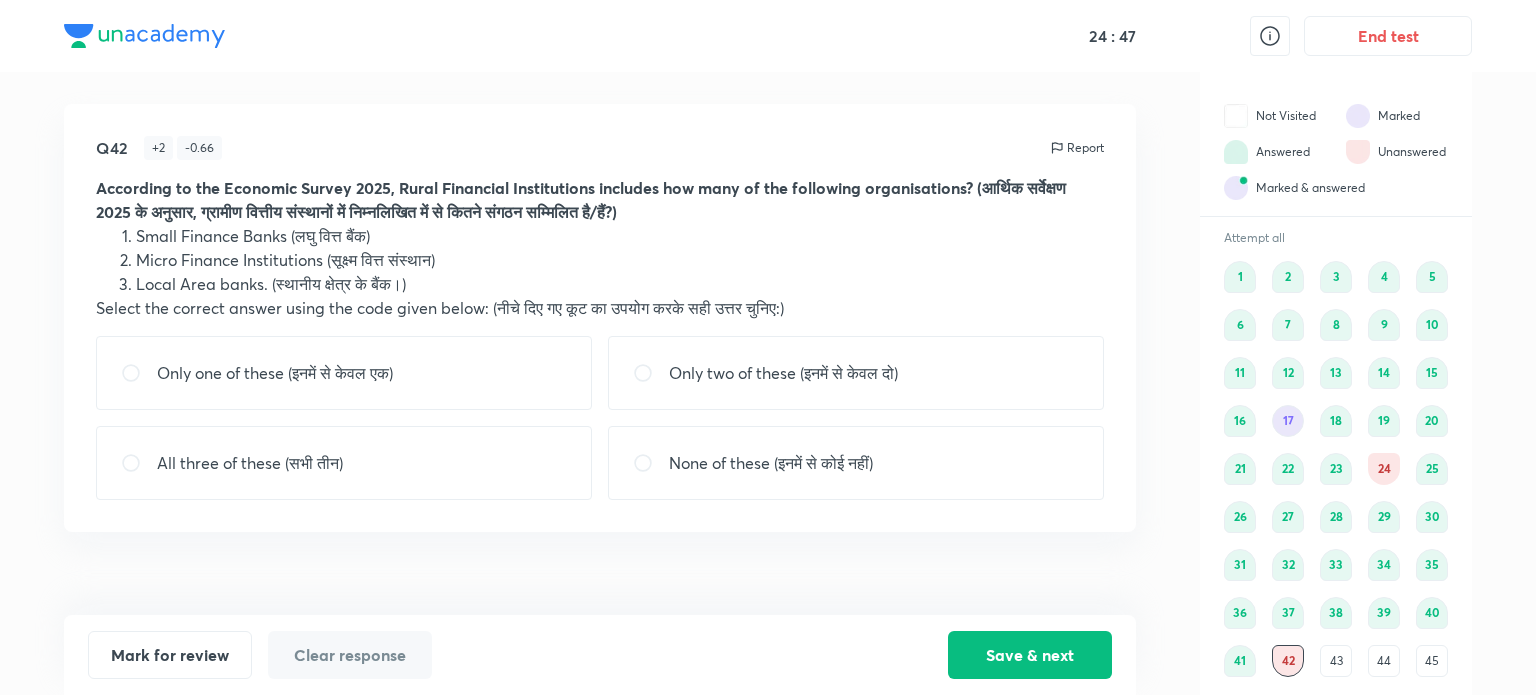 scroll, scrollTop: 27, scrollLeft: 0, axis: vertical 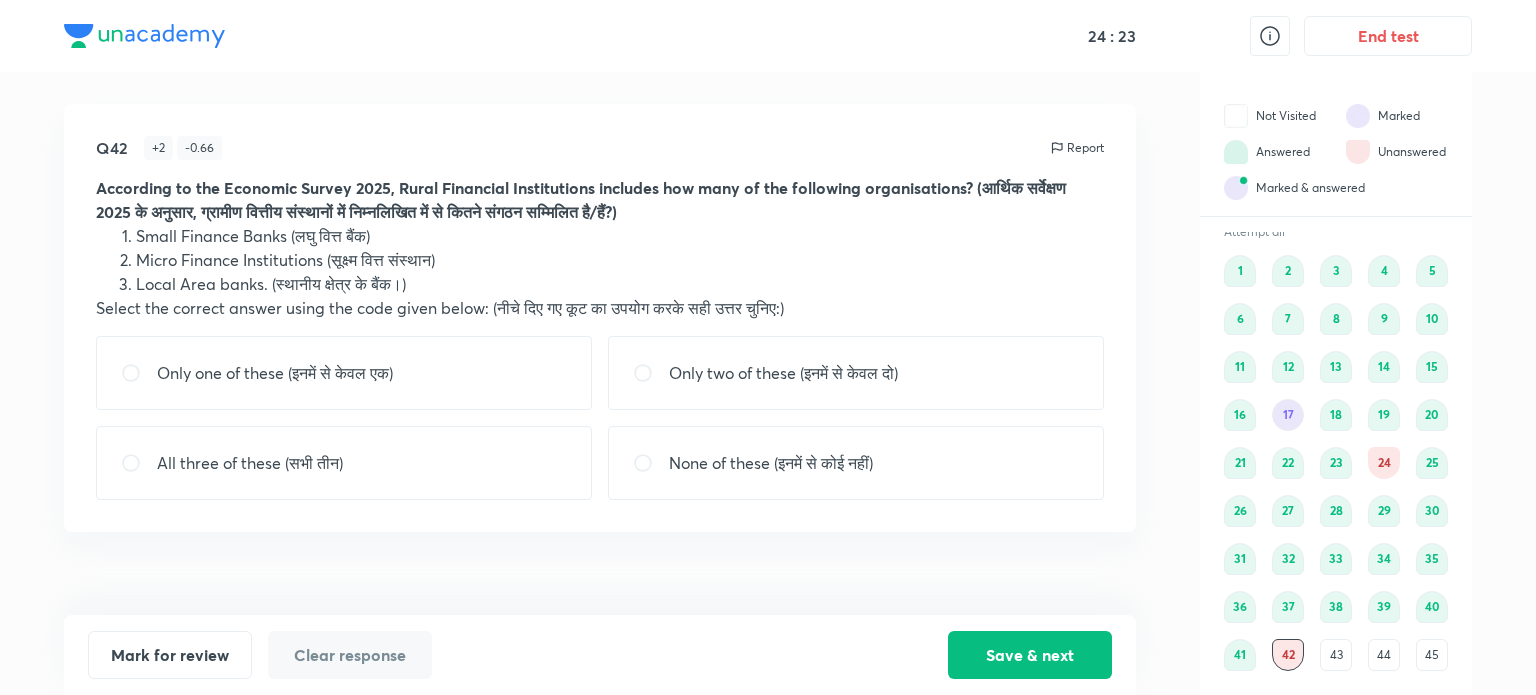 click at bounding box center (139, 373) 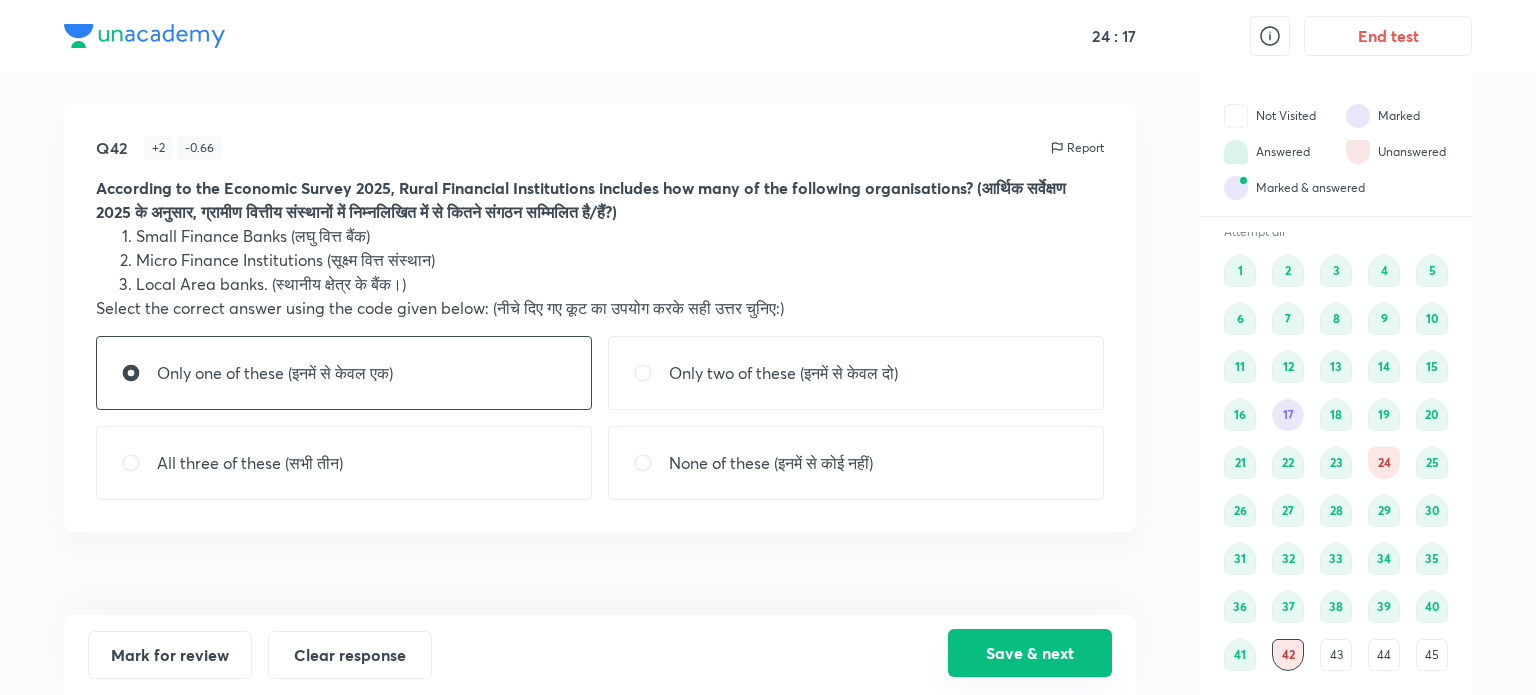click on "Save & next" at bounding box center [1030, 653] 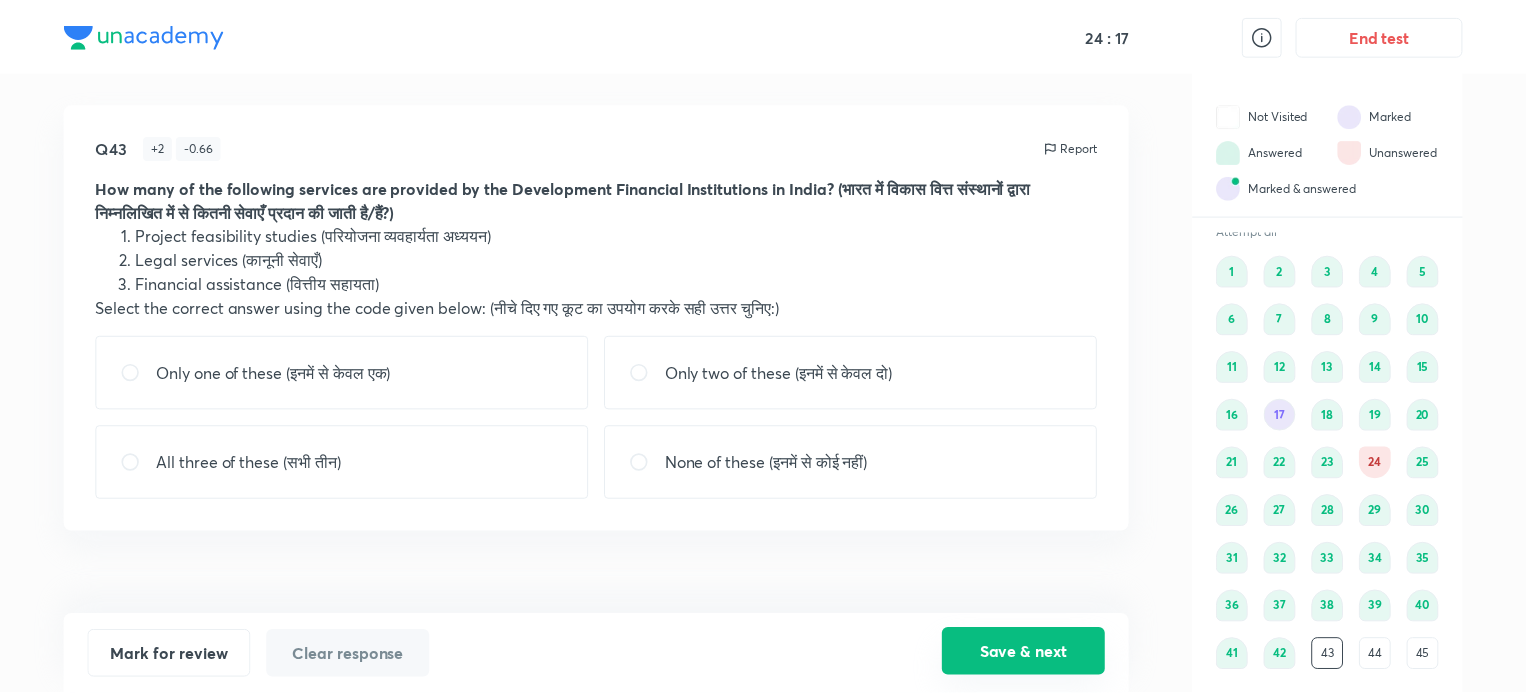 scroll, scrollTop: 4, scrollLeft: 0, axis: vertical 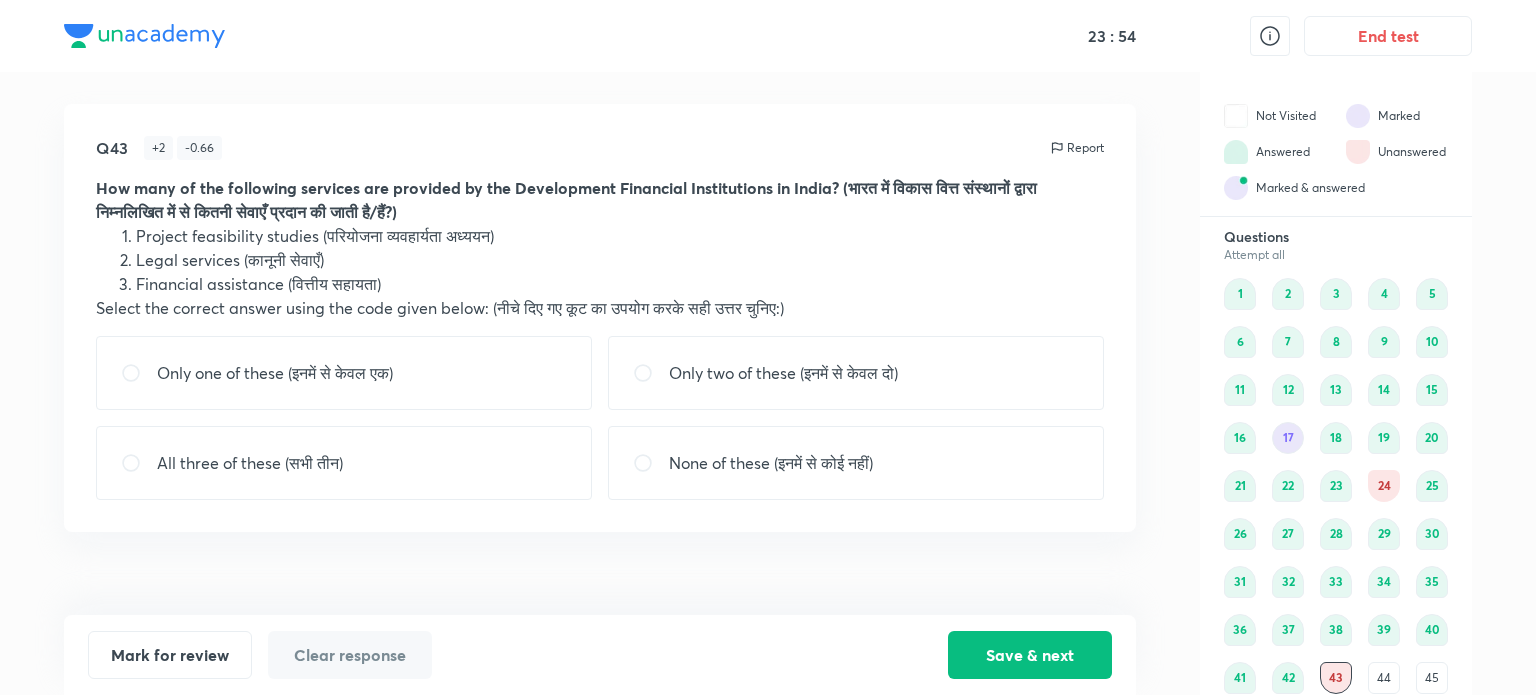 click at bounding box center (139, 373) 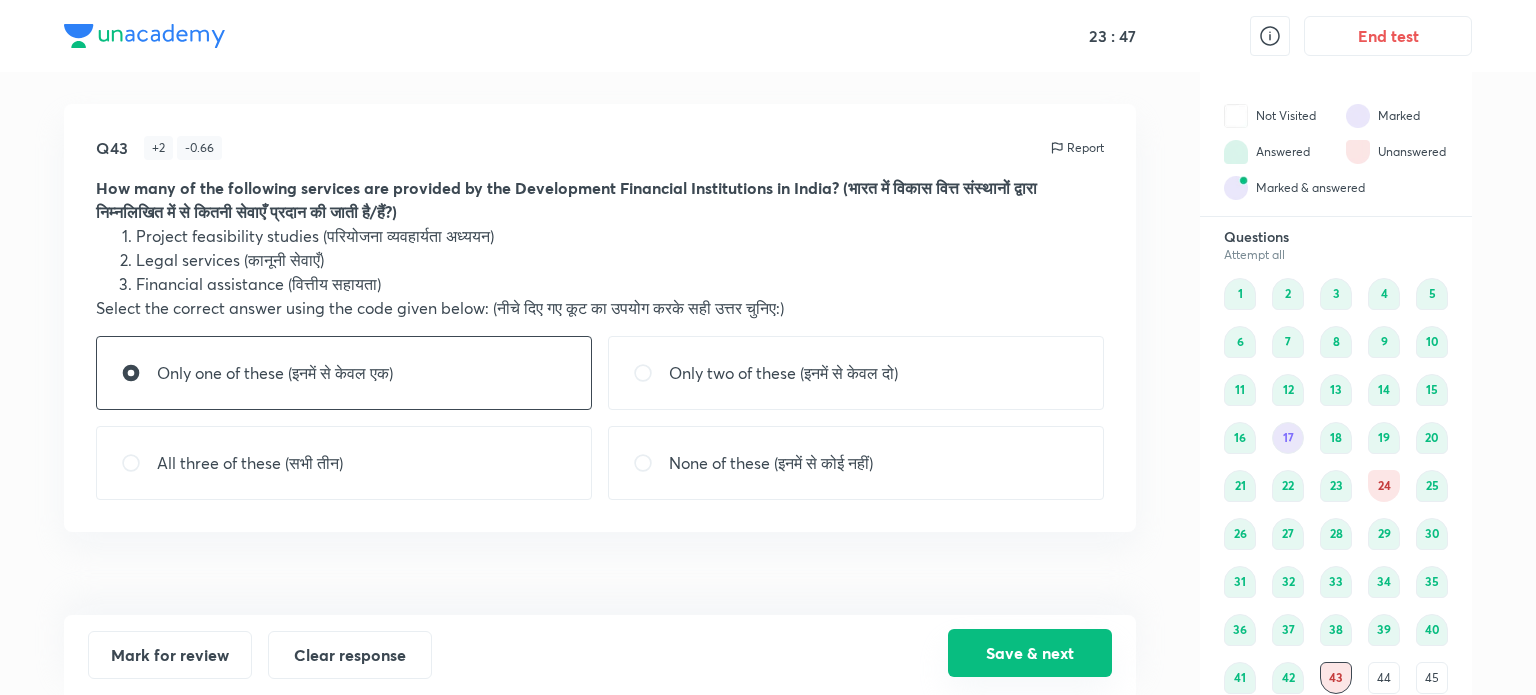 click on "Save & next" at bounding box center [1030, 653] 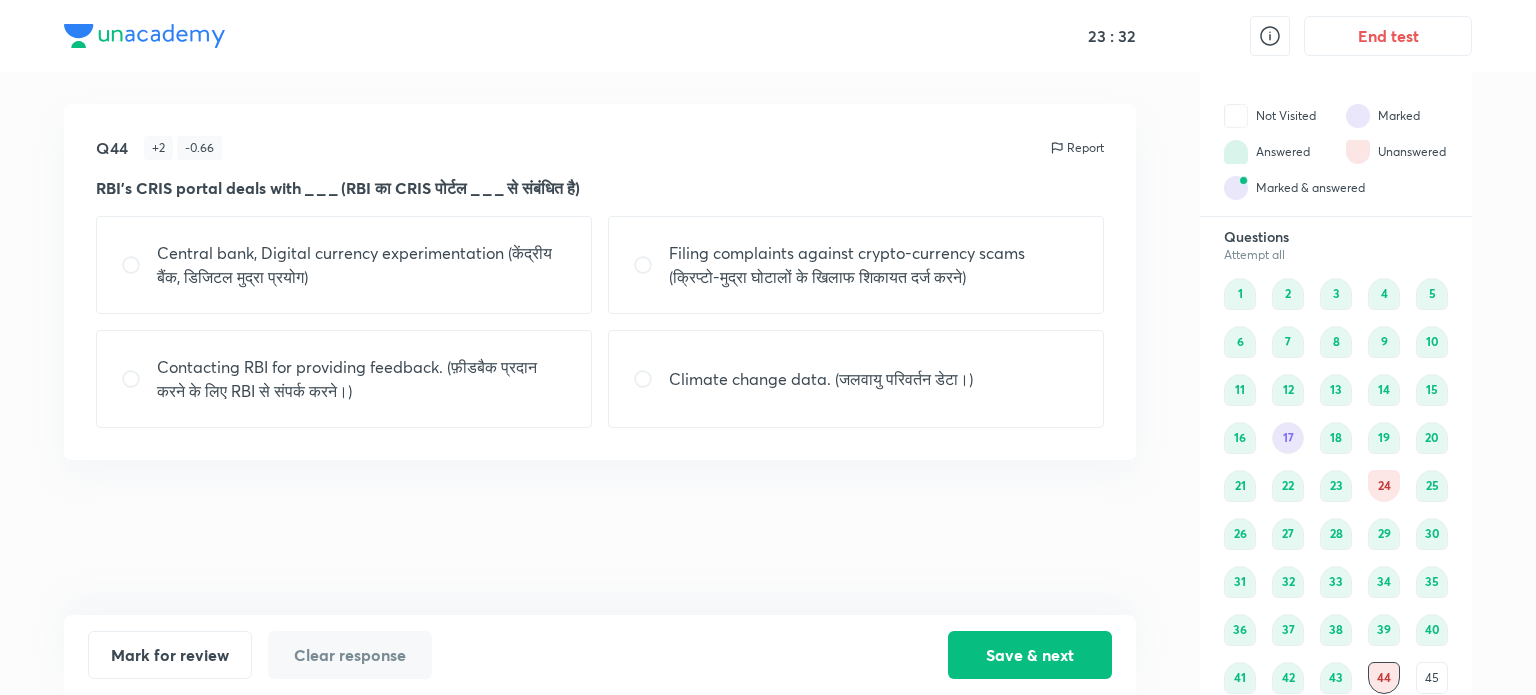 click at bounding box center [651, 379] 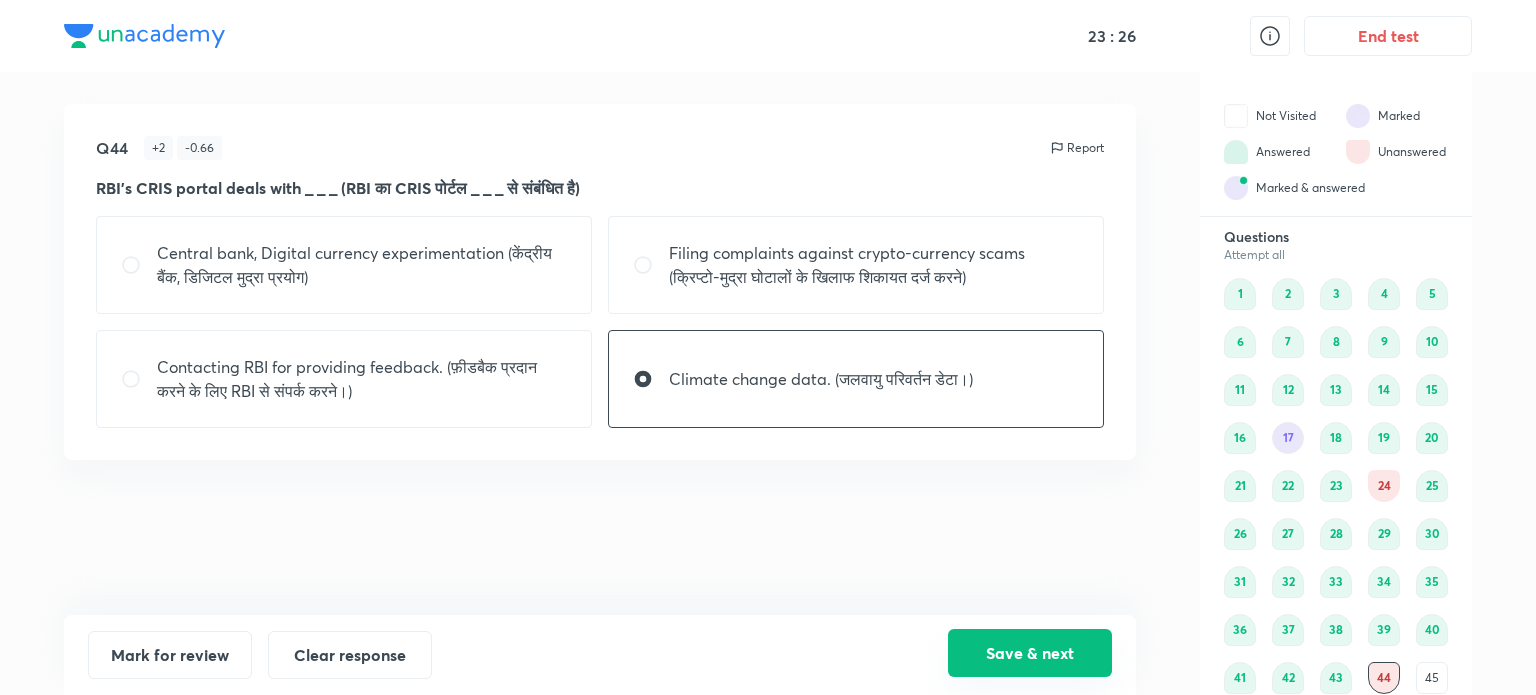click on "Save & next" at bounding box center [1030, 653] 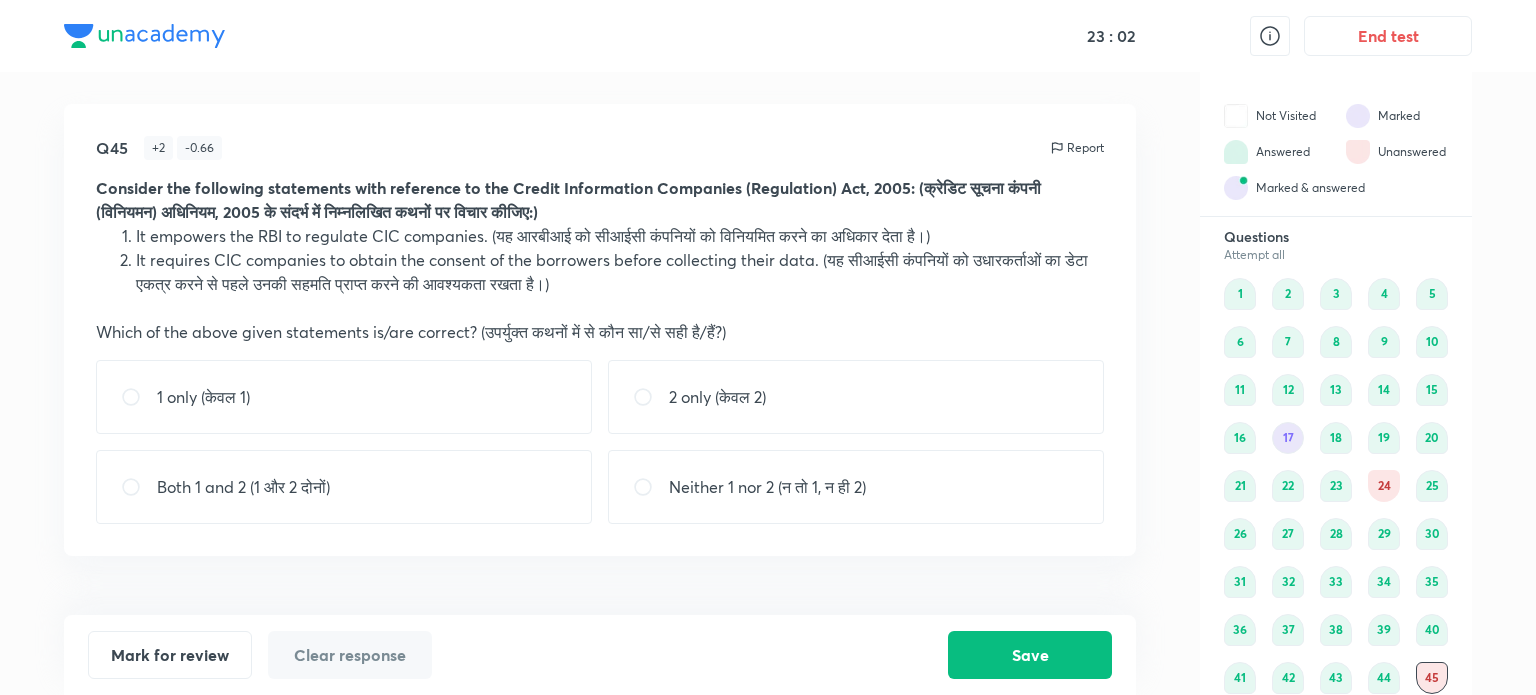 click at bounding box center (139, 397) 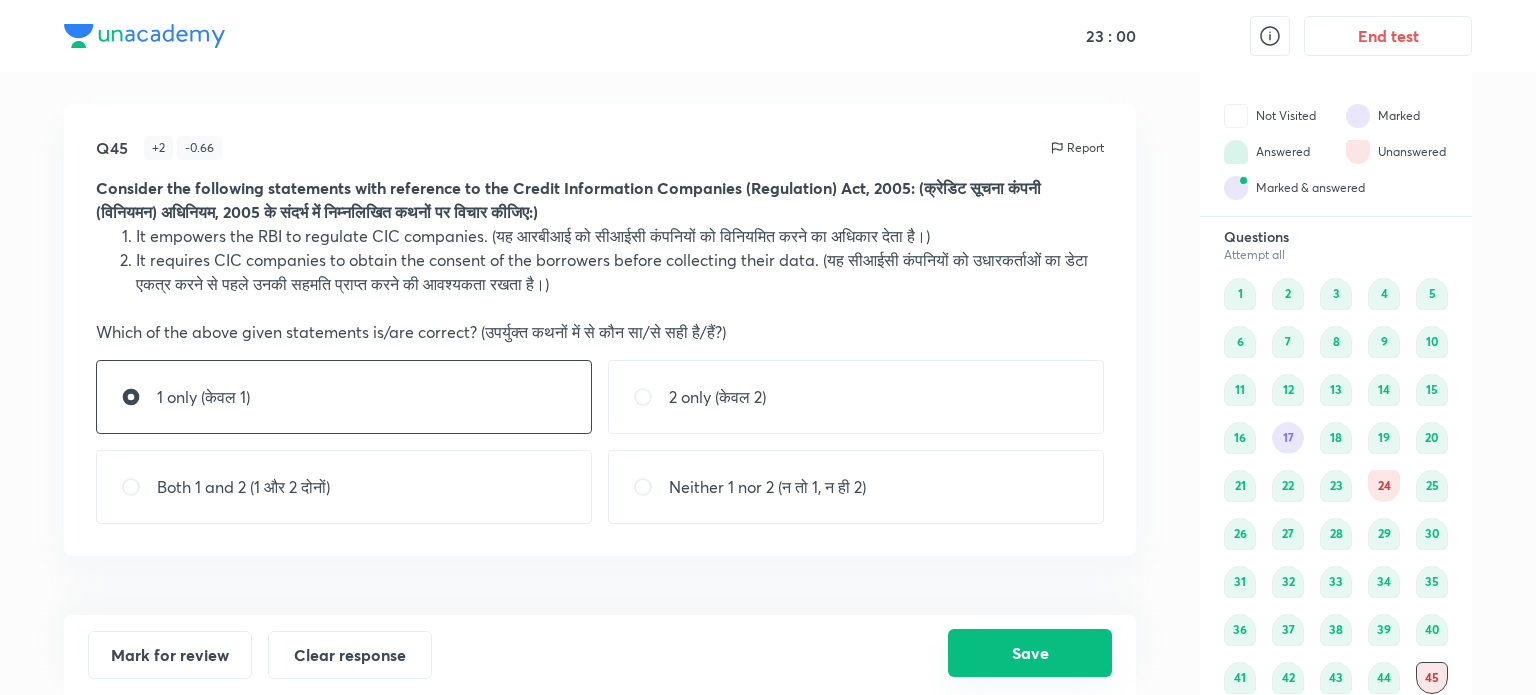 click on "Save" at bounding box center [1030, 653] 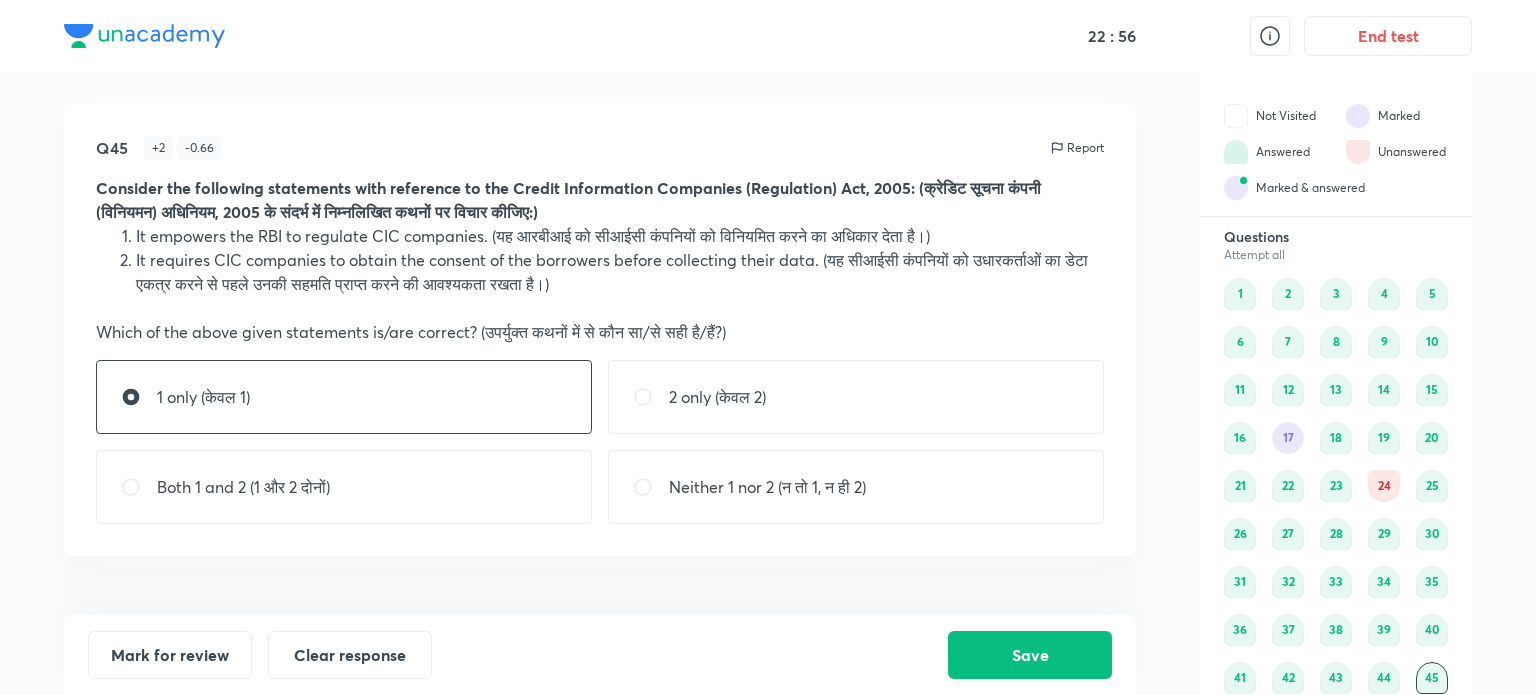 click on "17" at bounding box center [1288, 438] 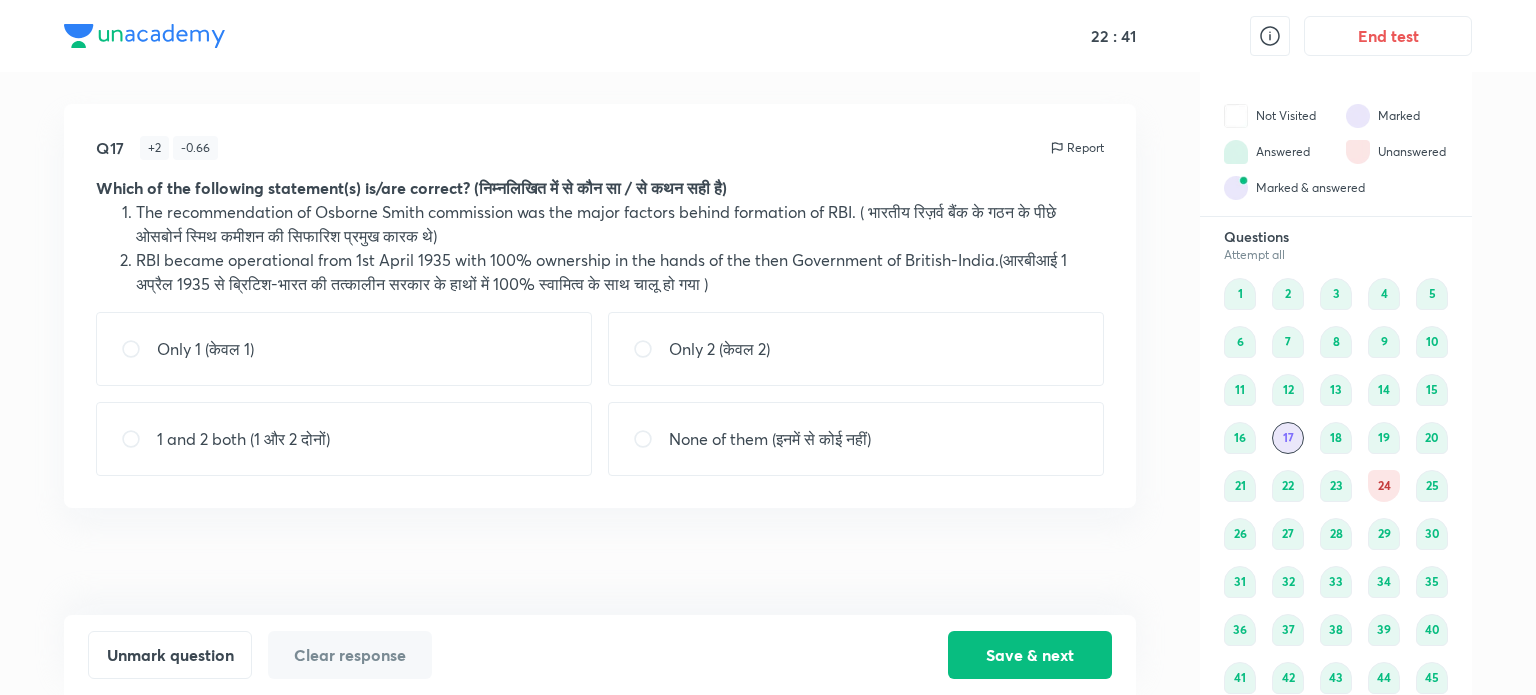 click at bounding box center (651, 349) 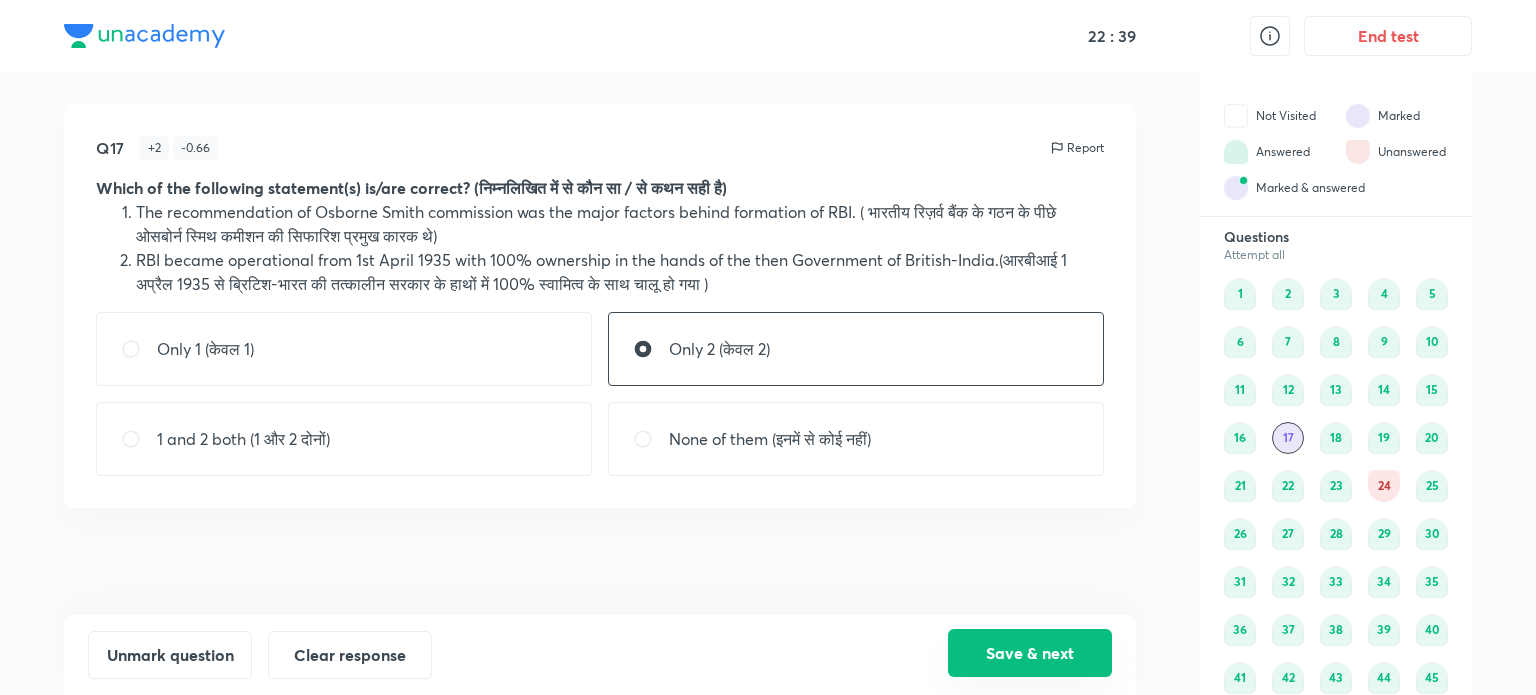 click on "Save & next" at bounding box center [1030, 653] 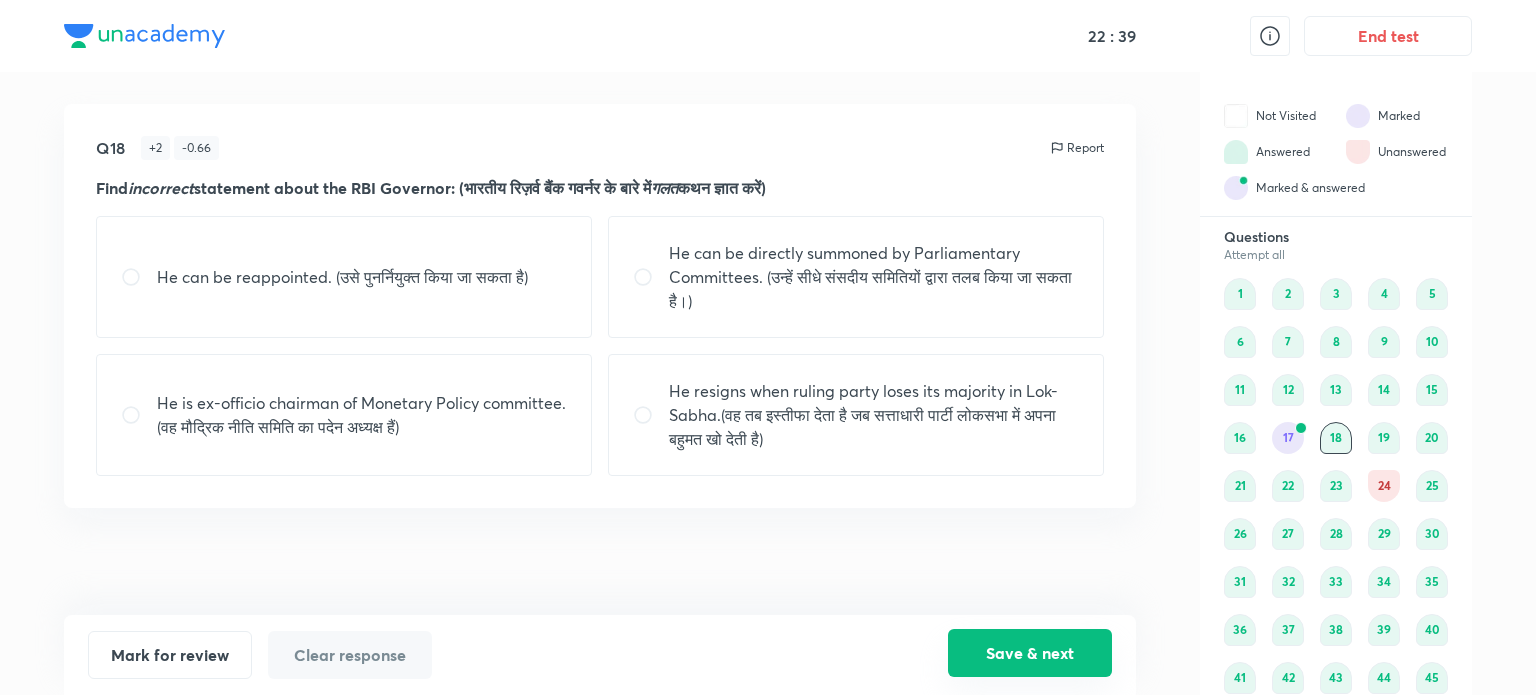 radio on "true" 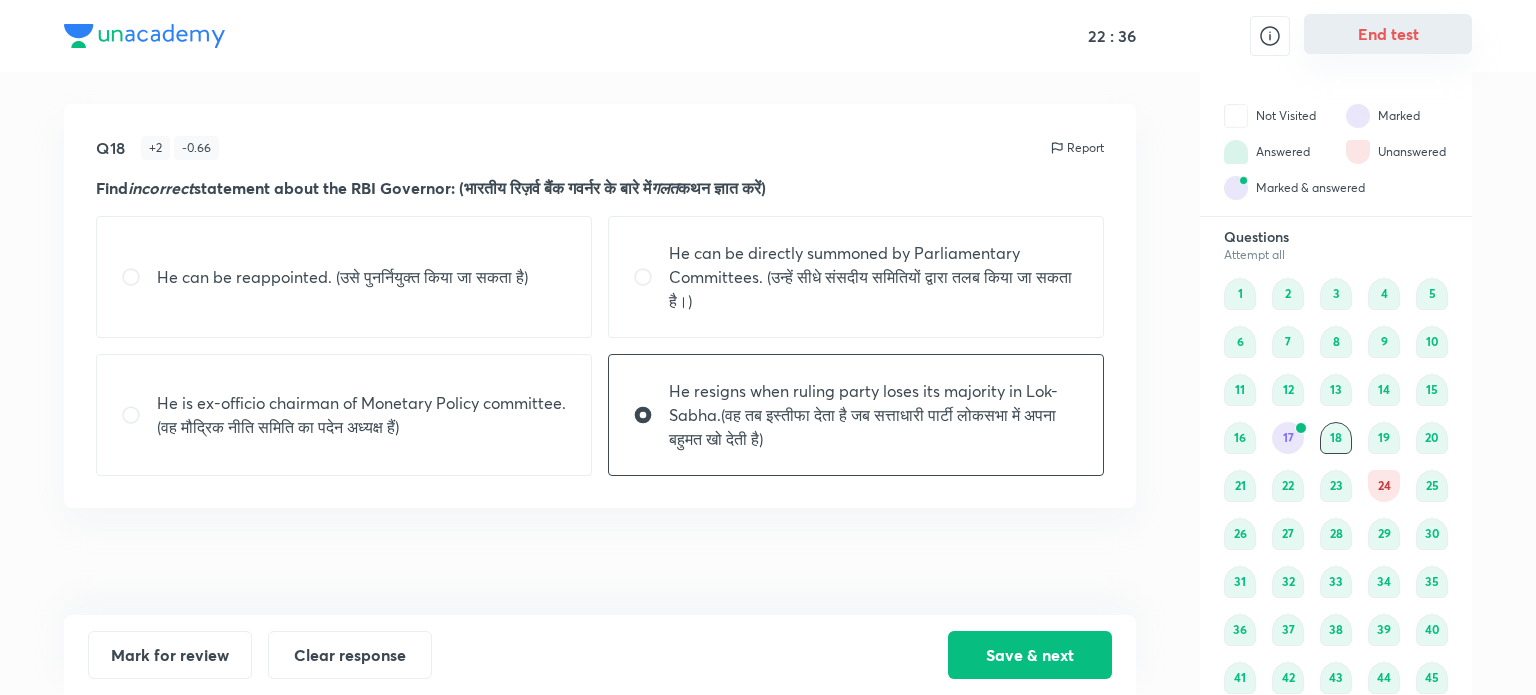 click on "End test" at bounding box center [1388, 34] 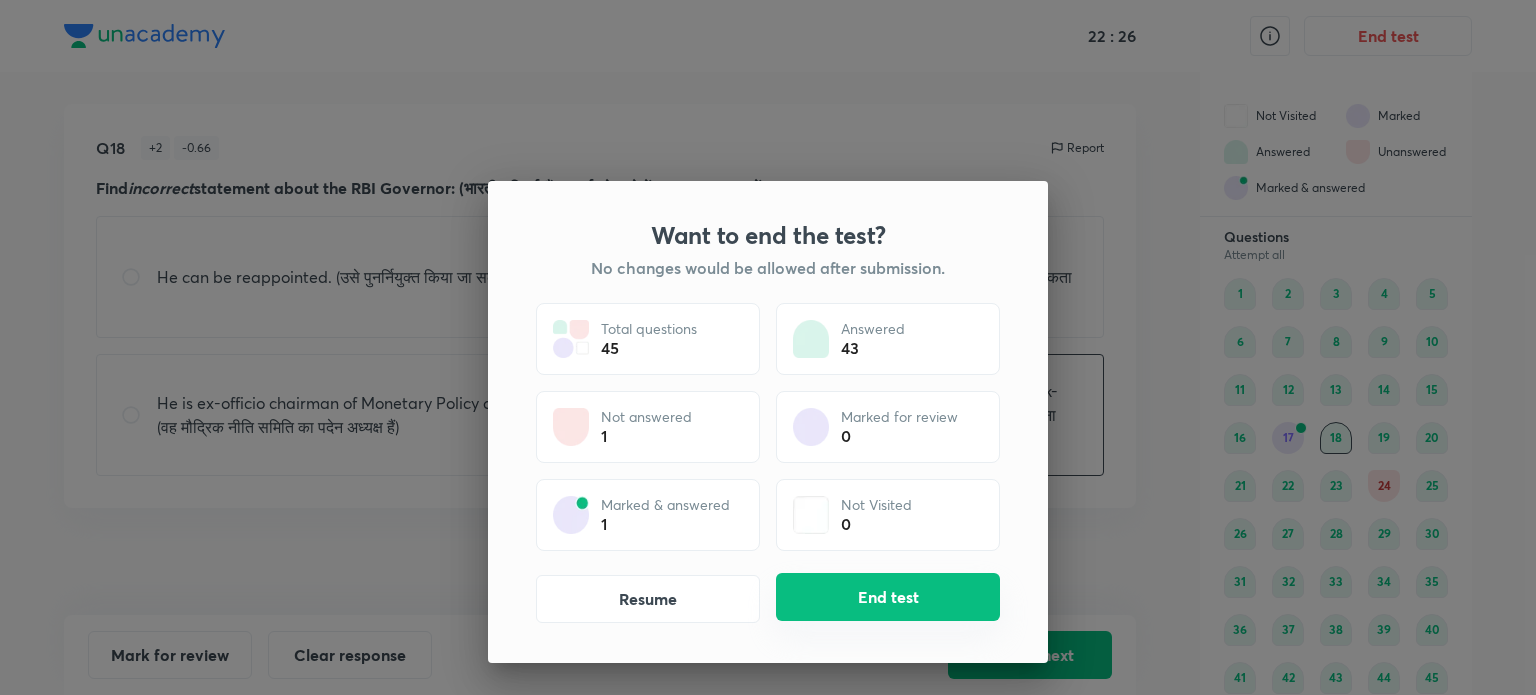 click on "End test" at bounding box center [888, 597] 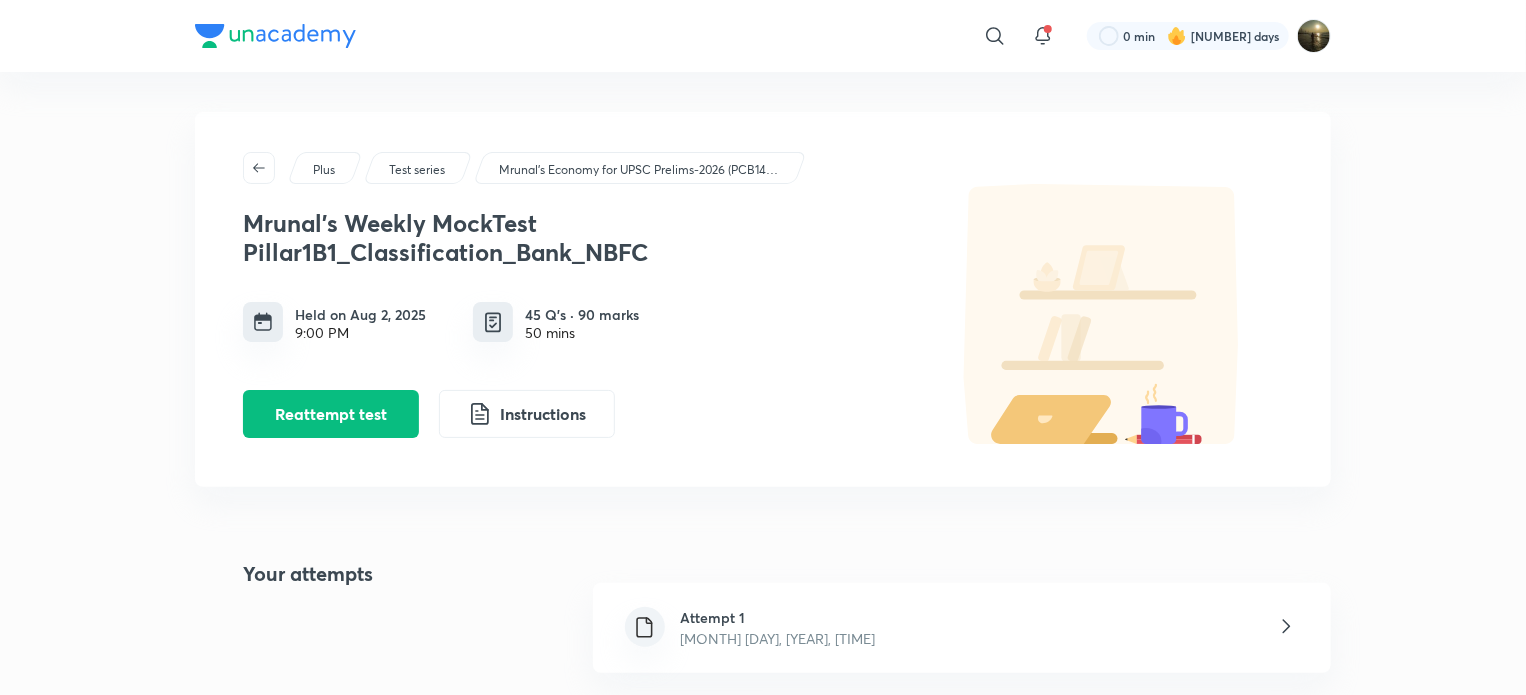 scroll, scrollTop: 100, scrollLeft: 0, axis: vertical 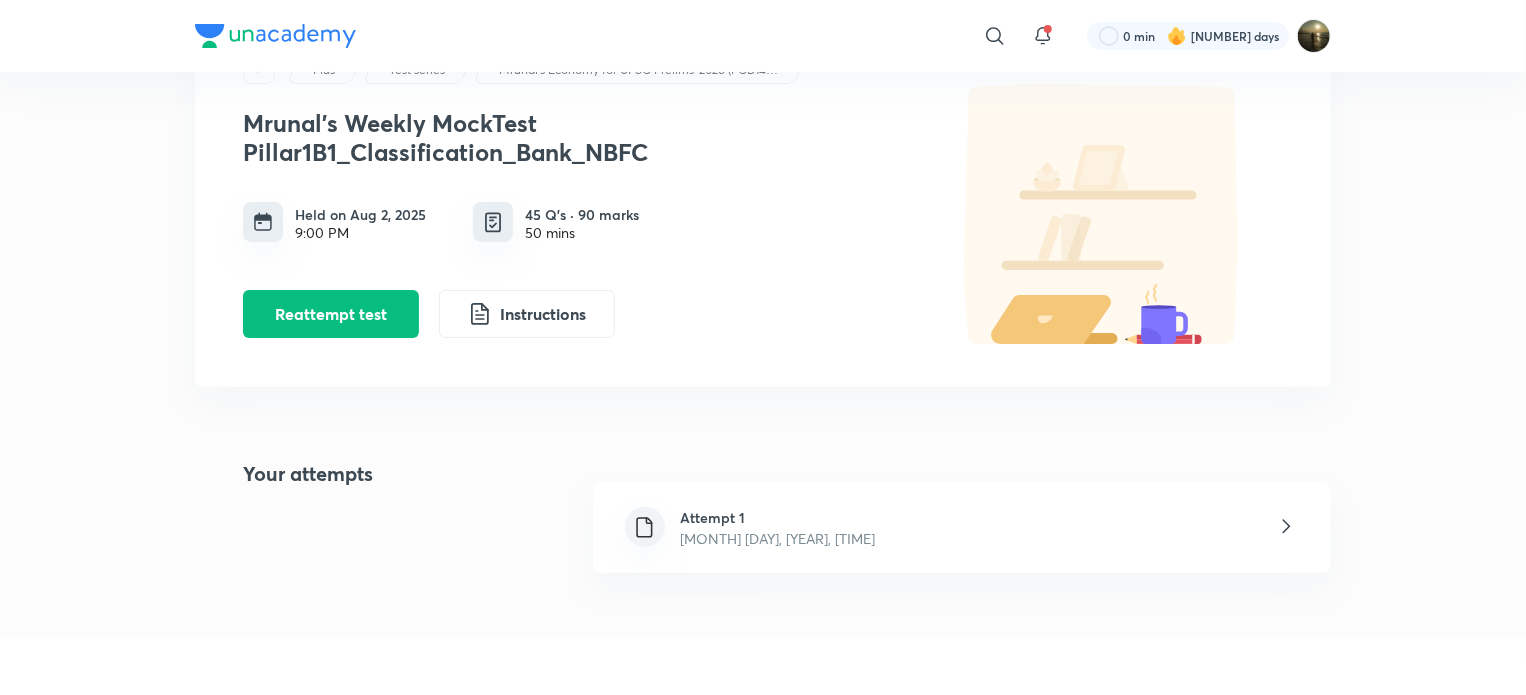 click on "Attempt 1 [MONTH] [DAY], [YEAR], [TIME]" at bounding box center (962, 528) 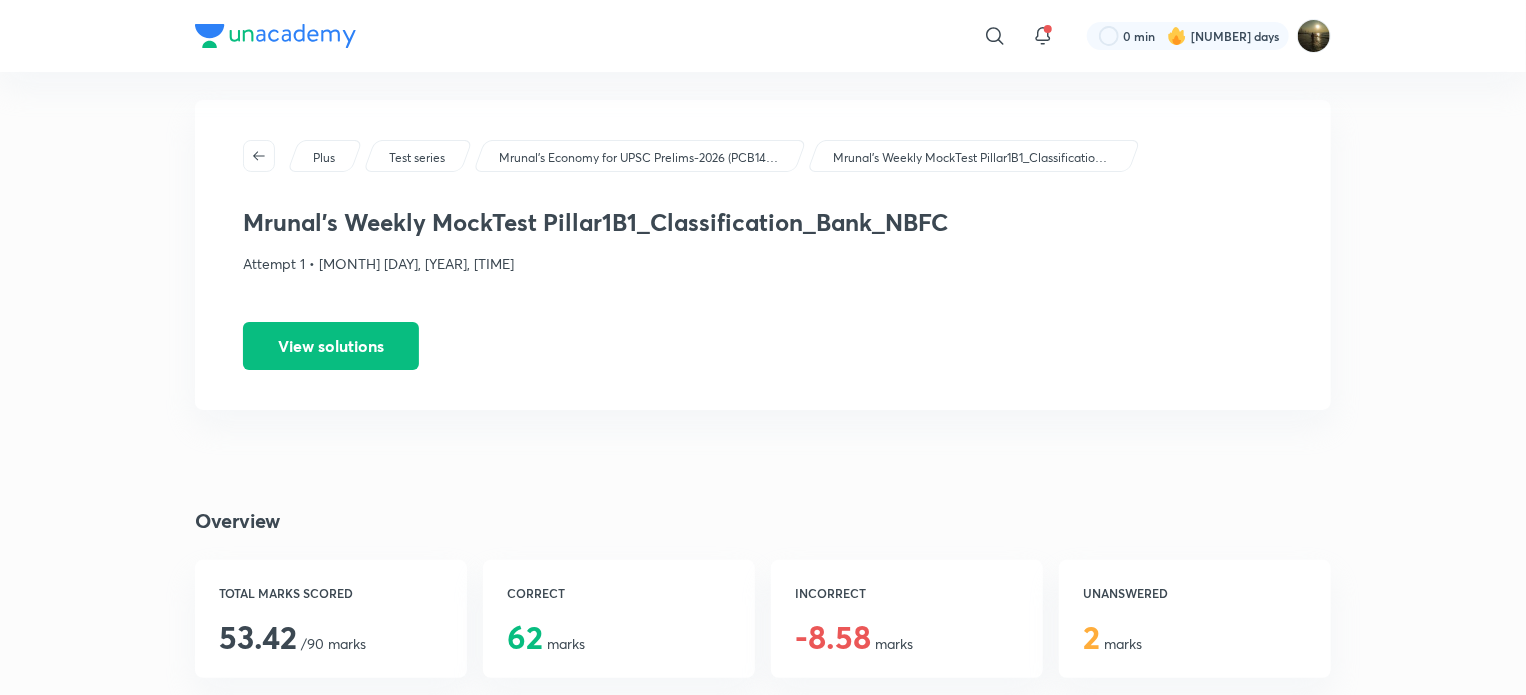 scroll, scrollTop: 0, scrollLeft: 0, axis: both 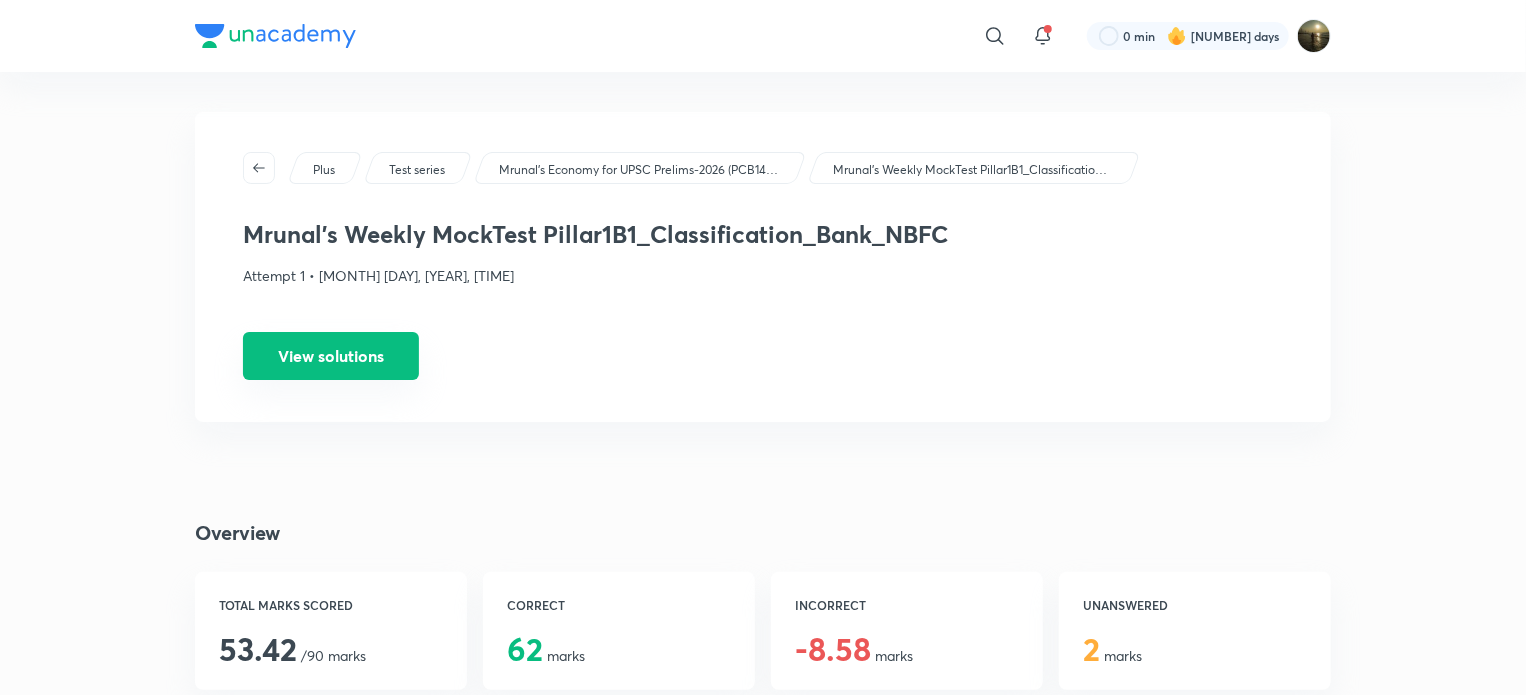 click on "View solutions" at bounding box center (331, 356) 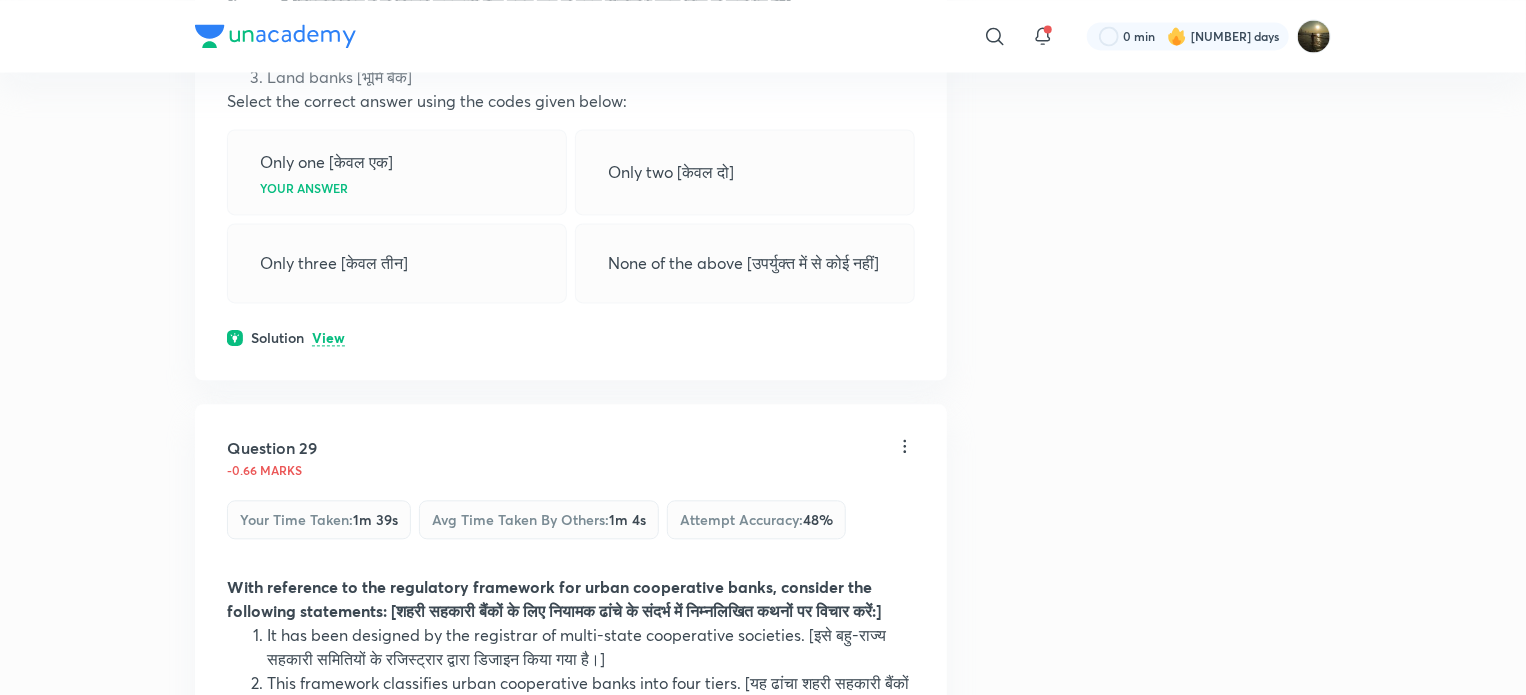 scroll, scrollTop: 17300, scrollLeft: 0, axis: vertical 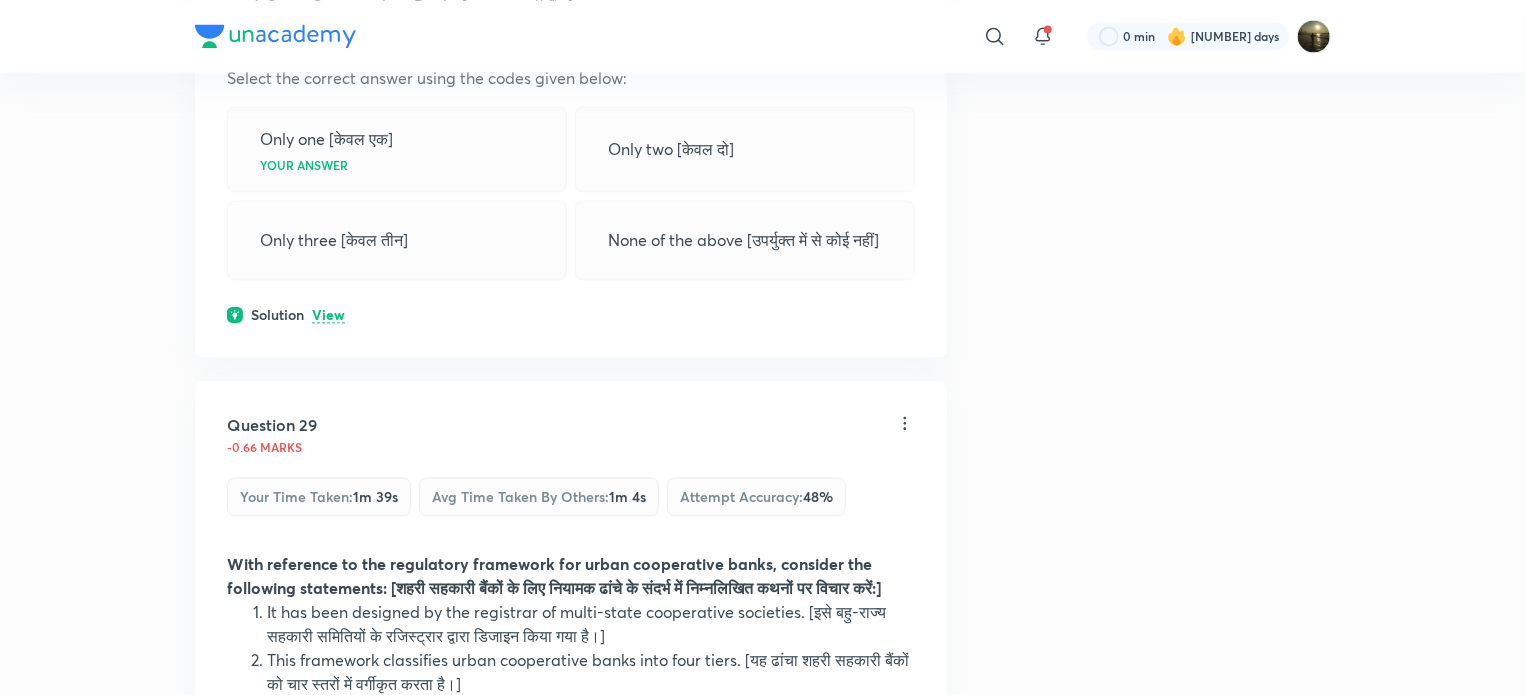 click on "View" at bounding box center (328, 315) 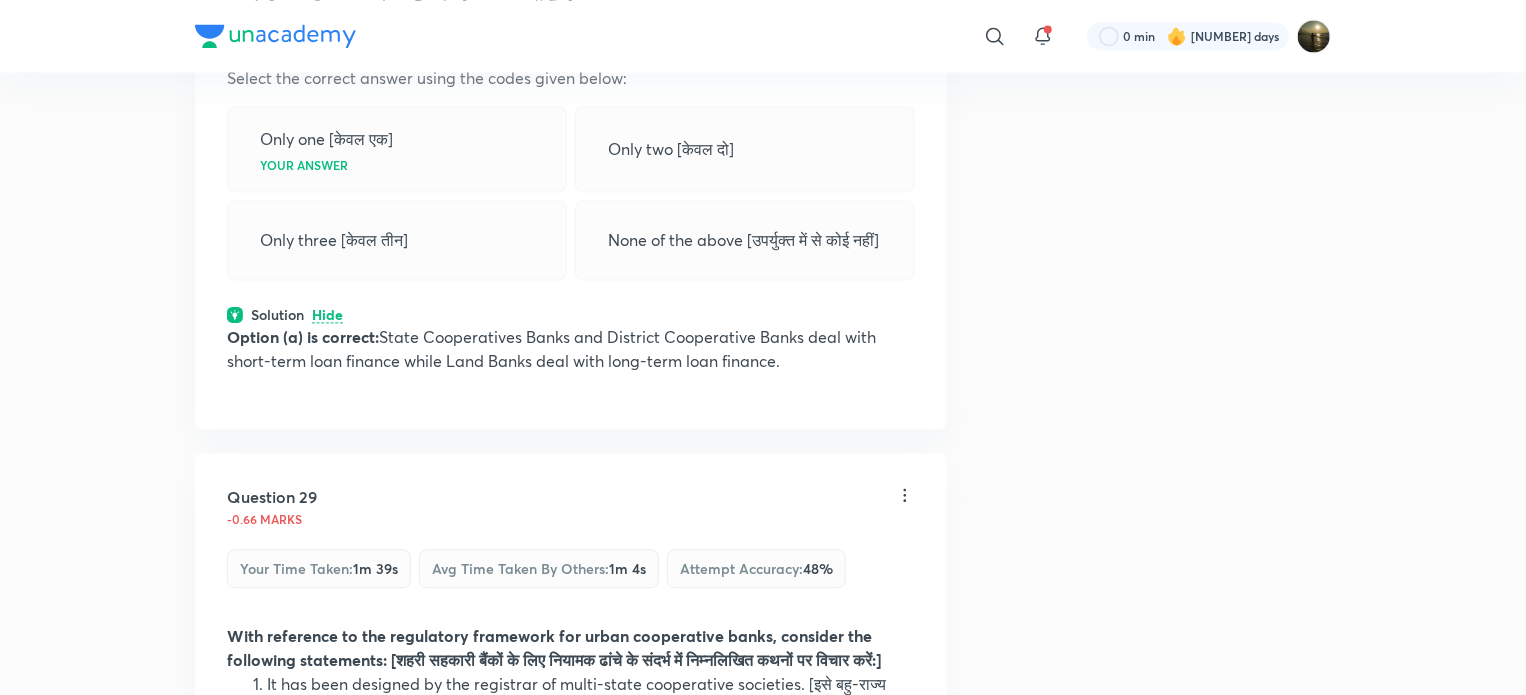 click on "Hide" at bounding box center (327, 315) 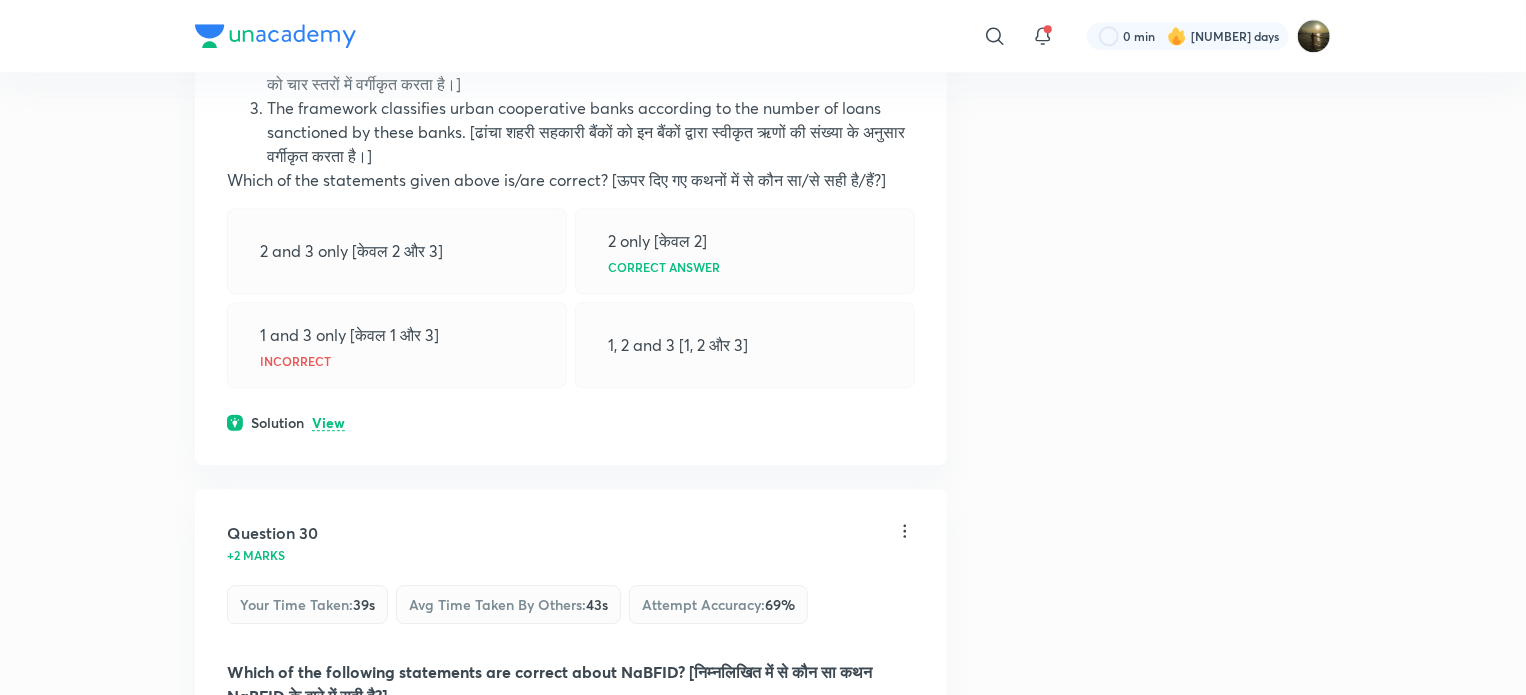 scroll, scrollTop: 18000, scrollLeft: 0, axis: vertical 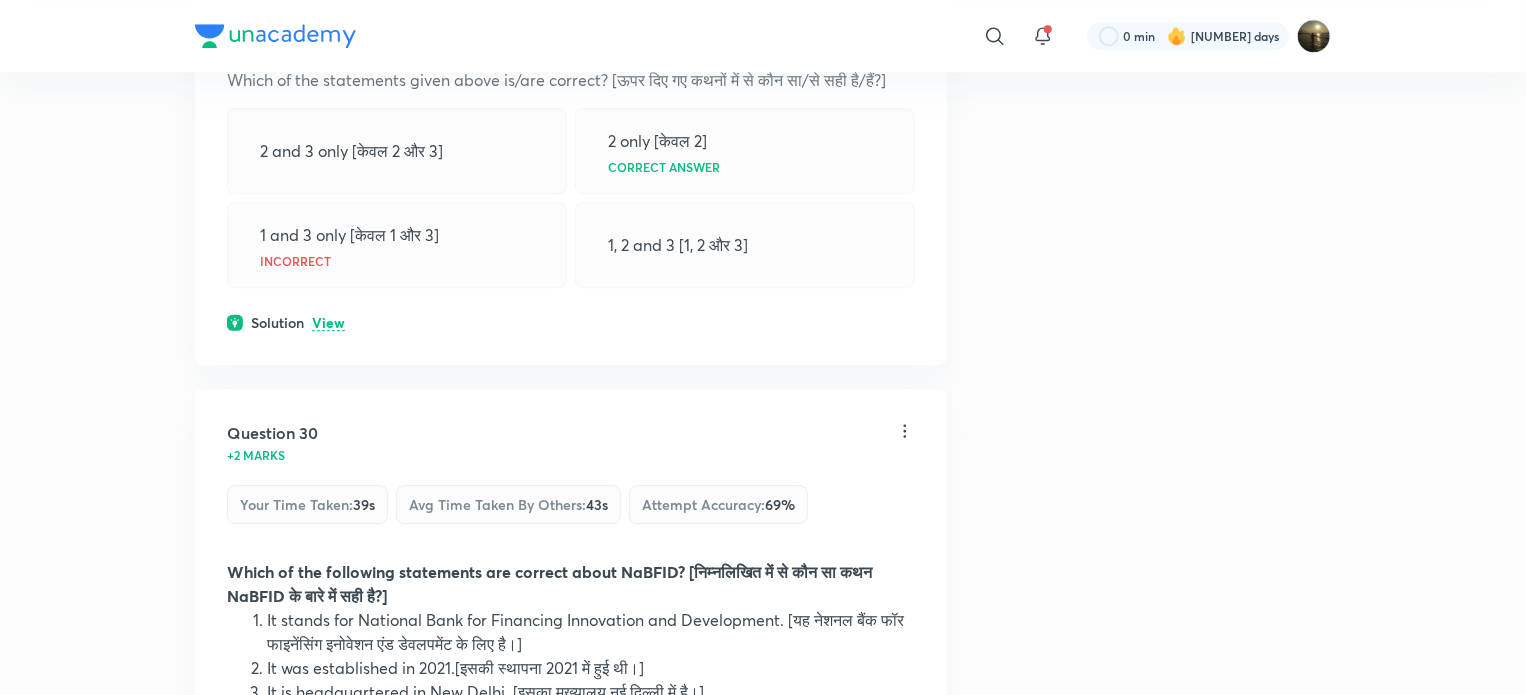 click on "View" at bounding box center [328, 323] 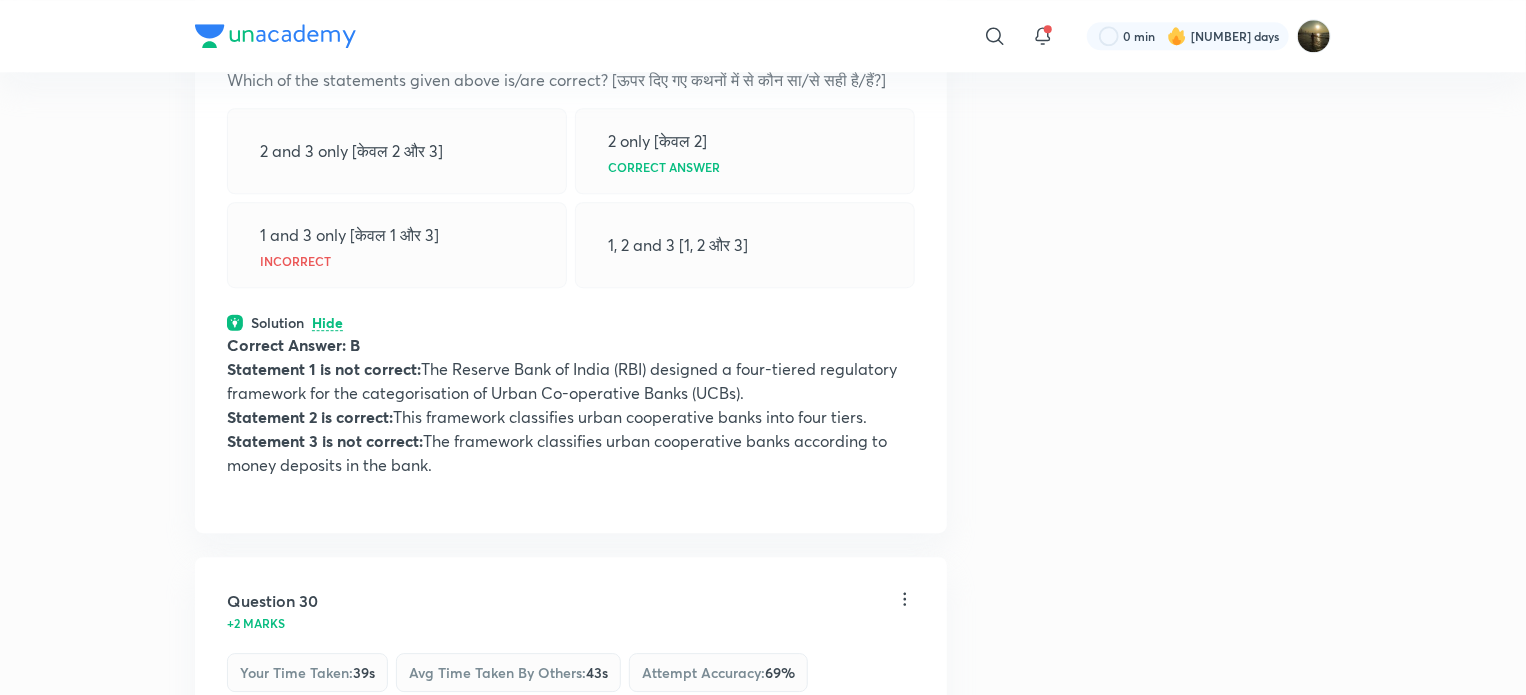 scroll, scrollTop: 18200, scrollLeft: 0, axis: vertical 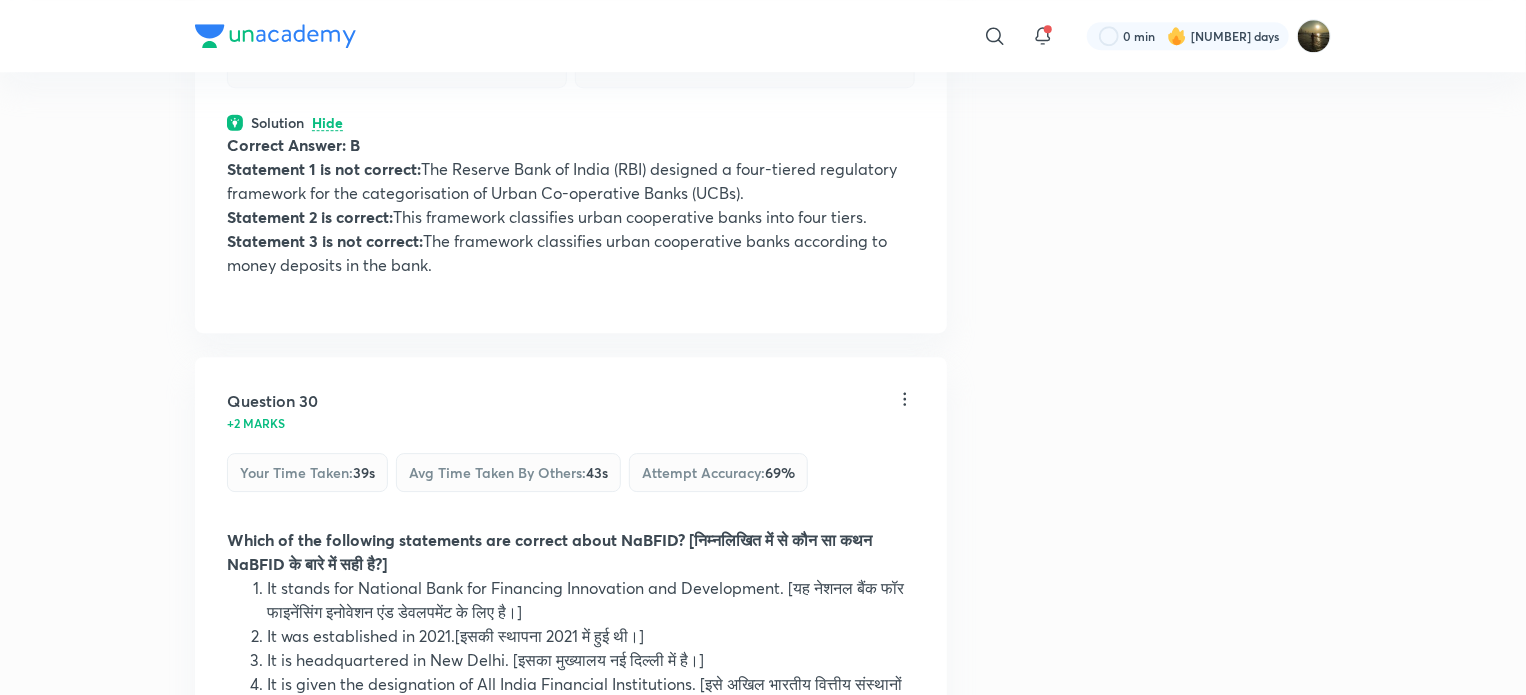 click on "Hide" at bounding box center (327, 123) 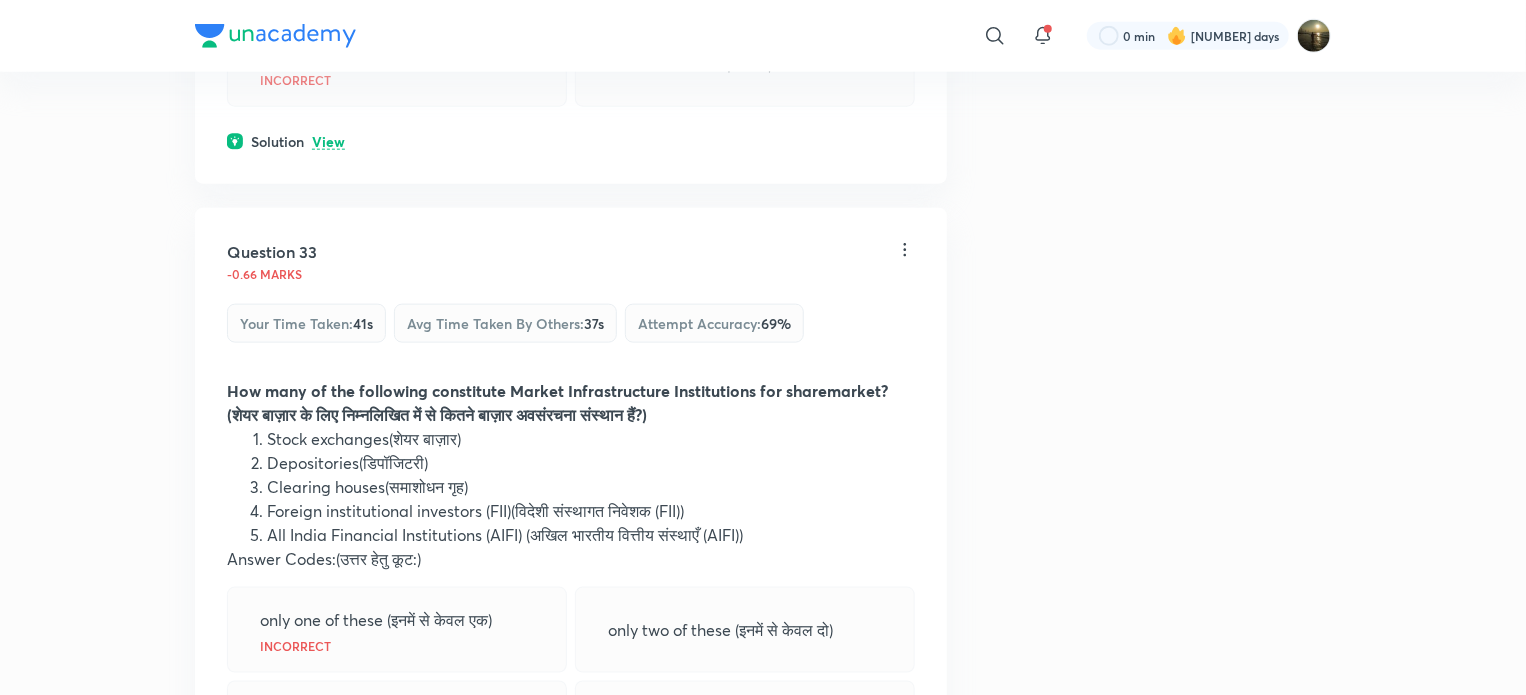 scroll, scrollTop: 20200, scrollLeft: 0, axis: vertical 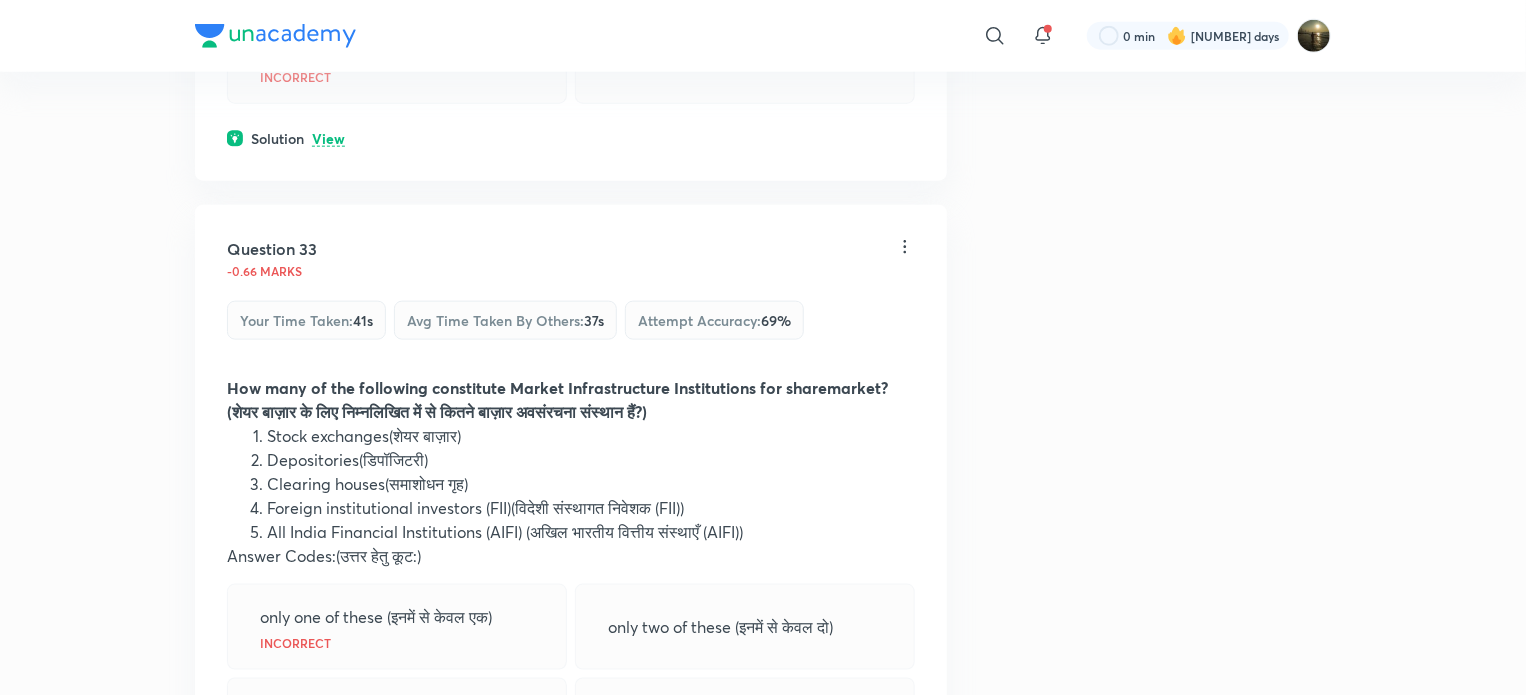click on "View" at bounding box center [328, 139] 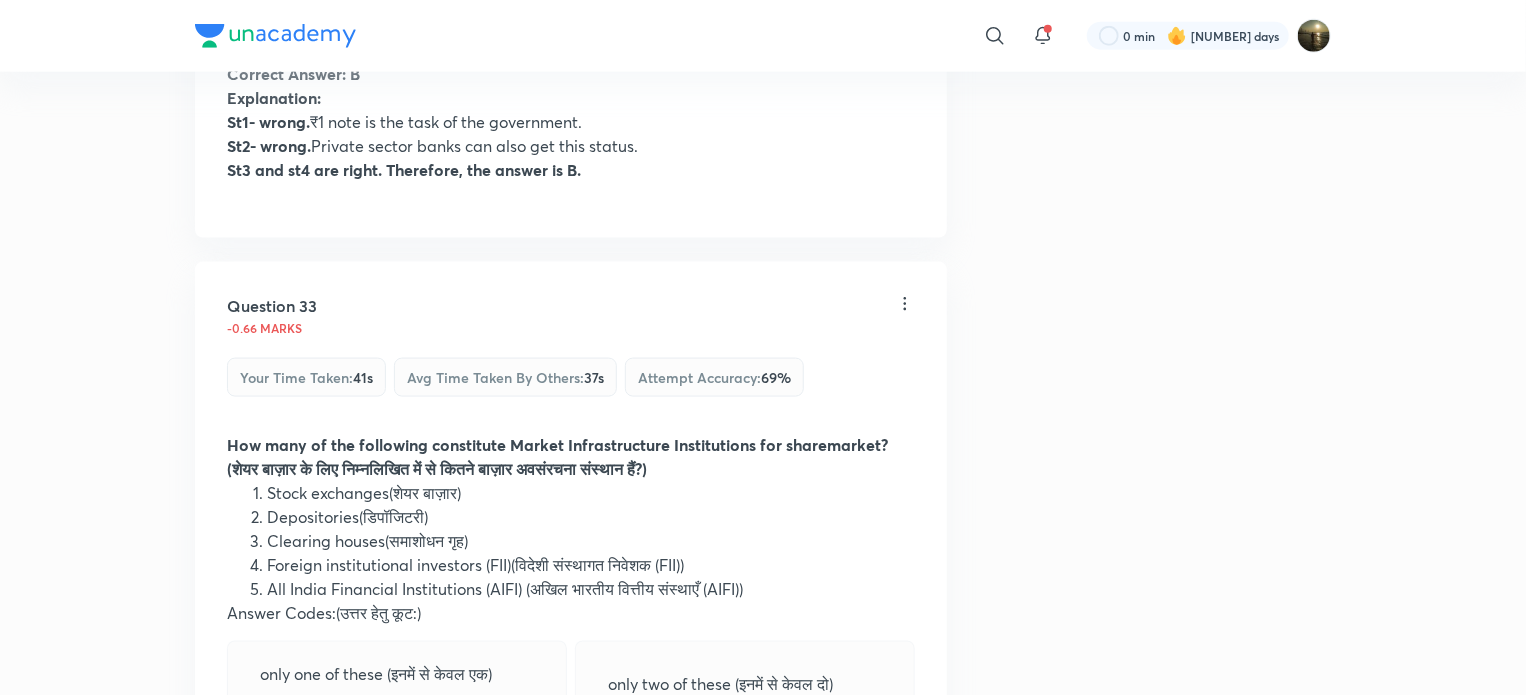 scroll, scrollTop: 20300, scrollLeft: 0, axis: vertical 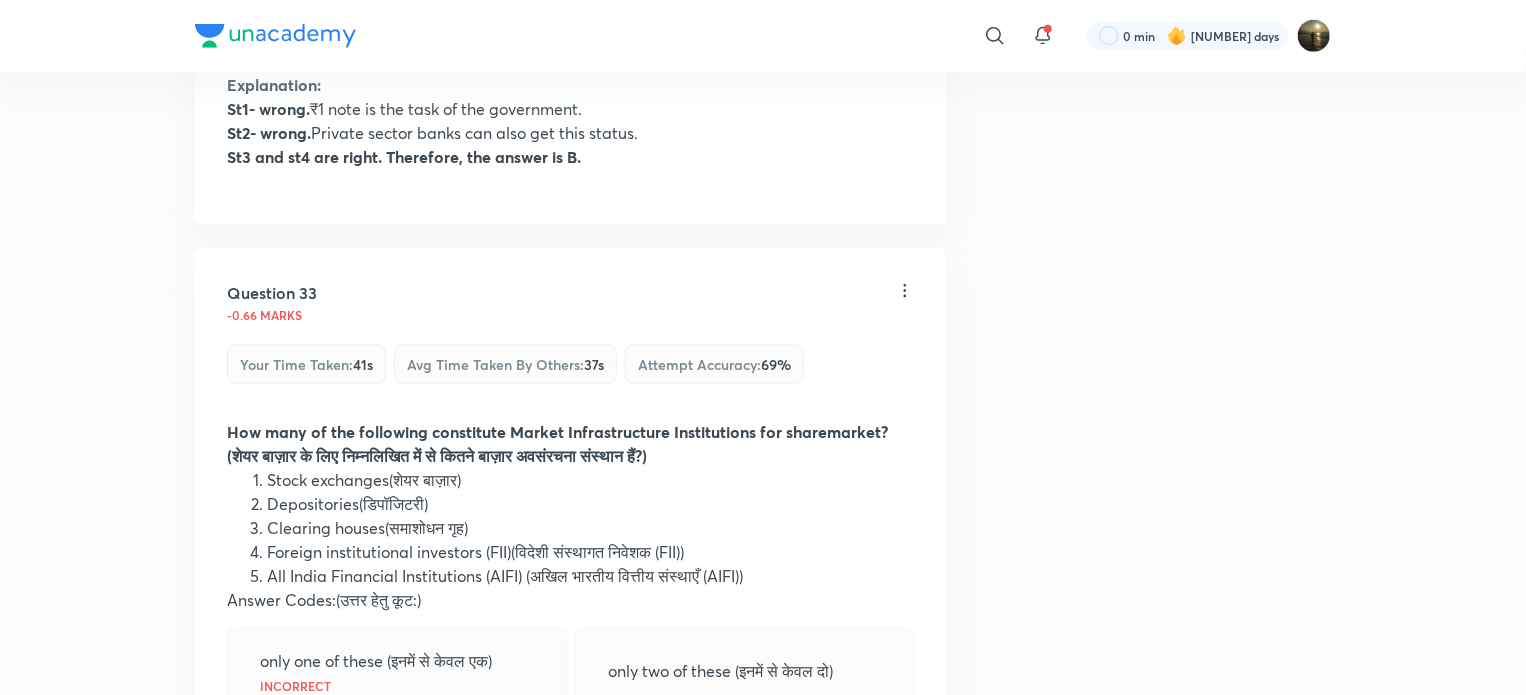 click on "Hide" at bounding box center (327, 39) 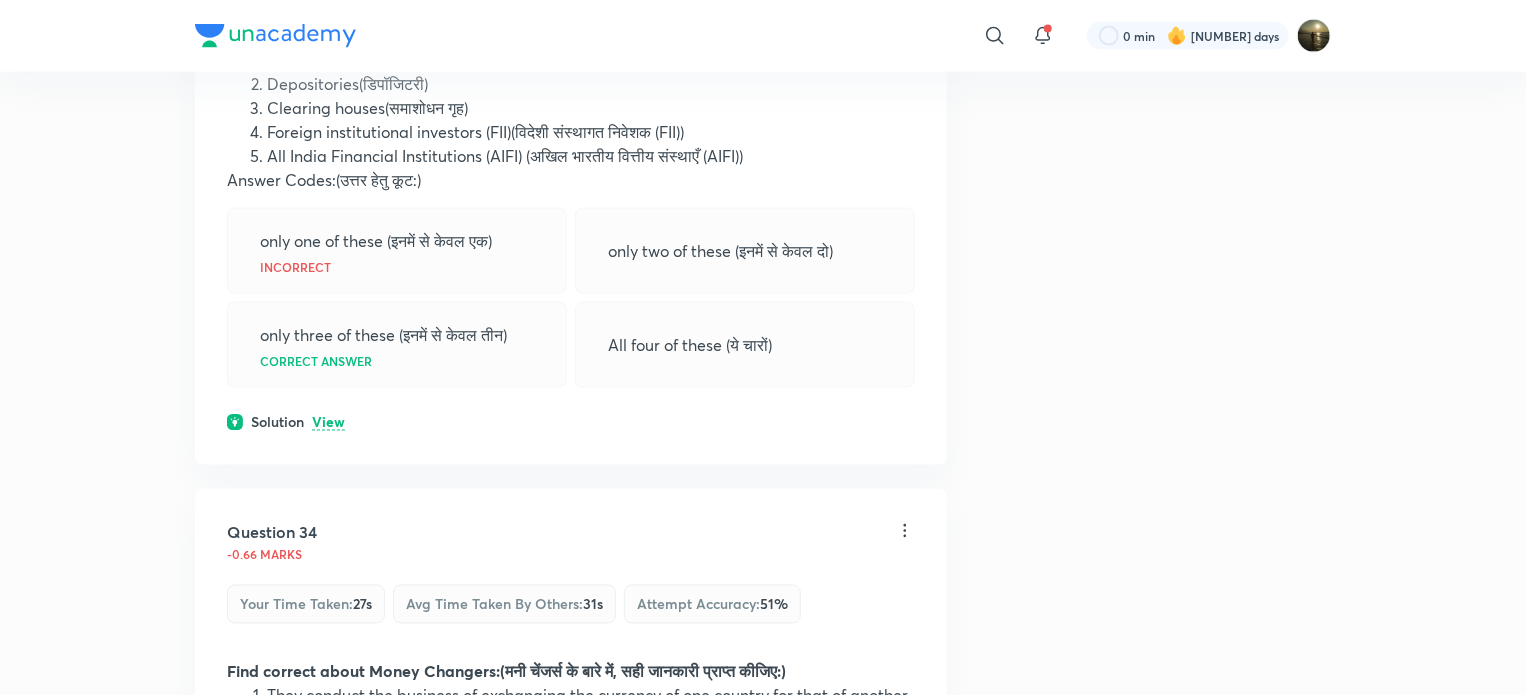 scroll, scrollTop: 20700, scrollLeft: 0, axis: vertical 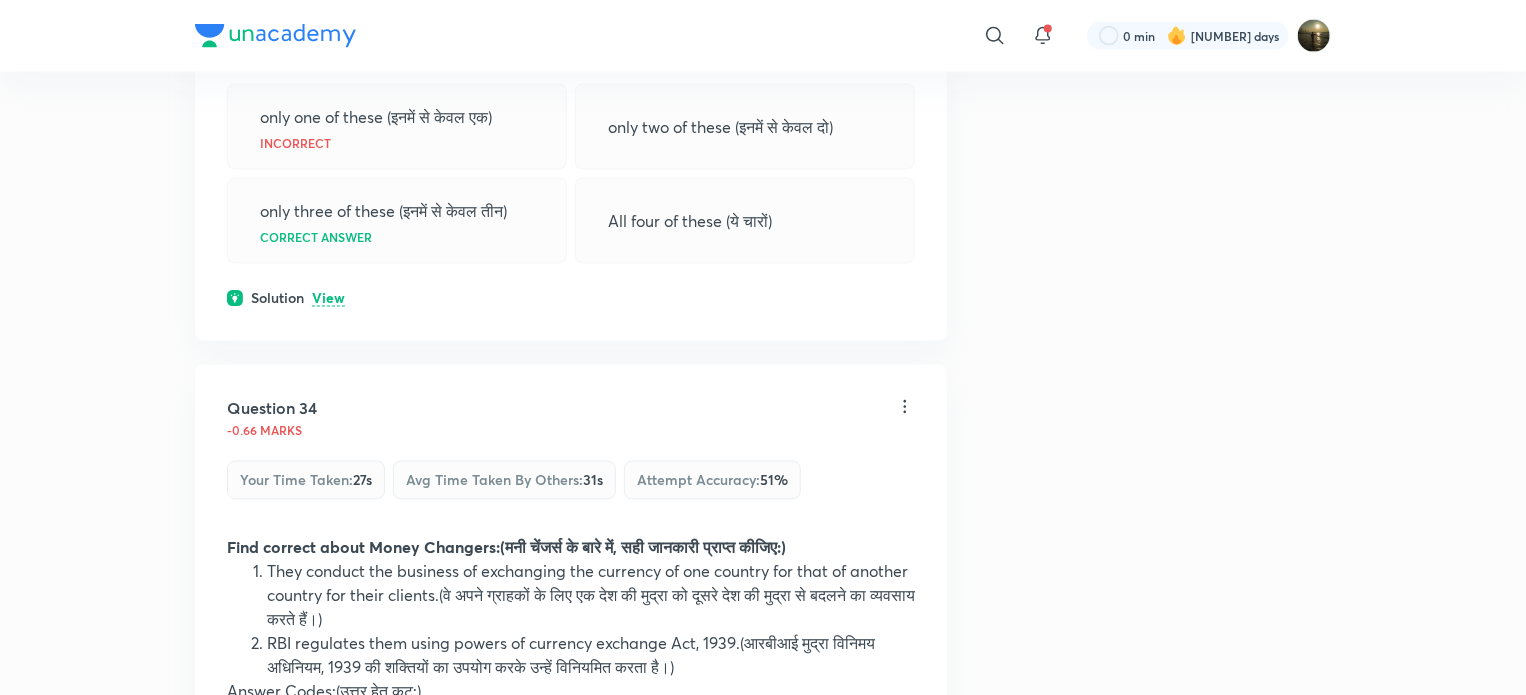 click on "View" at bounding box center (328, 299) 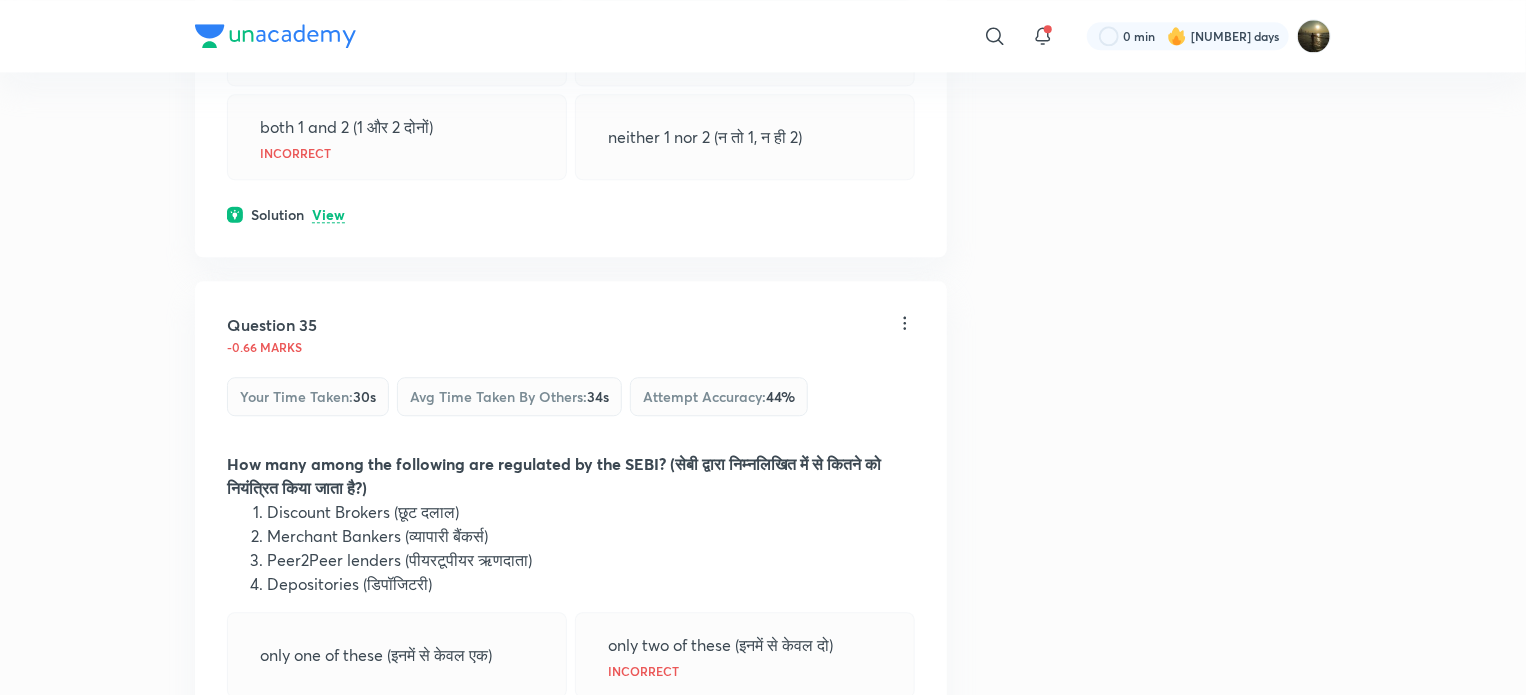 scroll, scrollTop: 21600, scrollLeft: 0, axis: vertical 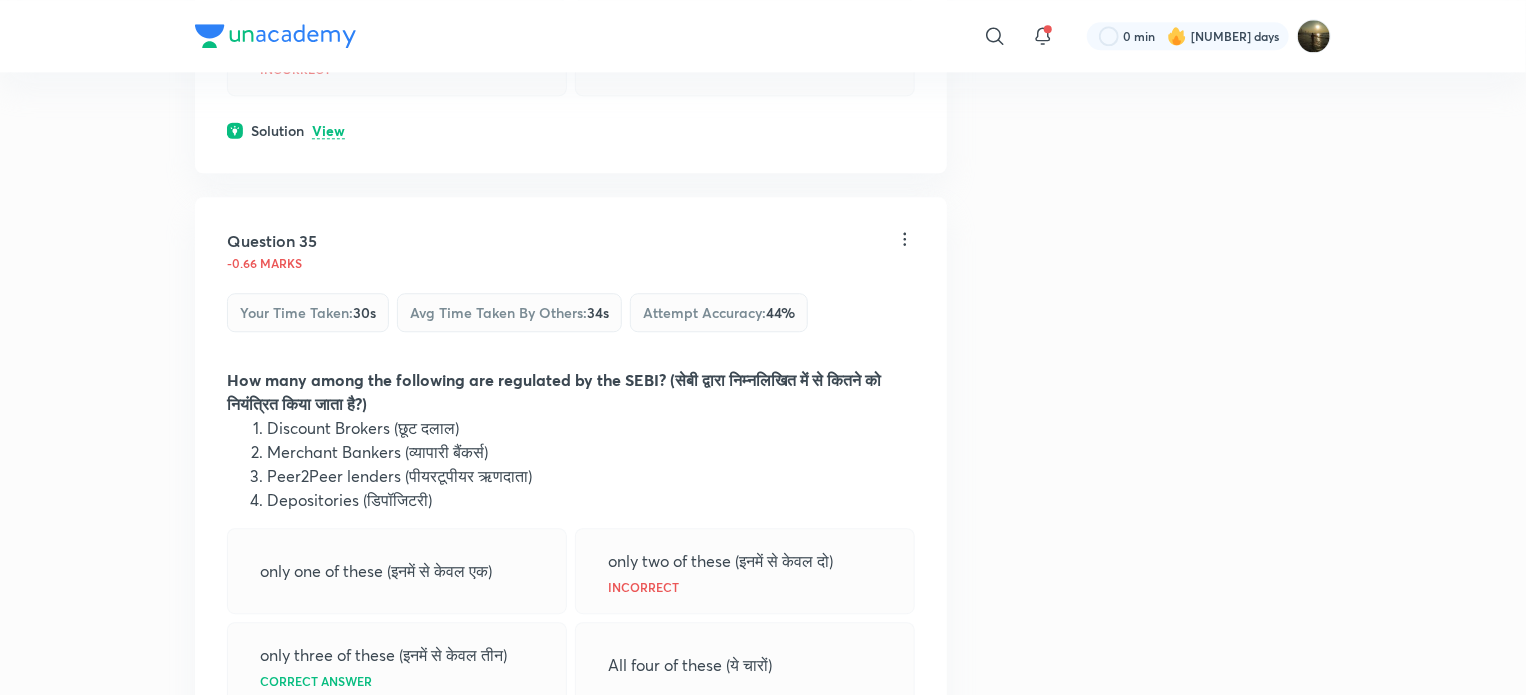 click on "View" at bounding box center [328, 131] 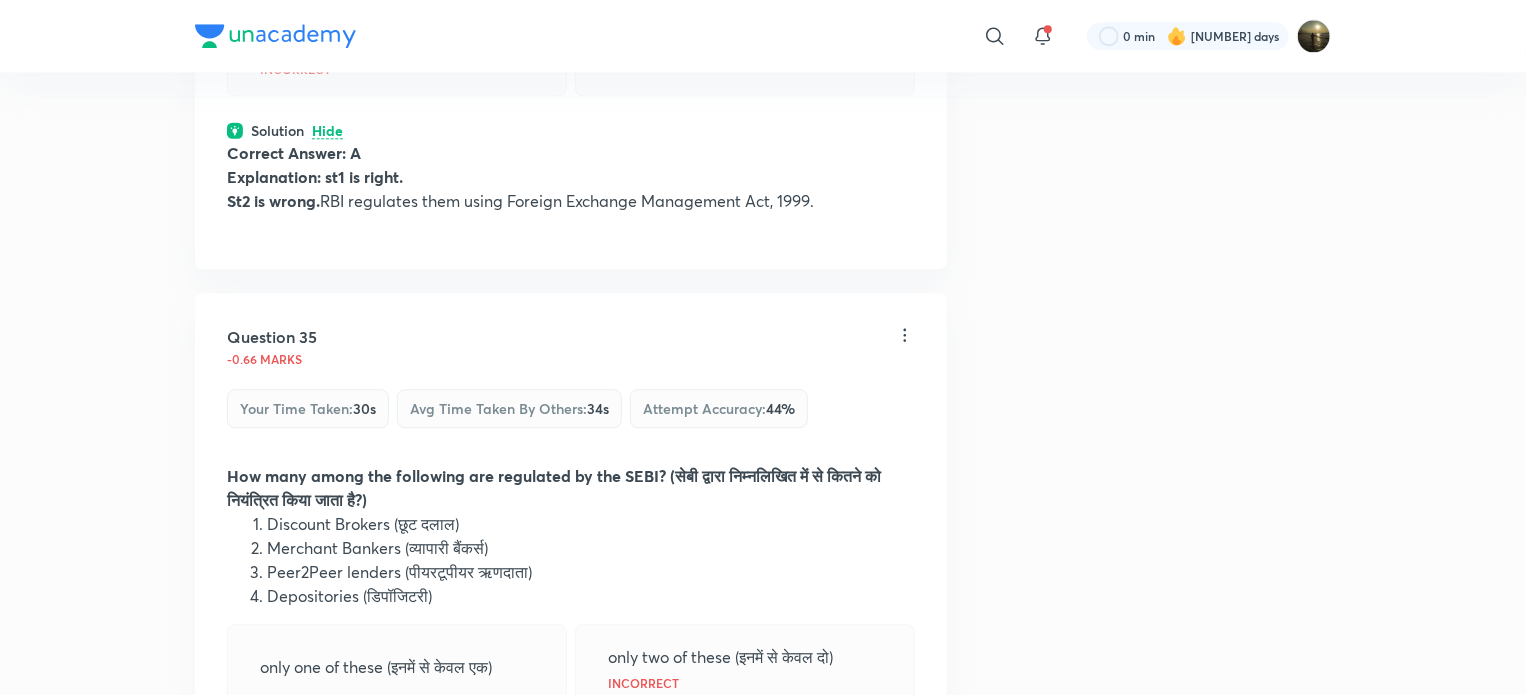 click on "Hide" at bounding box center [327, 131] 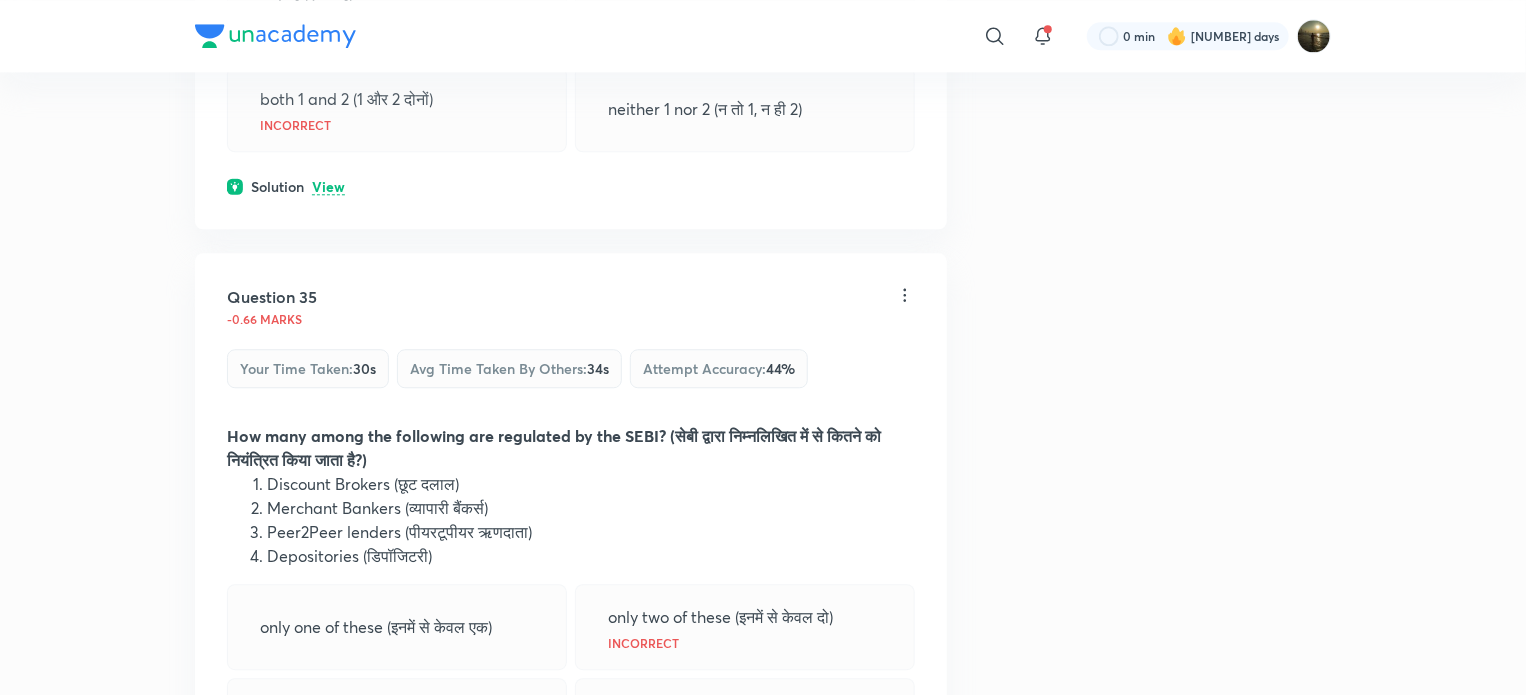 scroll, scrollTop: 21500, scrollLeft: 0, axis: vertical 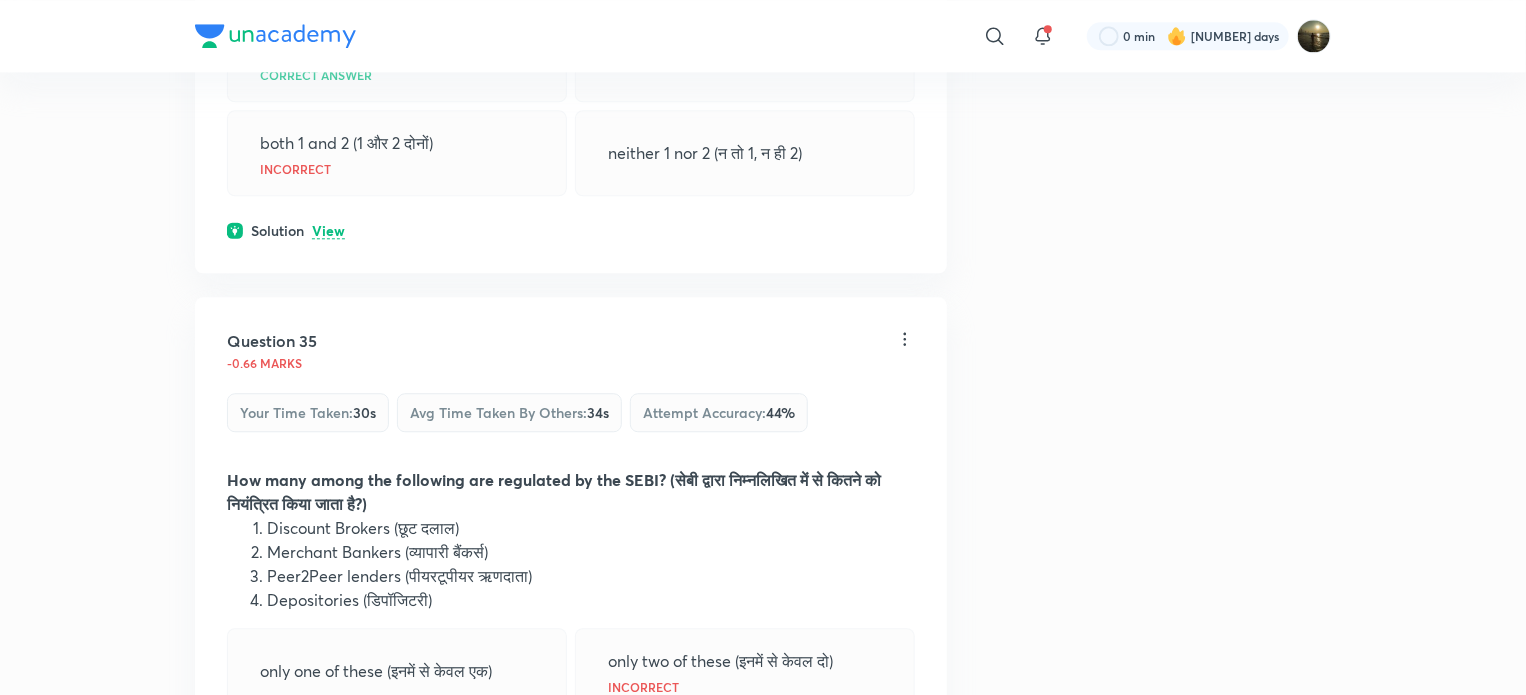 click on "View" at bounding box center [328, 231] 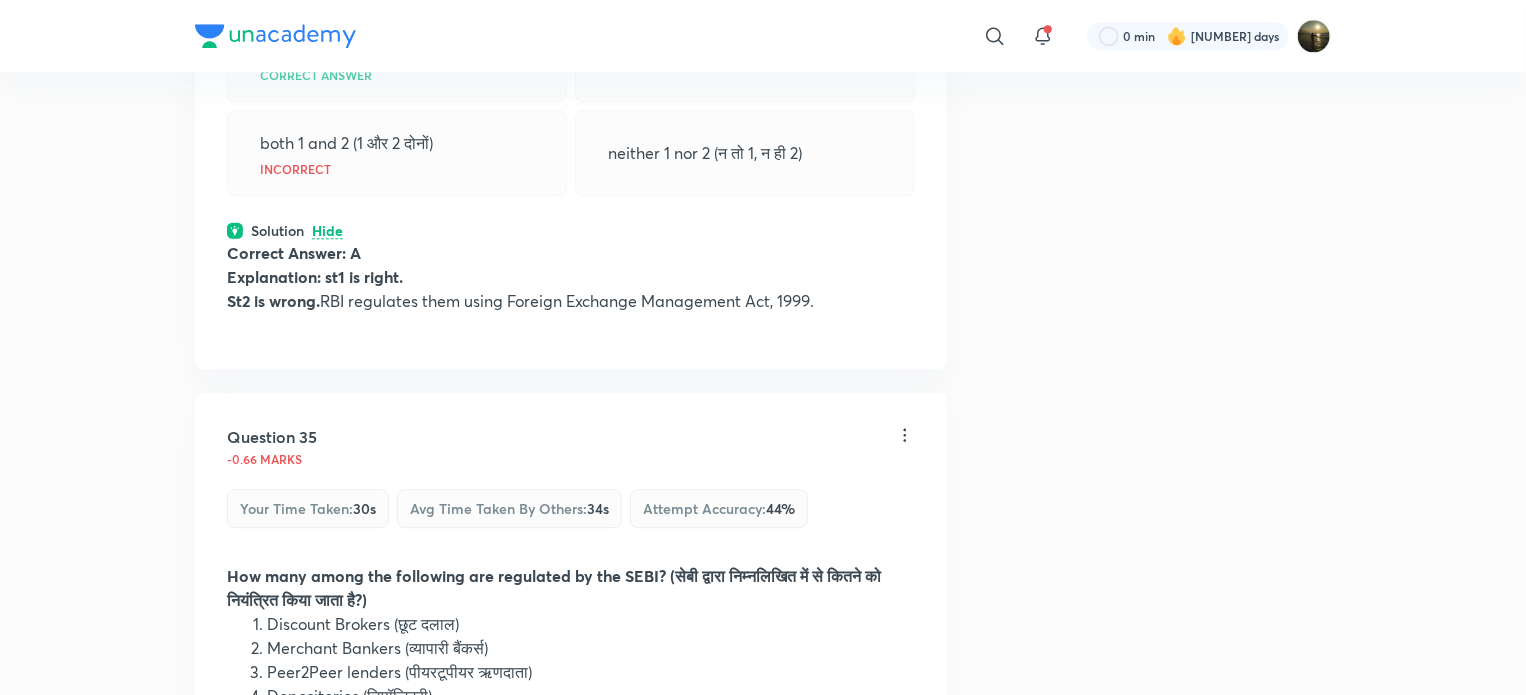 click on "Hide" at bounding box center (327, 231) 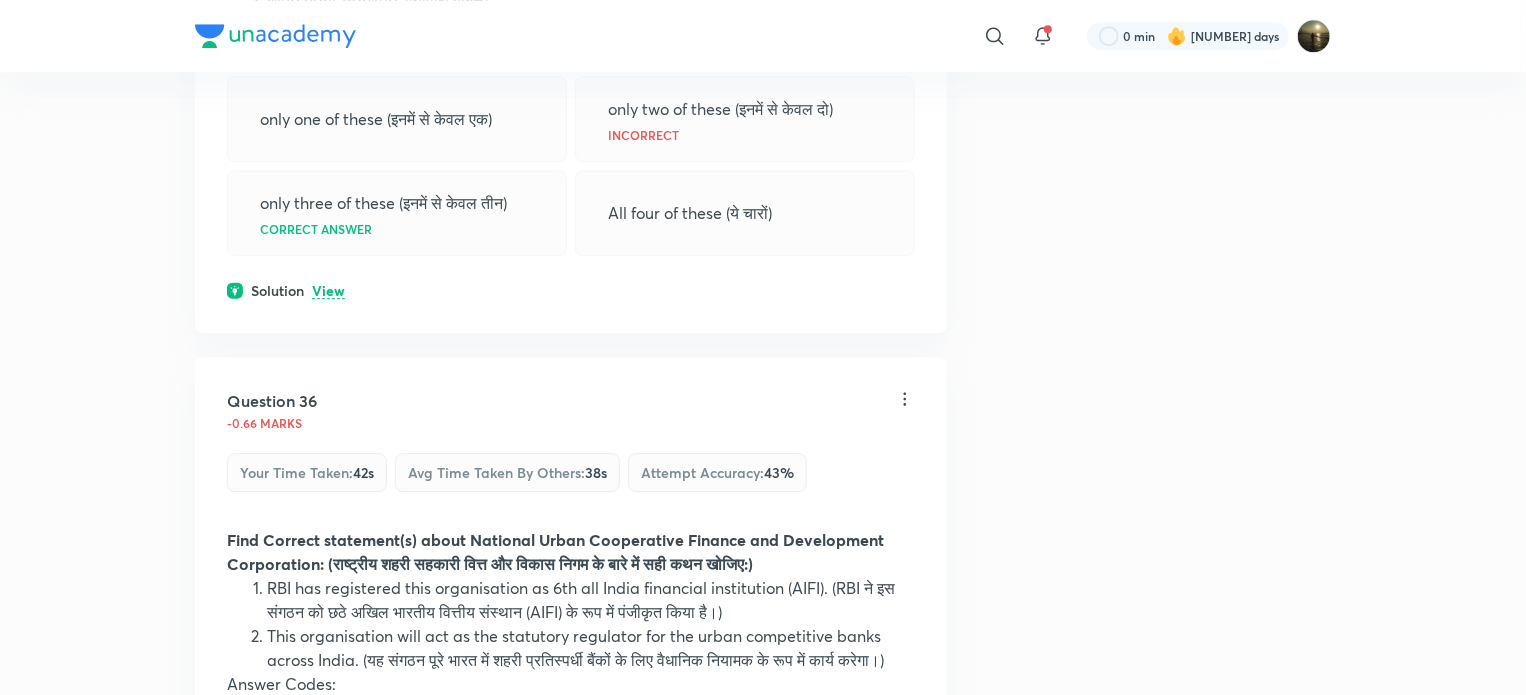 scroll, scrollTop: 22100, scrollLeft: 0, axis: vertical 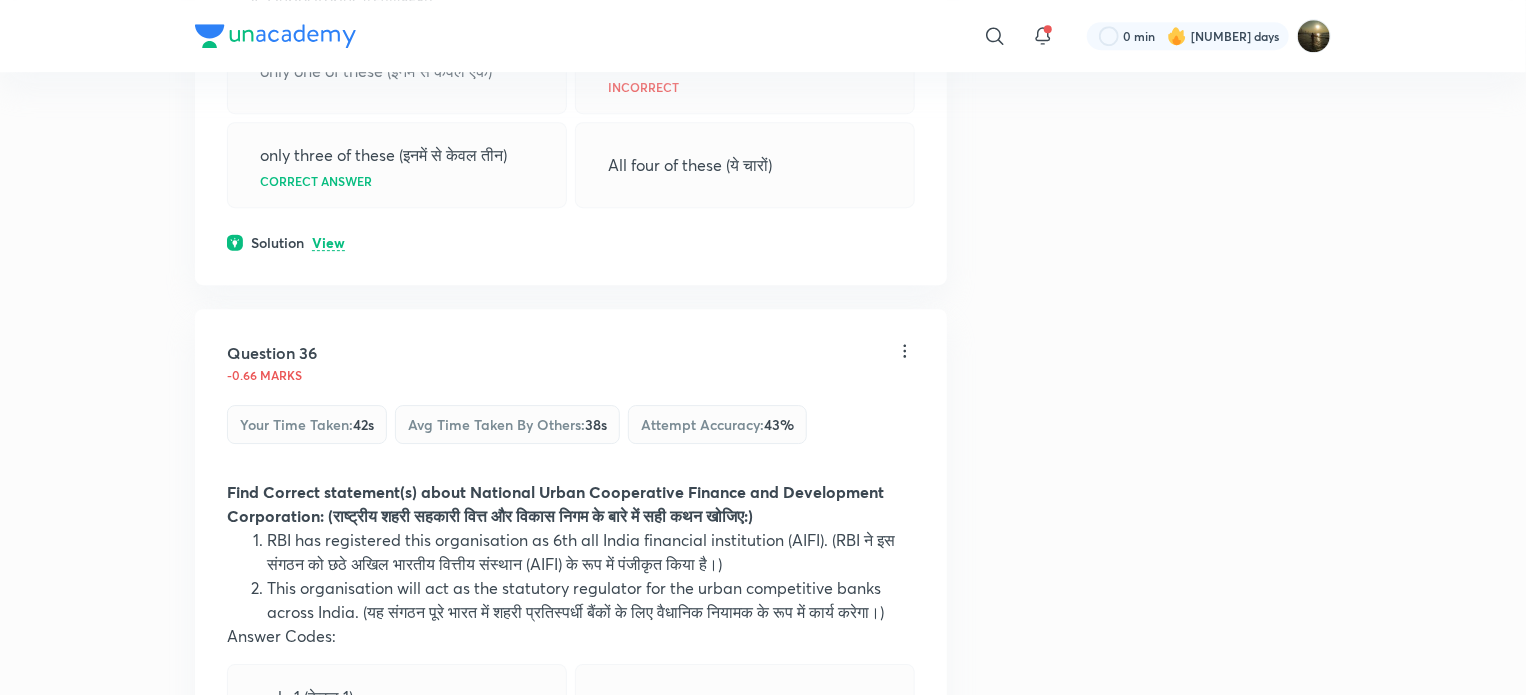 click on "View" at bounding box center [328, 243] 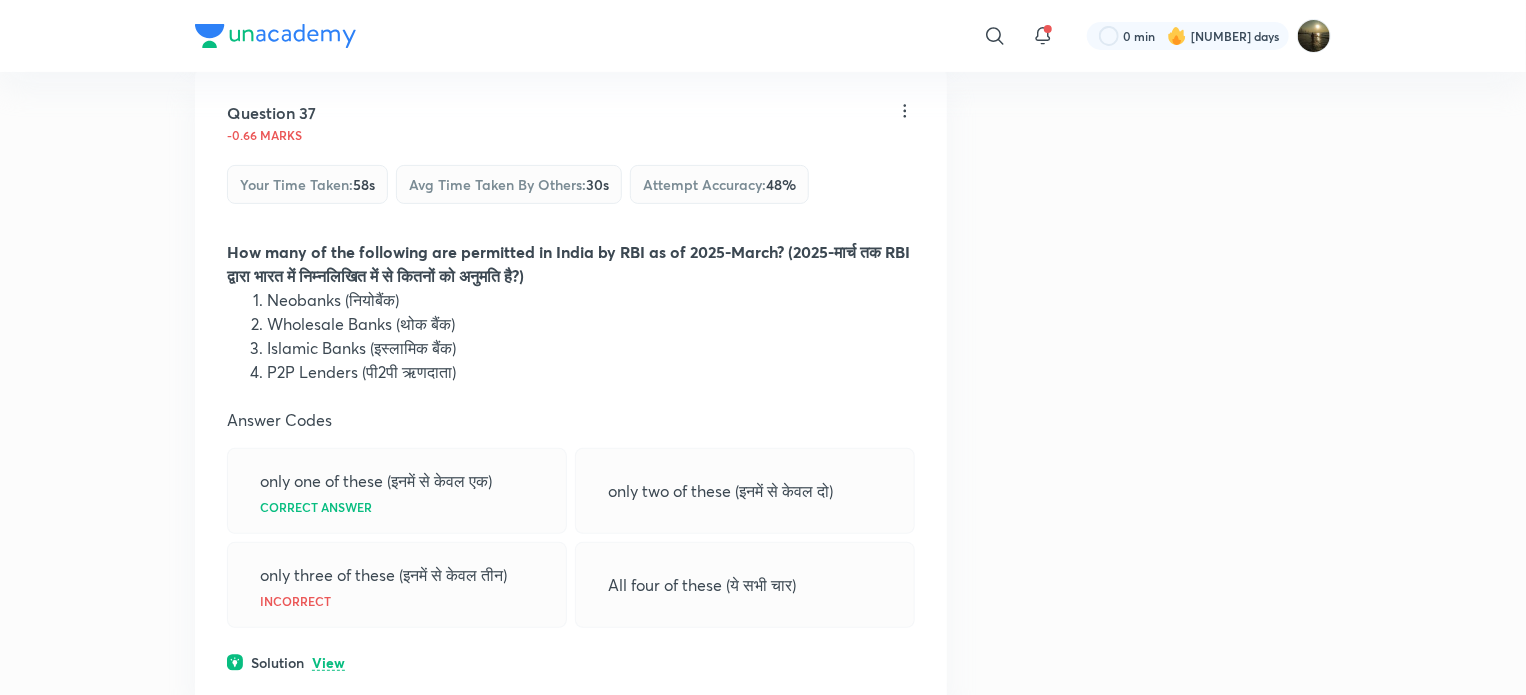 scroll, scrollTop: 23100, scrollLeft: 0, axis: vertical 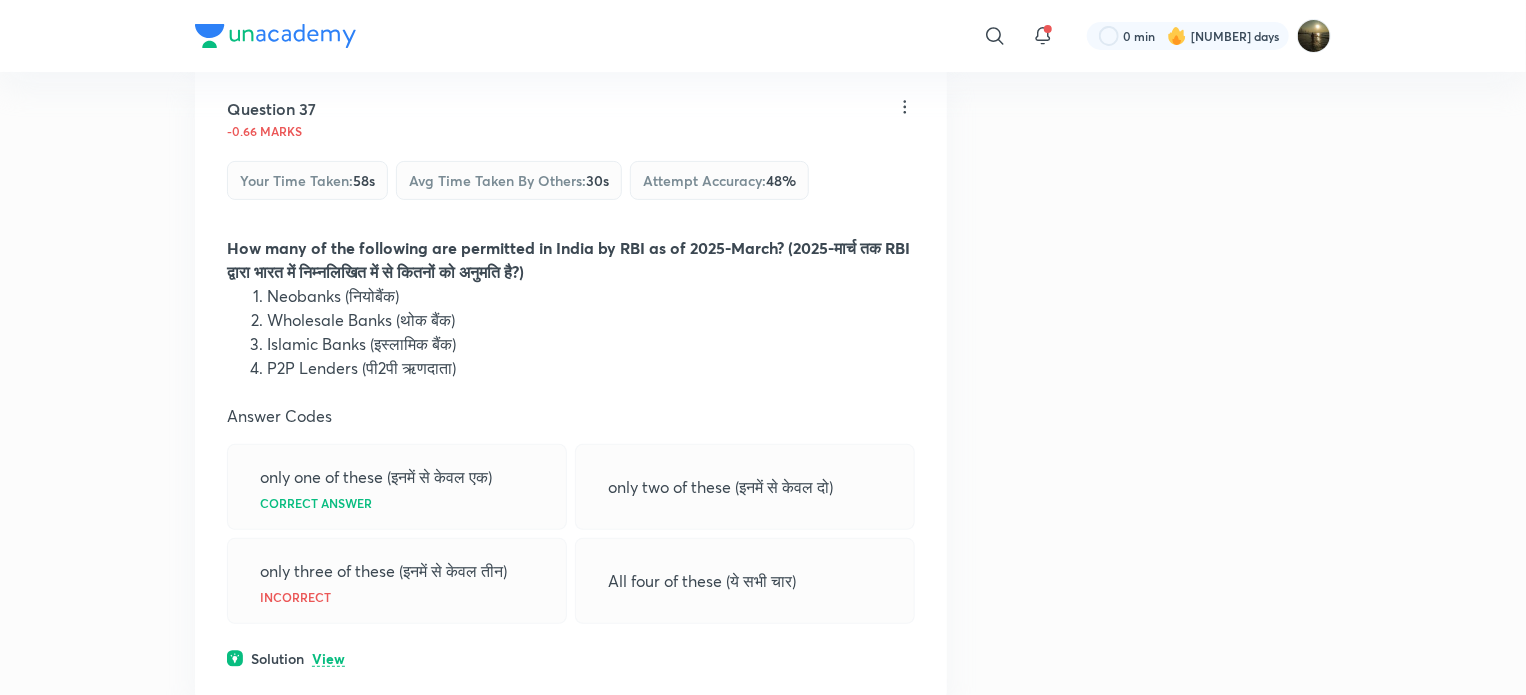 click on "View" at bounding box center [328, -1] 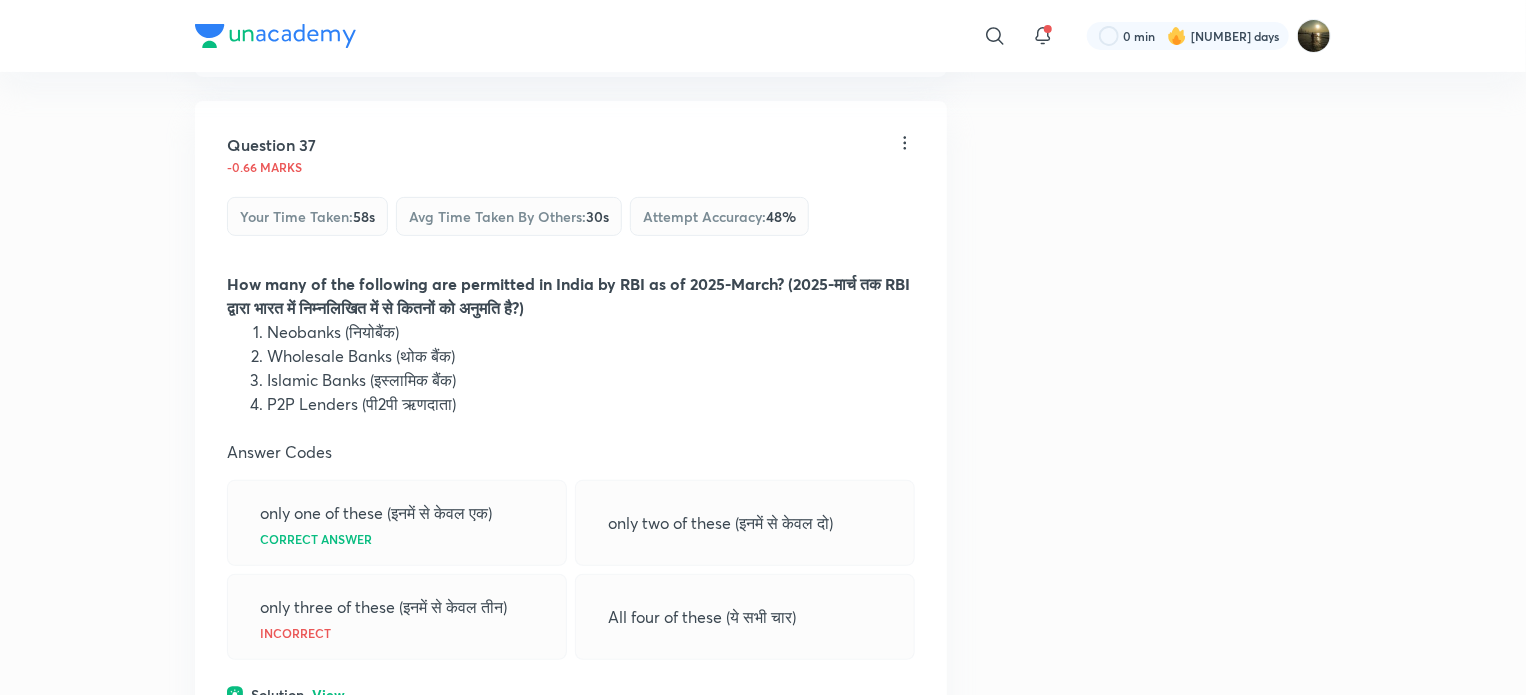 scroll, scrollTop: 23200, scrollLeft: 0, axis: vertical 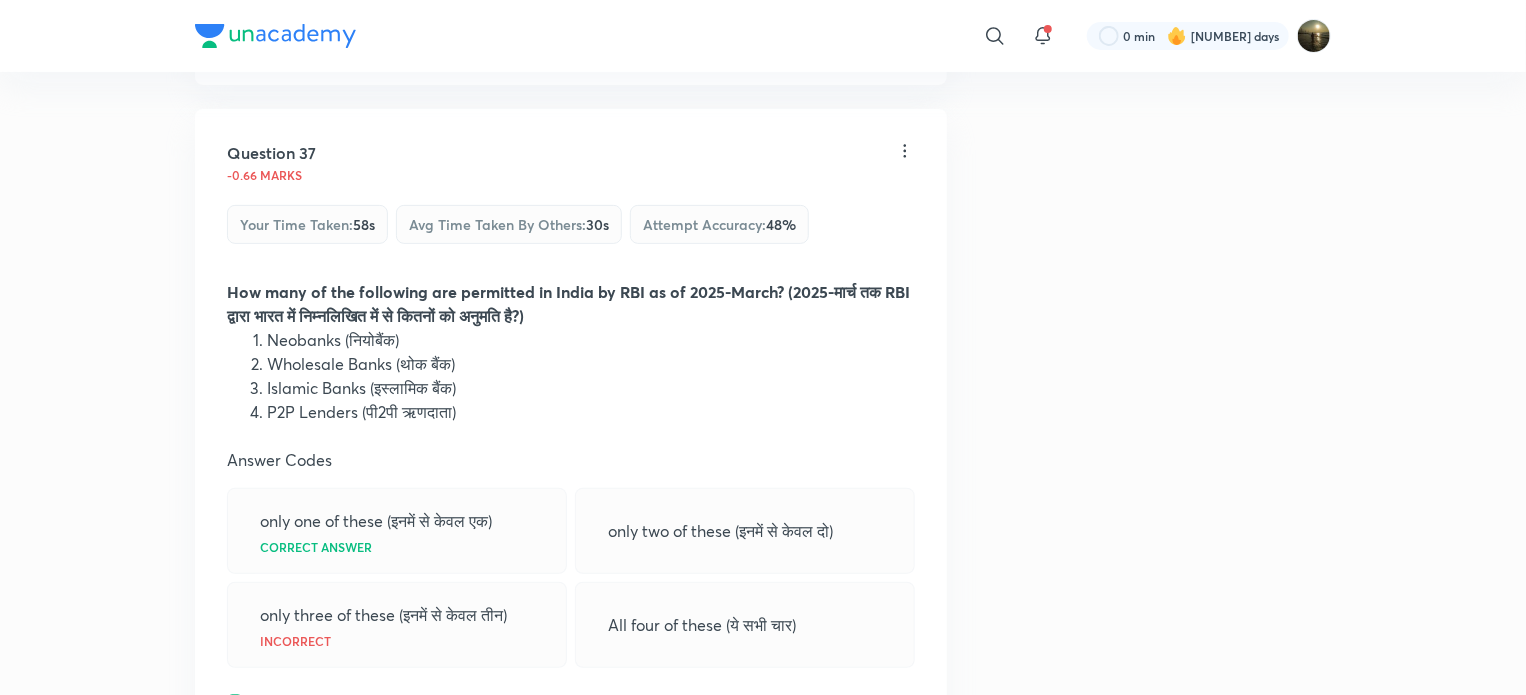 click on "Hide" at bounding box center [327, -101] 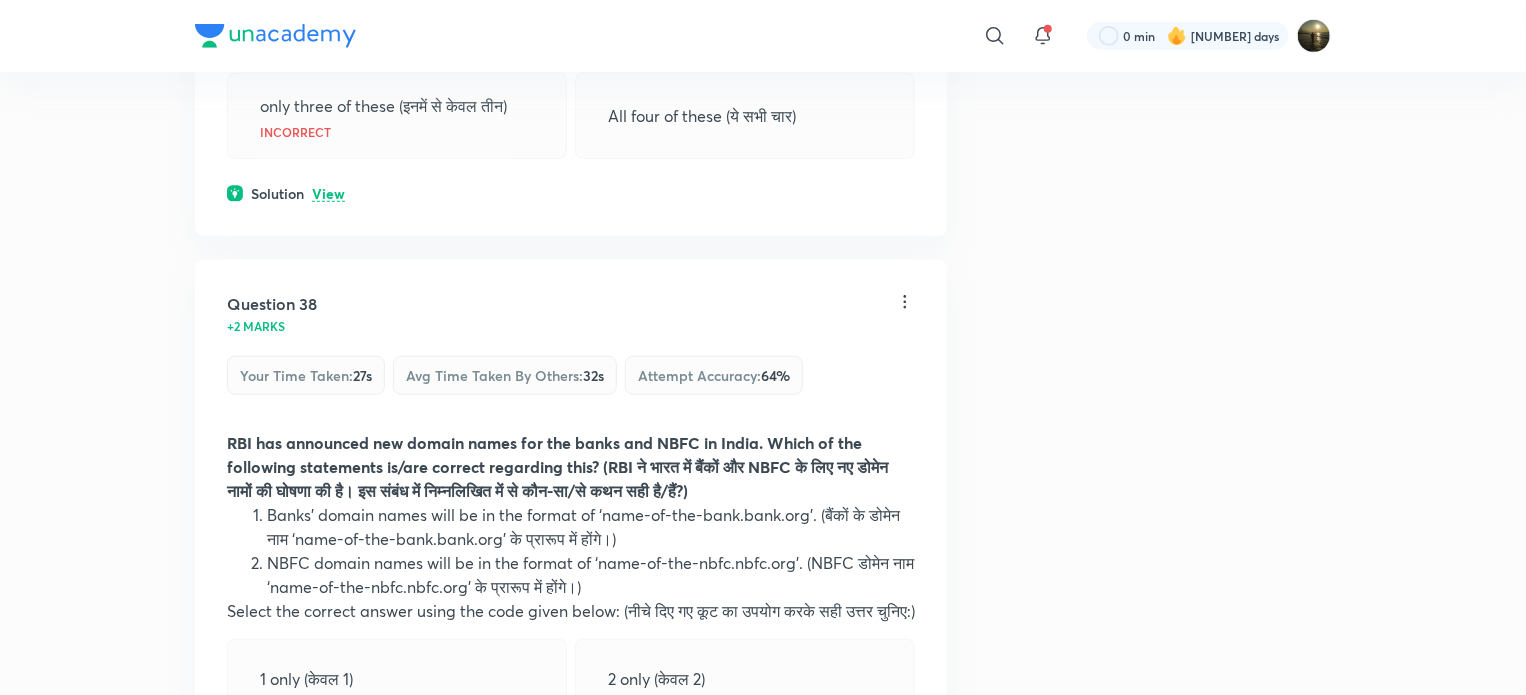 scroll, scrollTop: 23600, scrollLeft: 0, axis: vertical 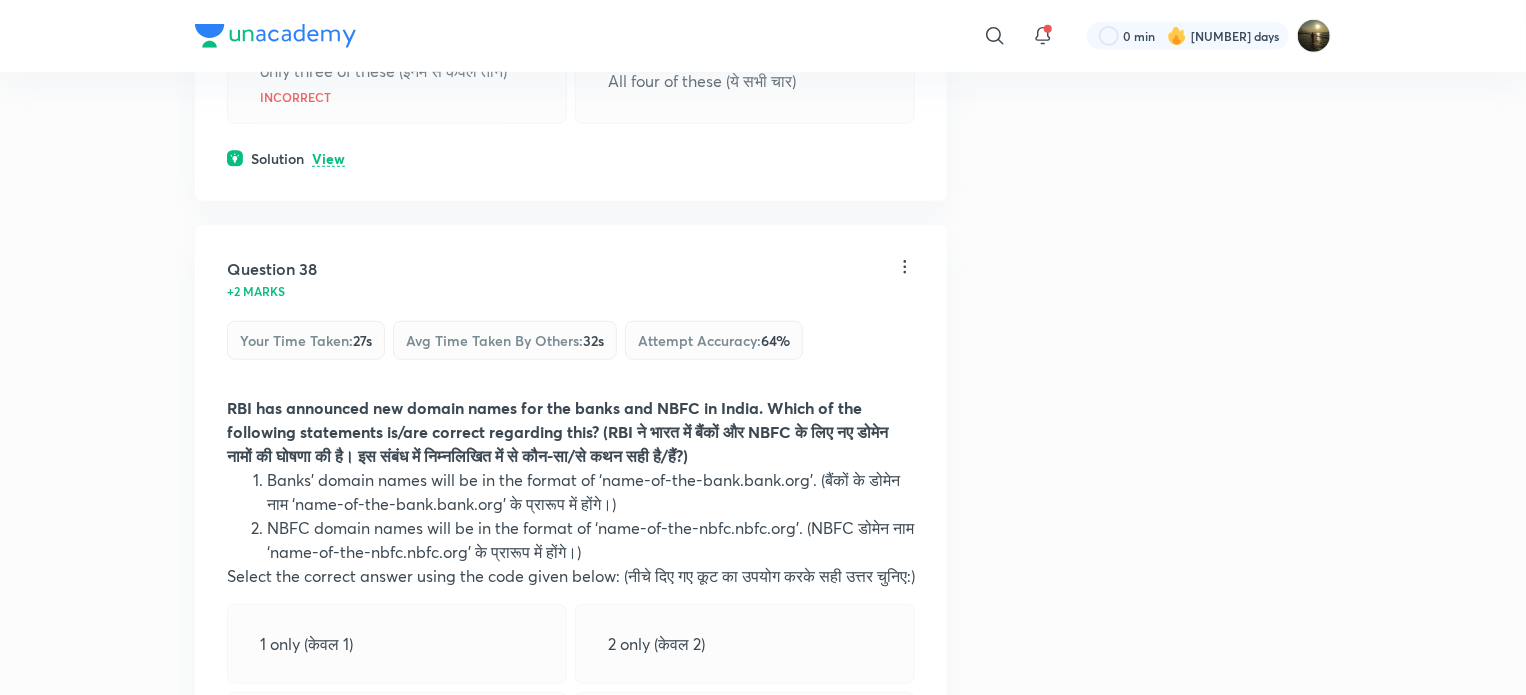 click on "View" at bounding box center [328, 159] 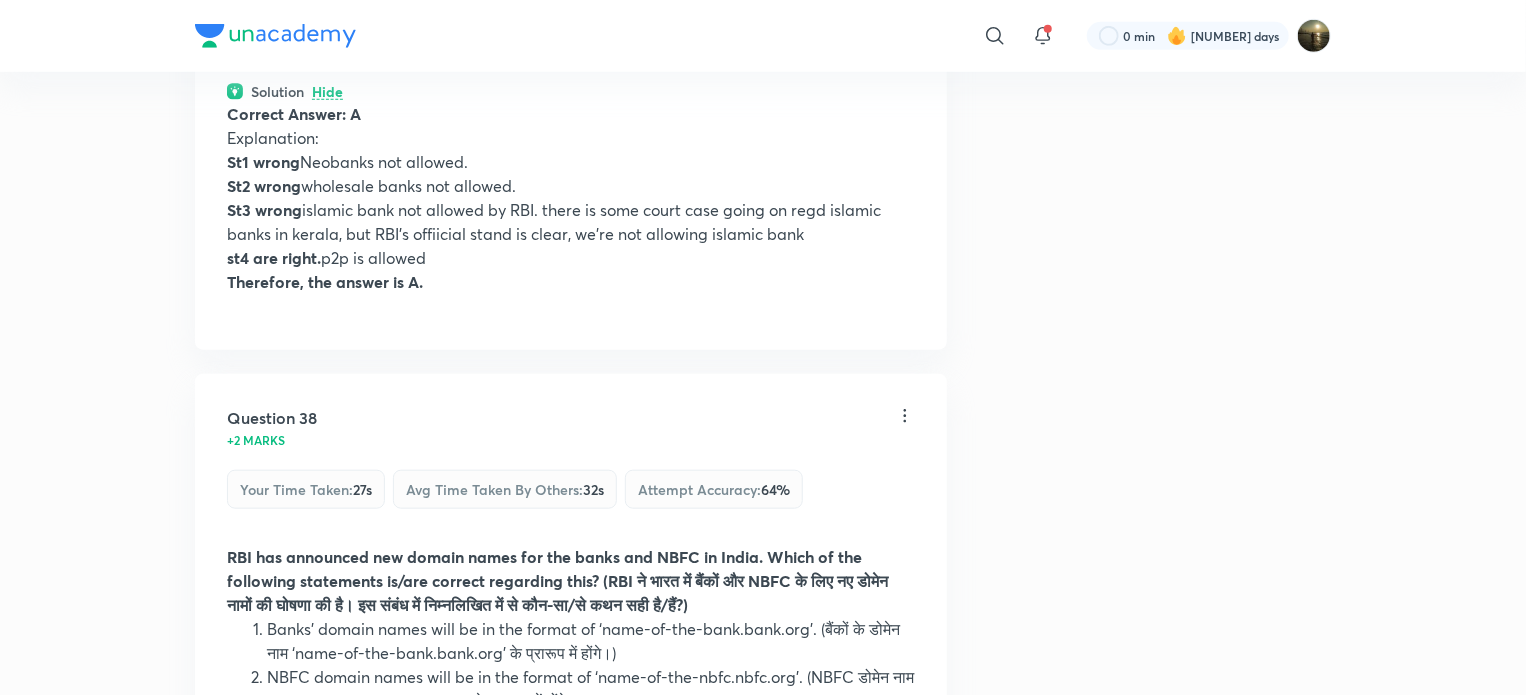 scroll, scrollTop: 23700, scrollLeft: 0, axis: vertical 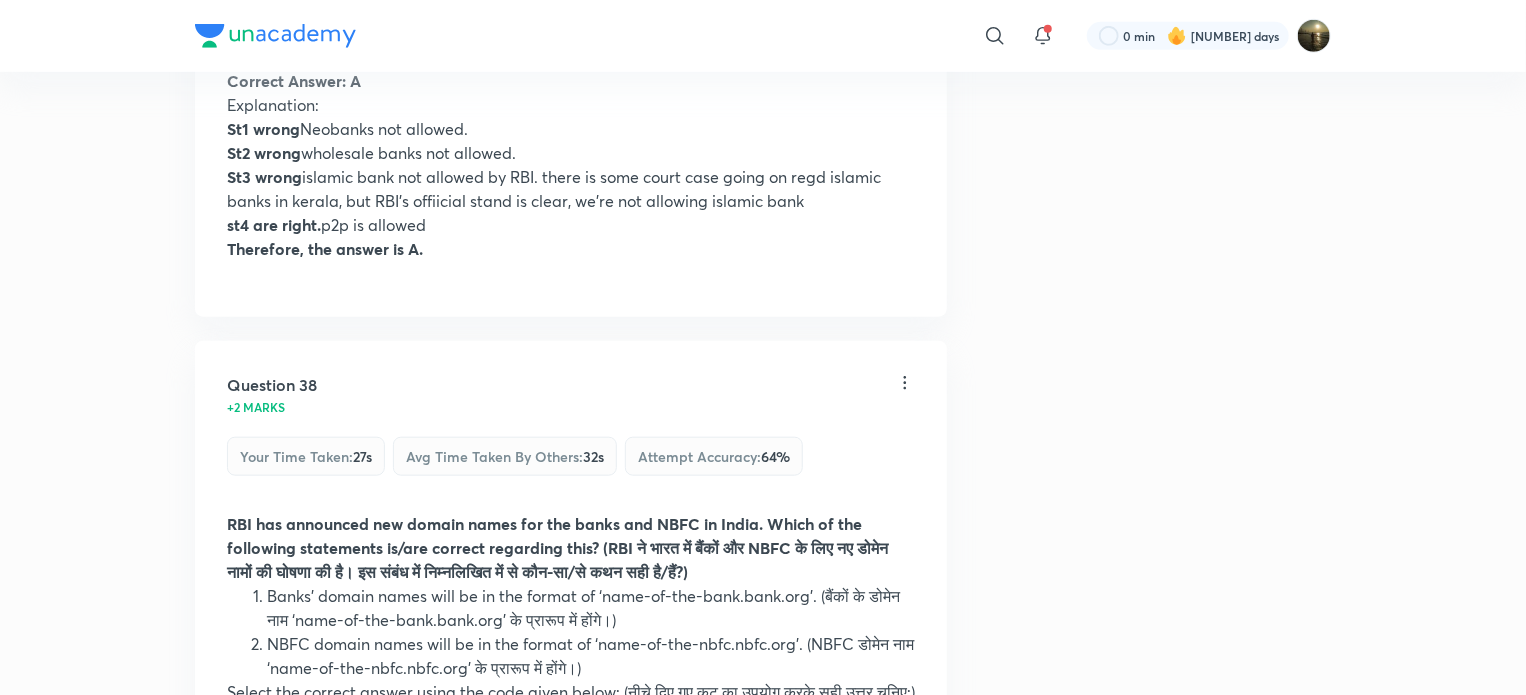 click on "Hide" at bounding box center (327, 59) 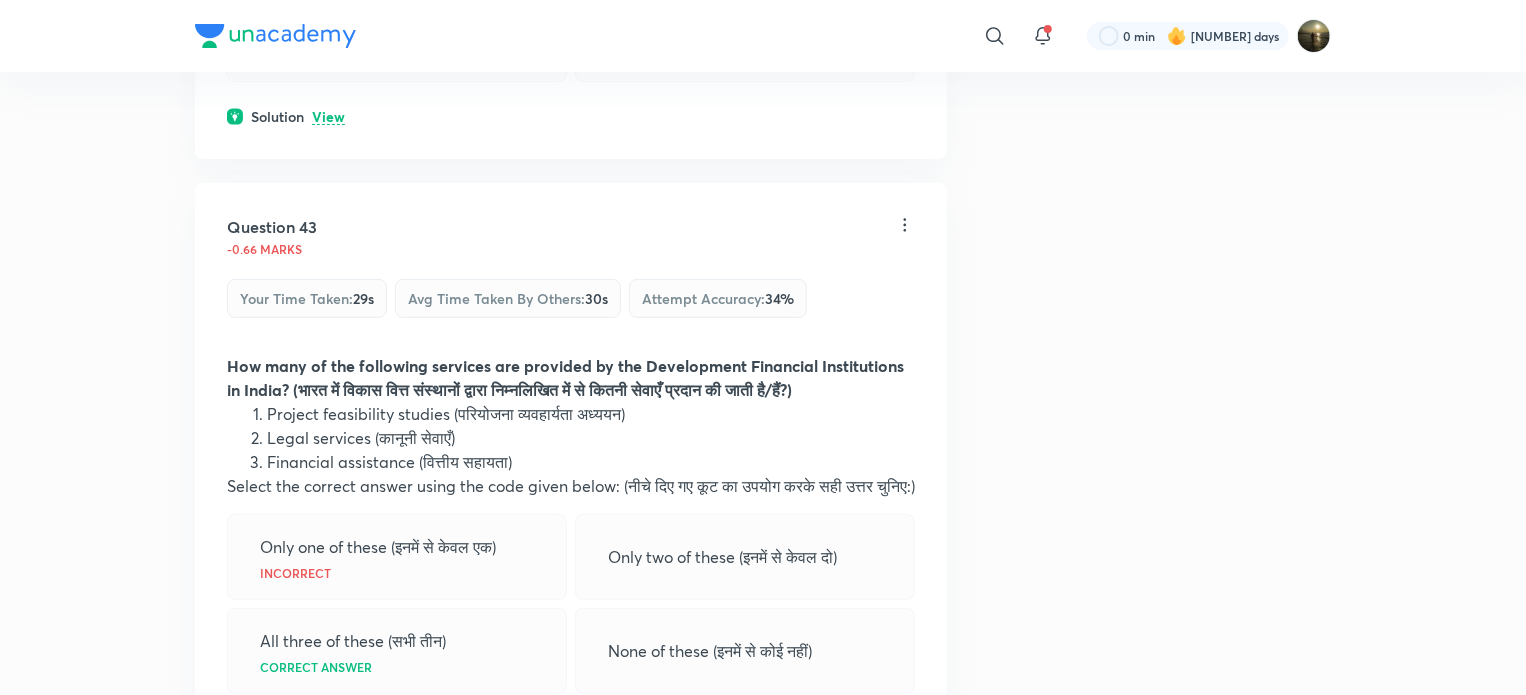 scroll, scrollTop: 26800, scrollLeft: 0, axis: vertical 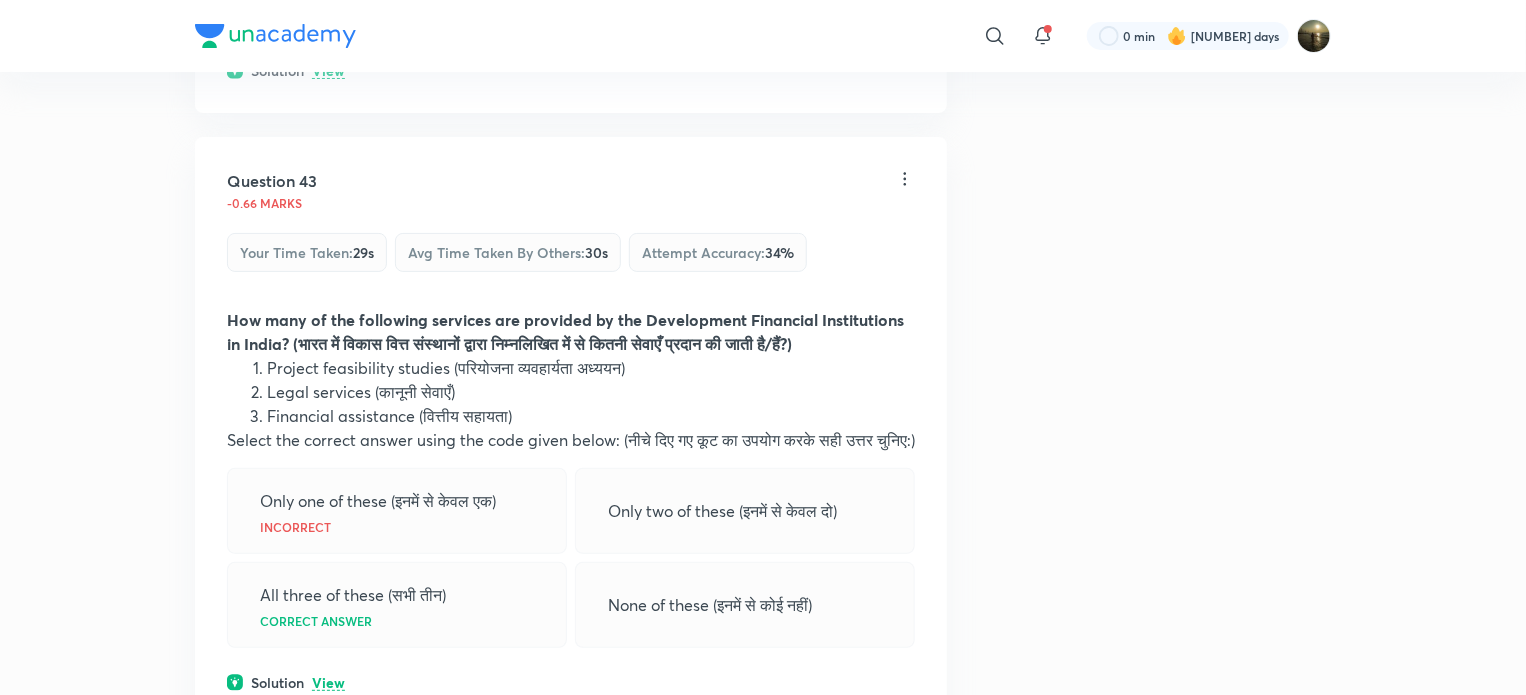 click on "View" at bounding box center [328, 71] 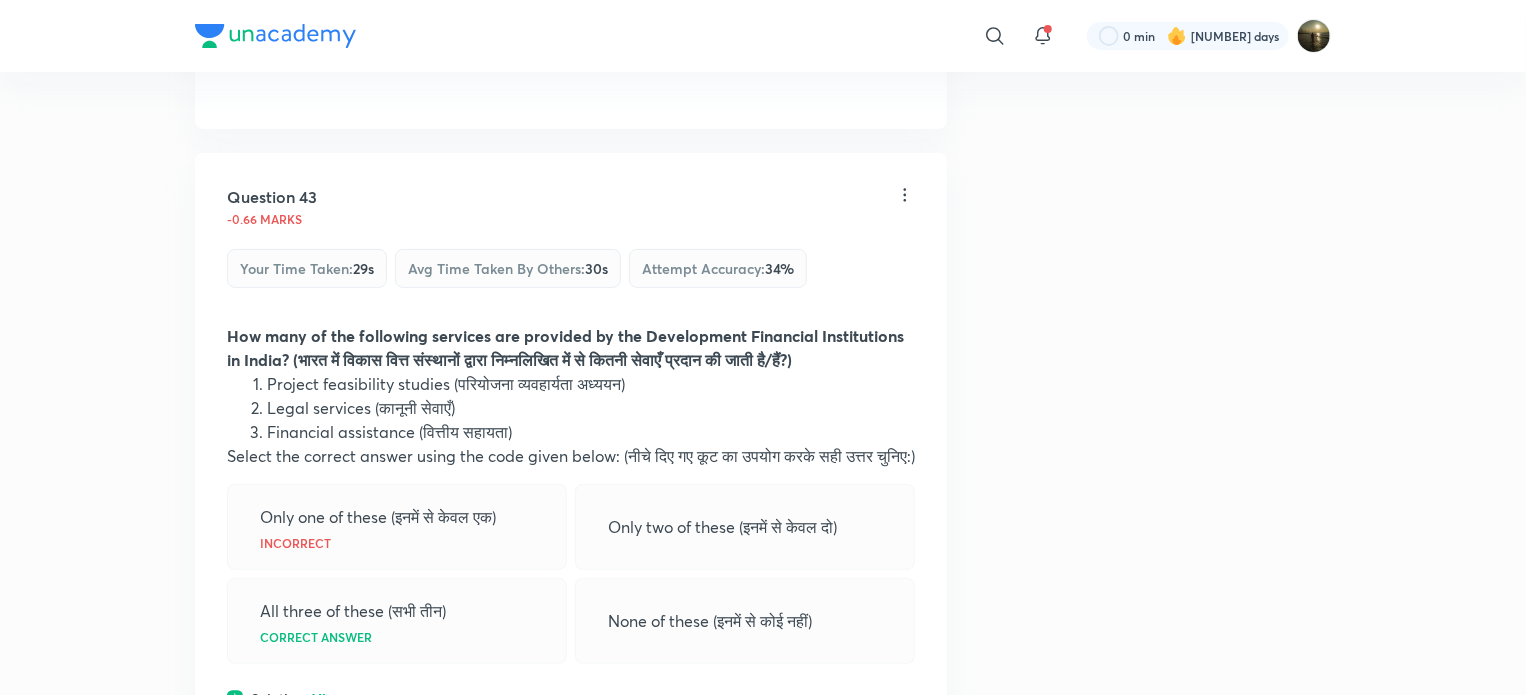 scroll, scrollTop: 26900, scrollLeft: 0, axis: vertical 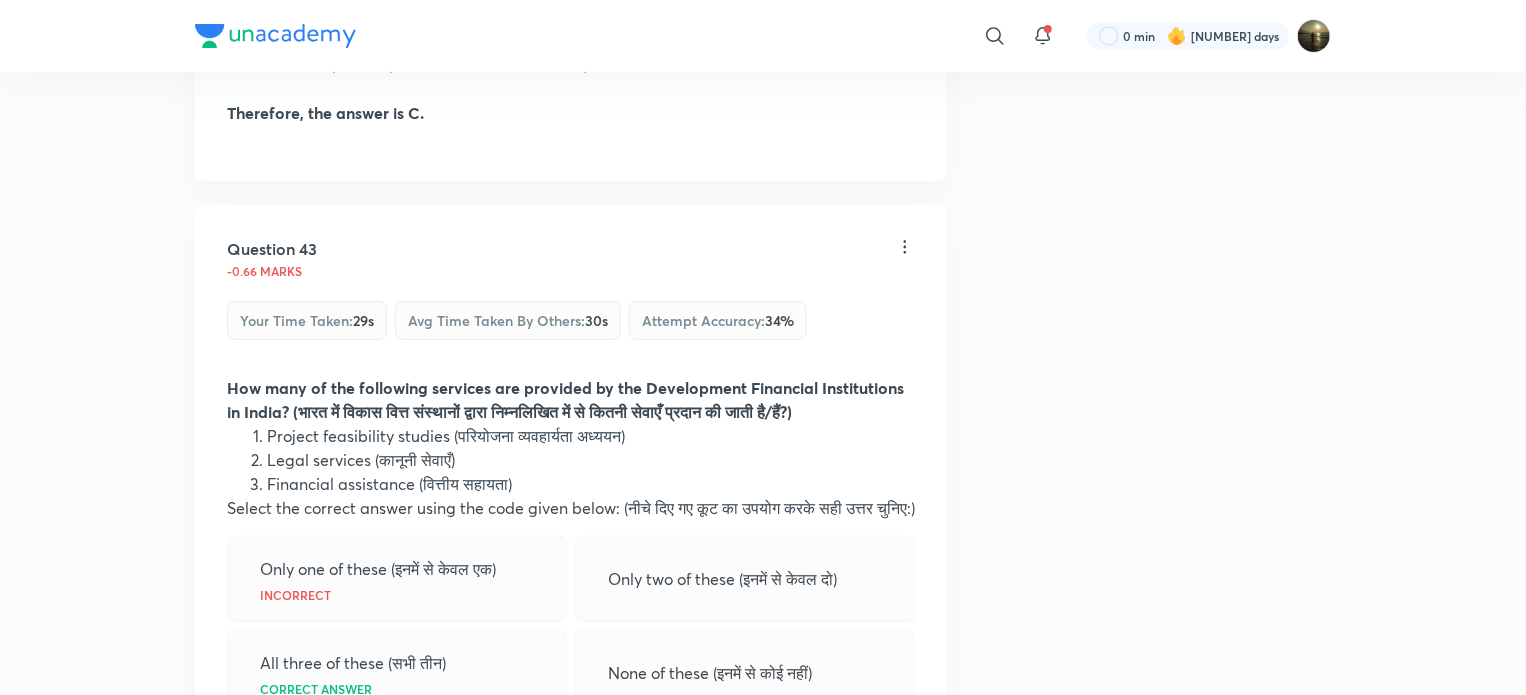 click on "Hide" at bounding box center (327, -29) 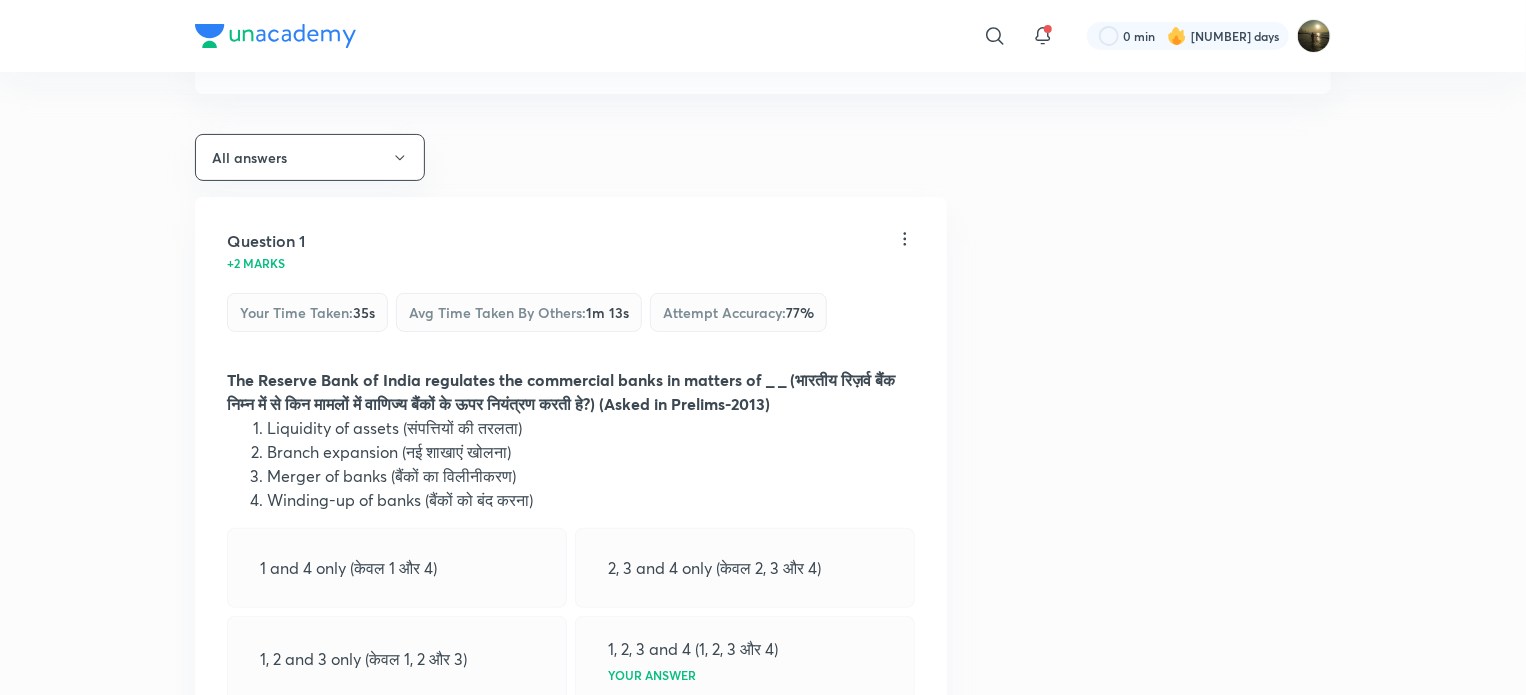 scroll, scrollTop: 0, scrollLeft: 0, axis: both 